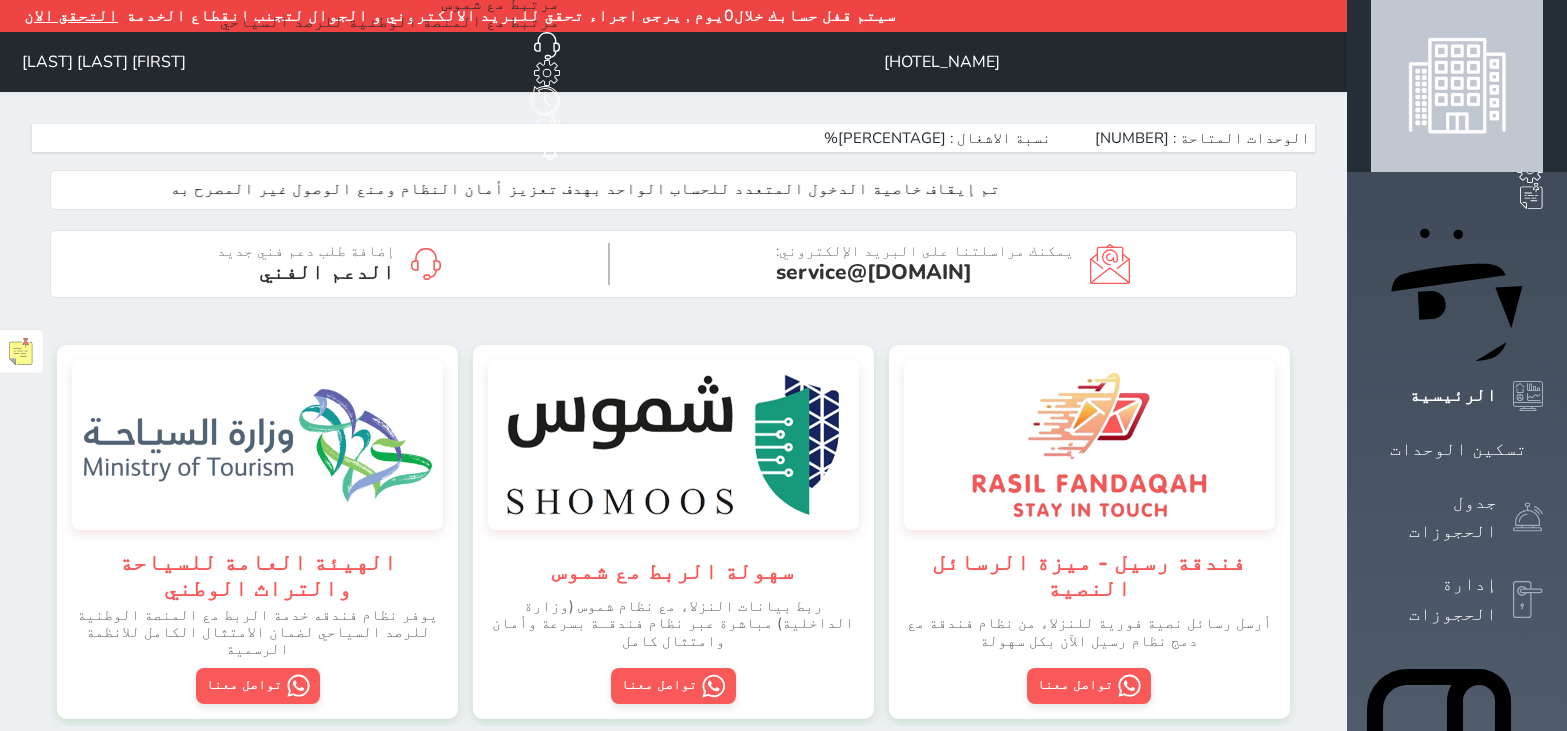 scroll, scrollTop: 263, scrollLeft: 0, axis: vertical 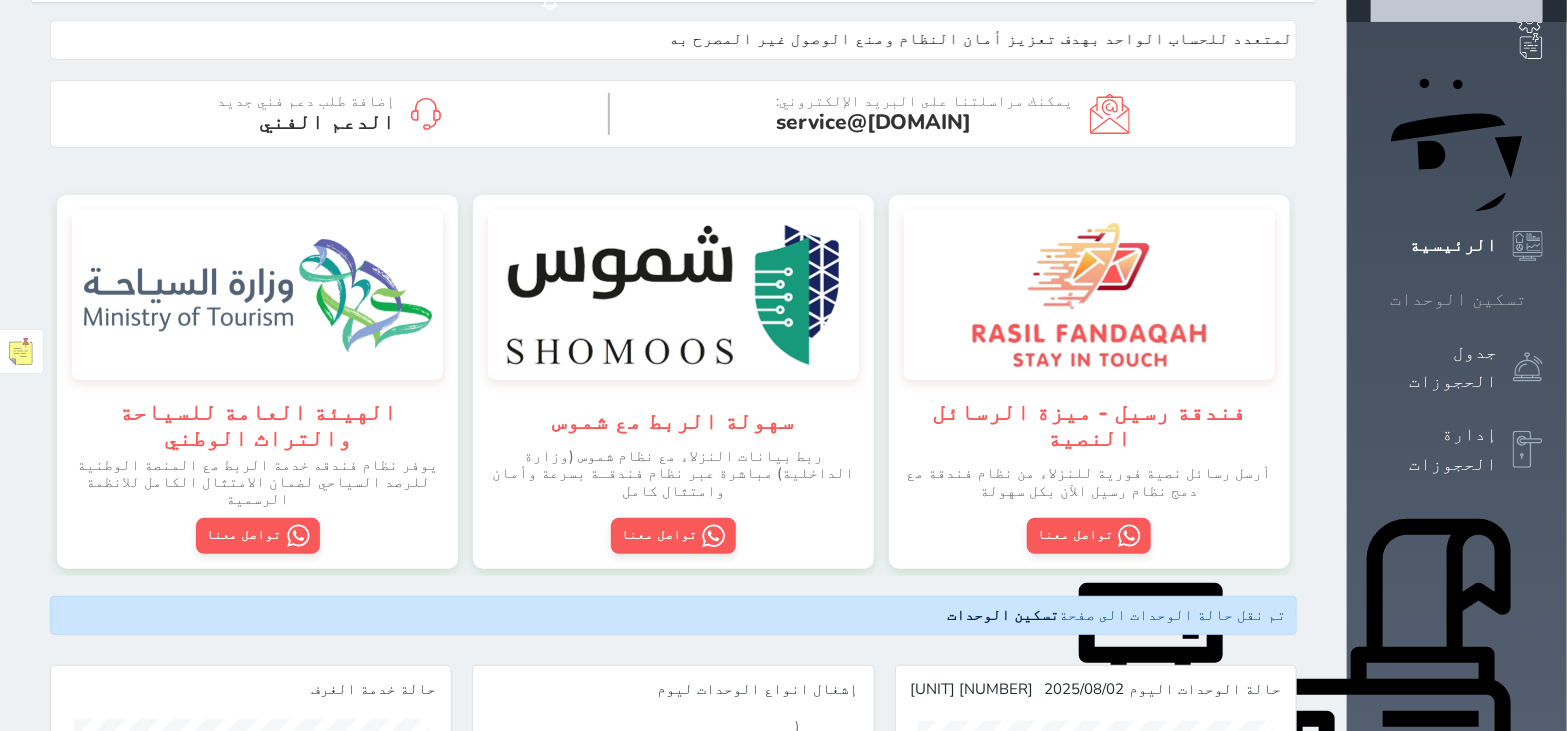 click on "تسكين الوحدات" at bounding box center (1458, 299) 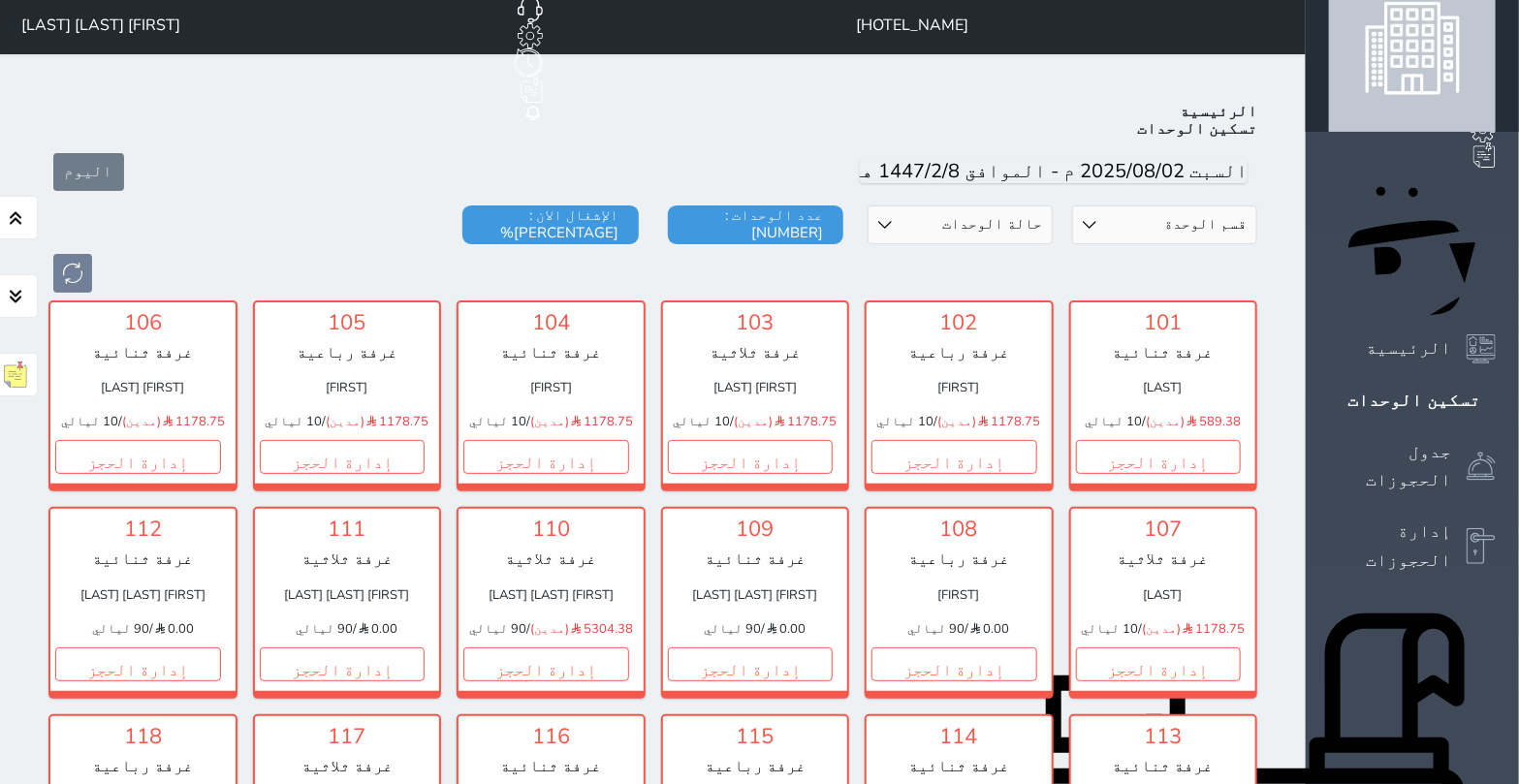 scroll, scrollTop: 0, scrollLeft: 0, axis: both 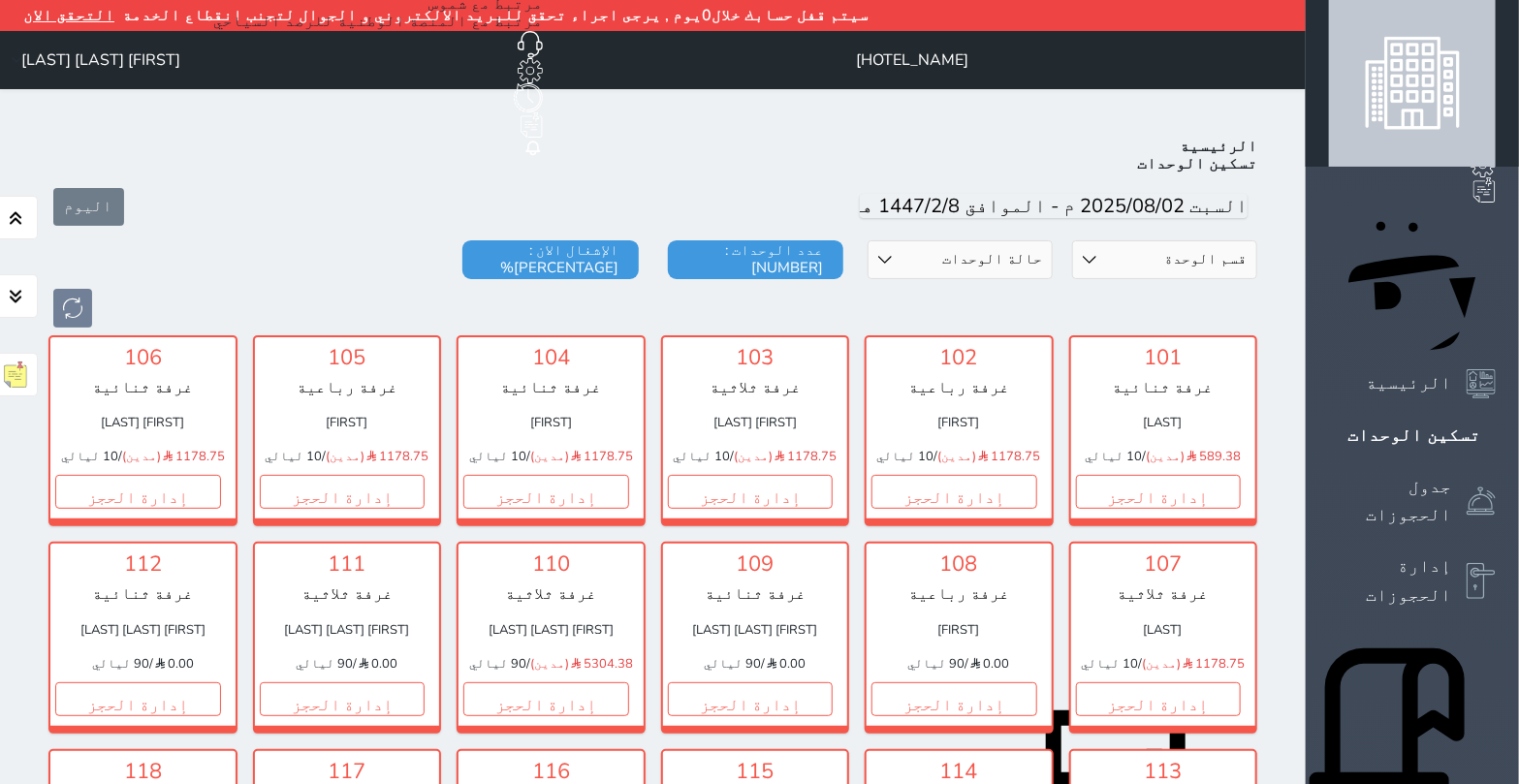 click on "حجز جديد" at bounding box center (379, -32) 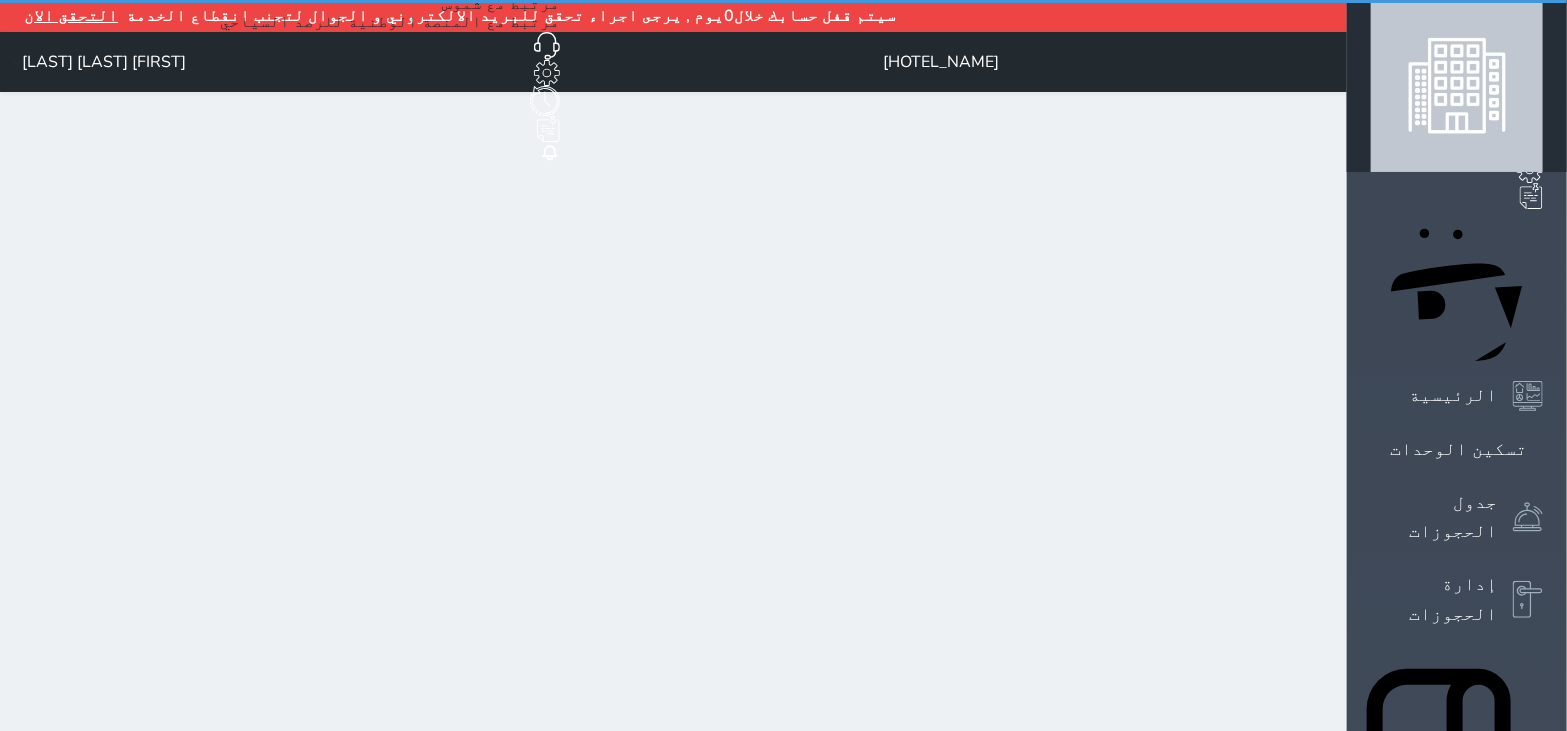 select on "1" 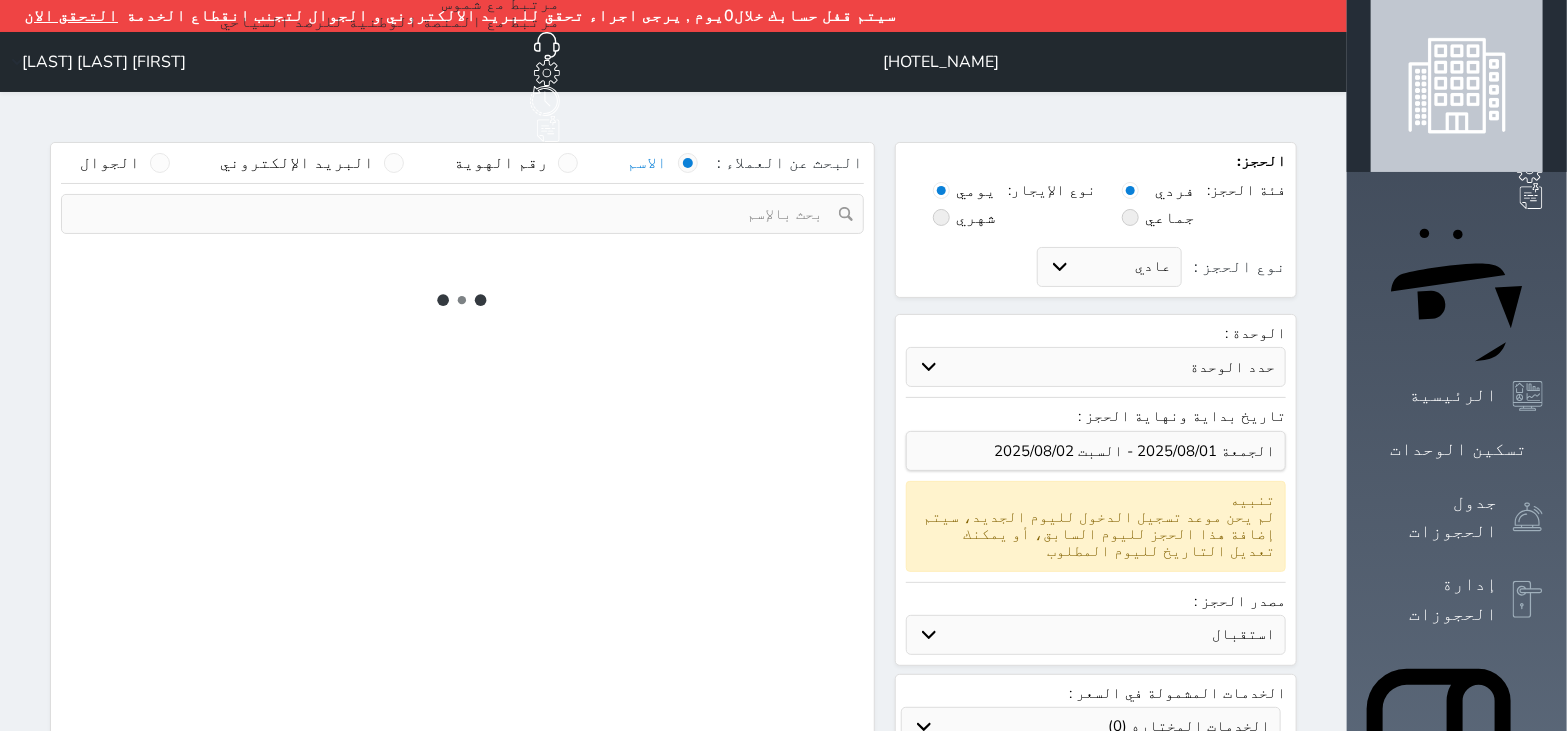 select 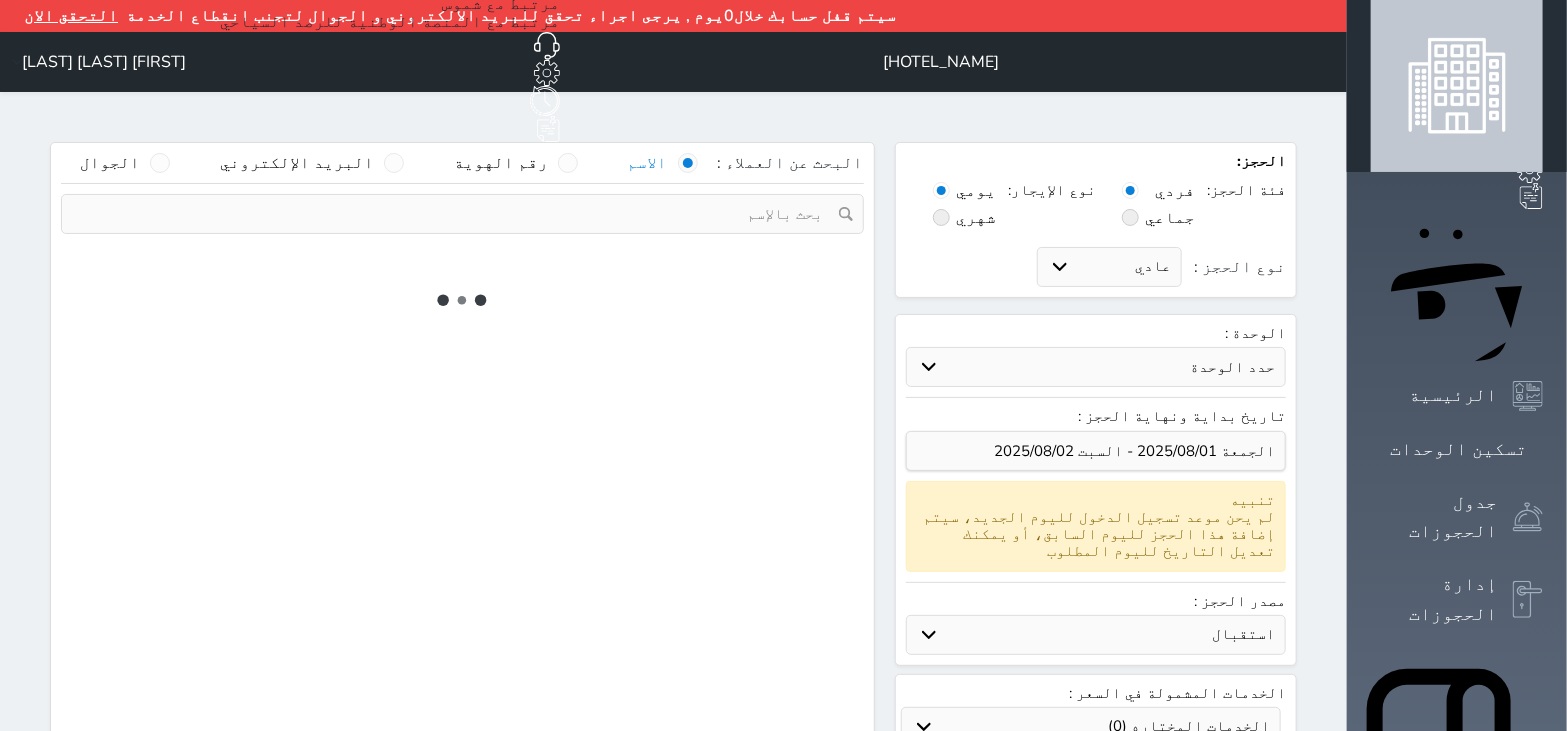 select on "1" 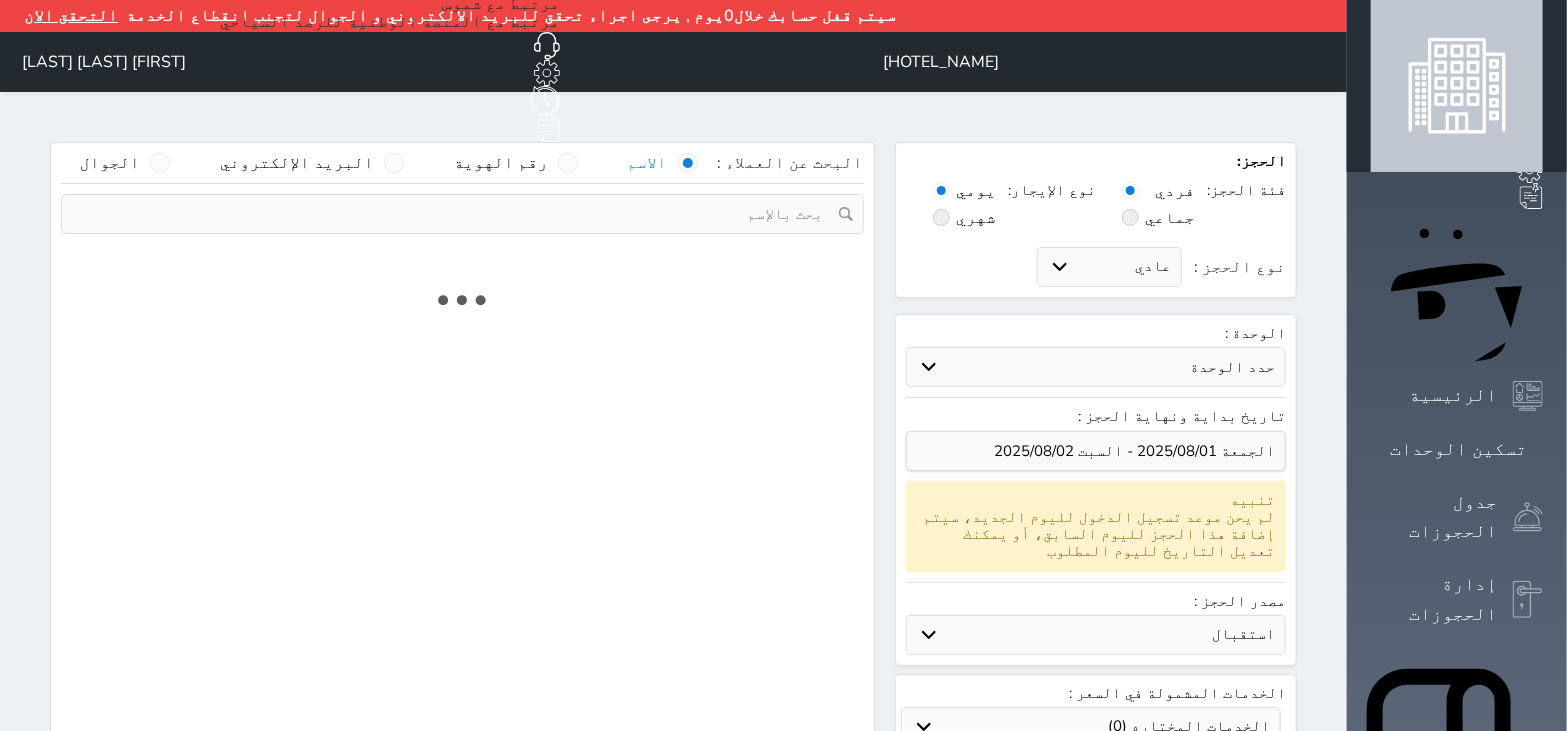 select on "113" 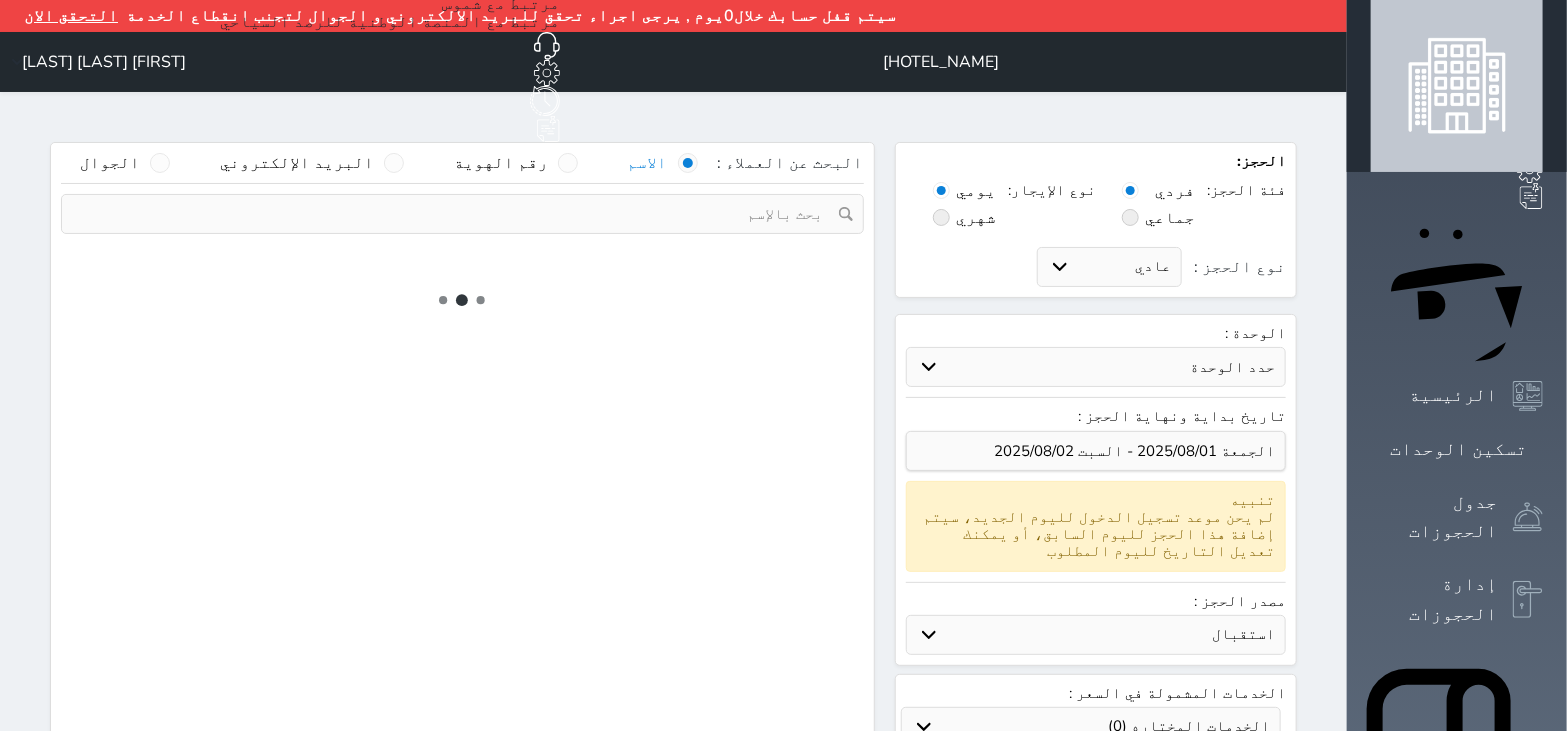select on "1" 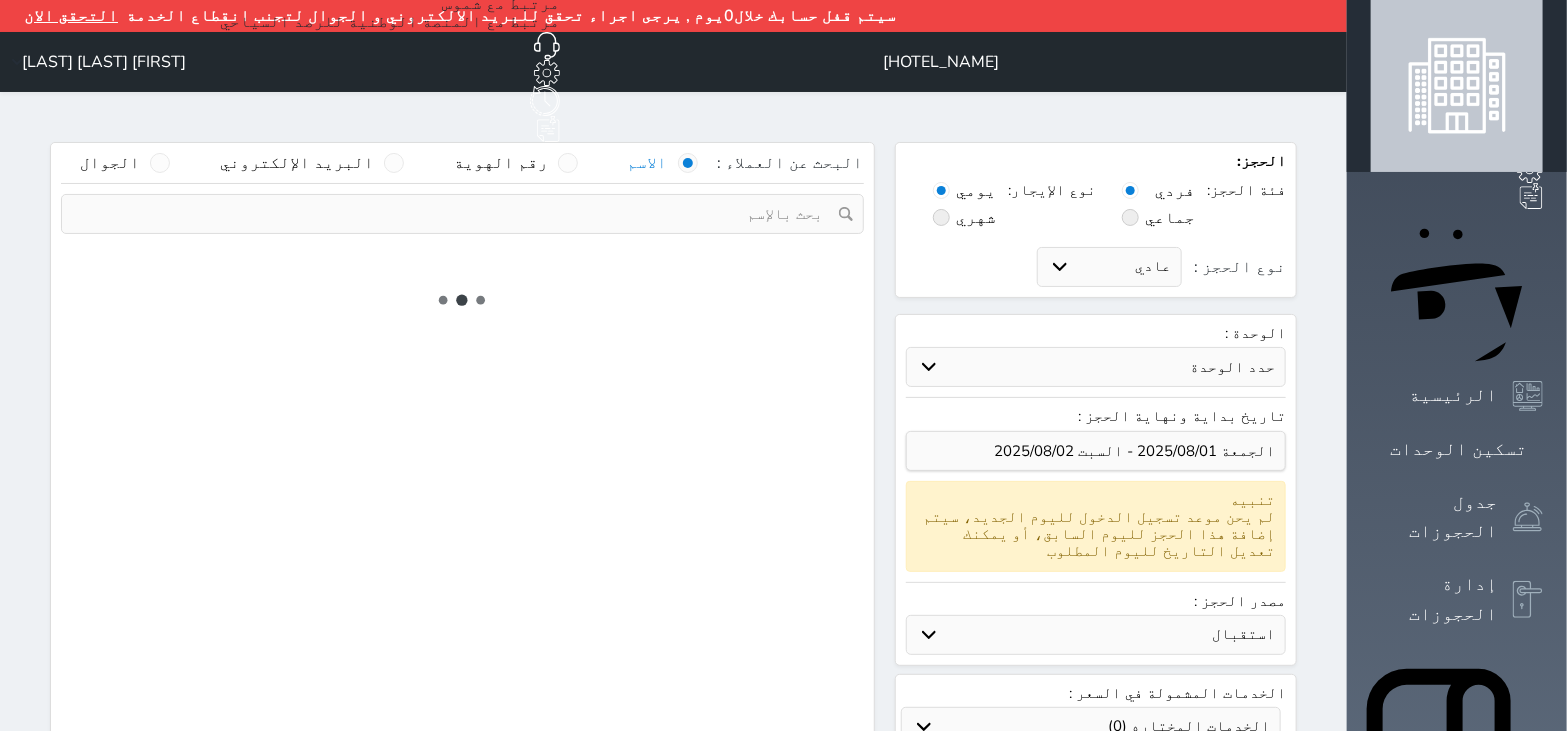 select 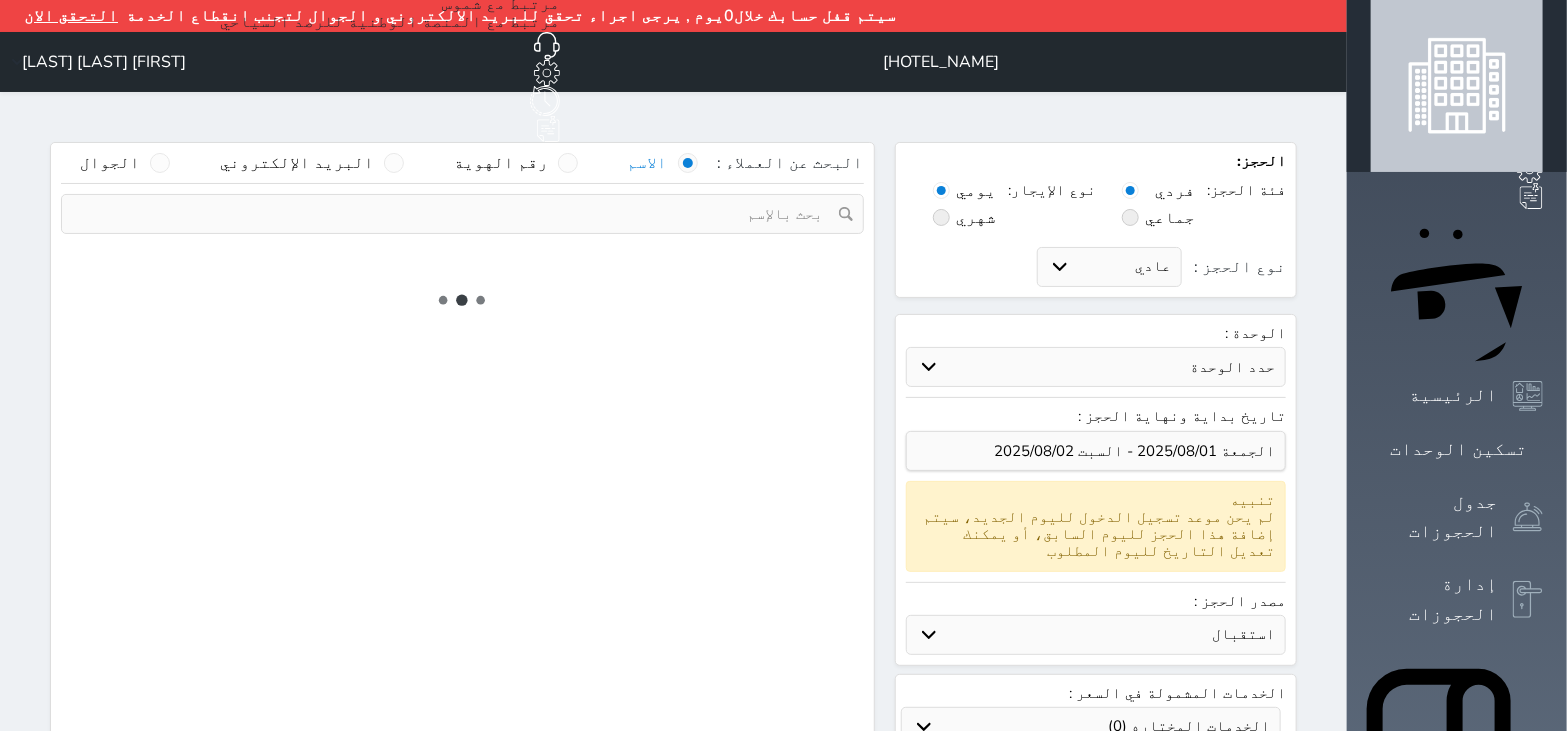 select on "7" 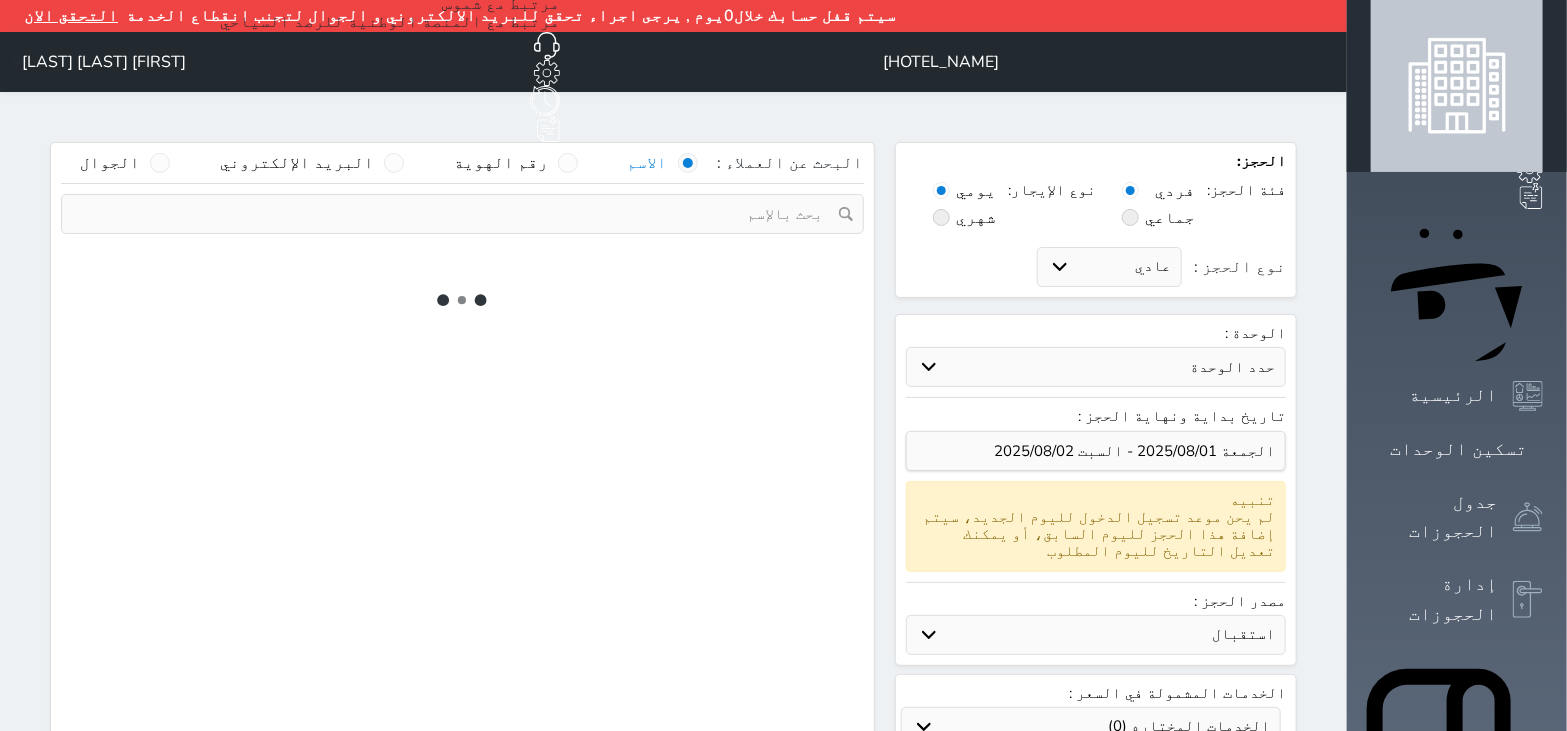 select 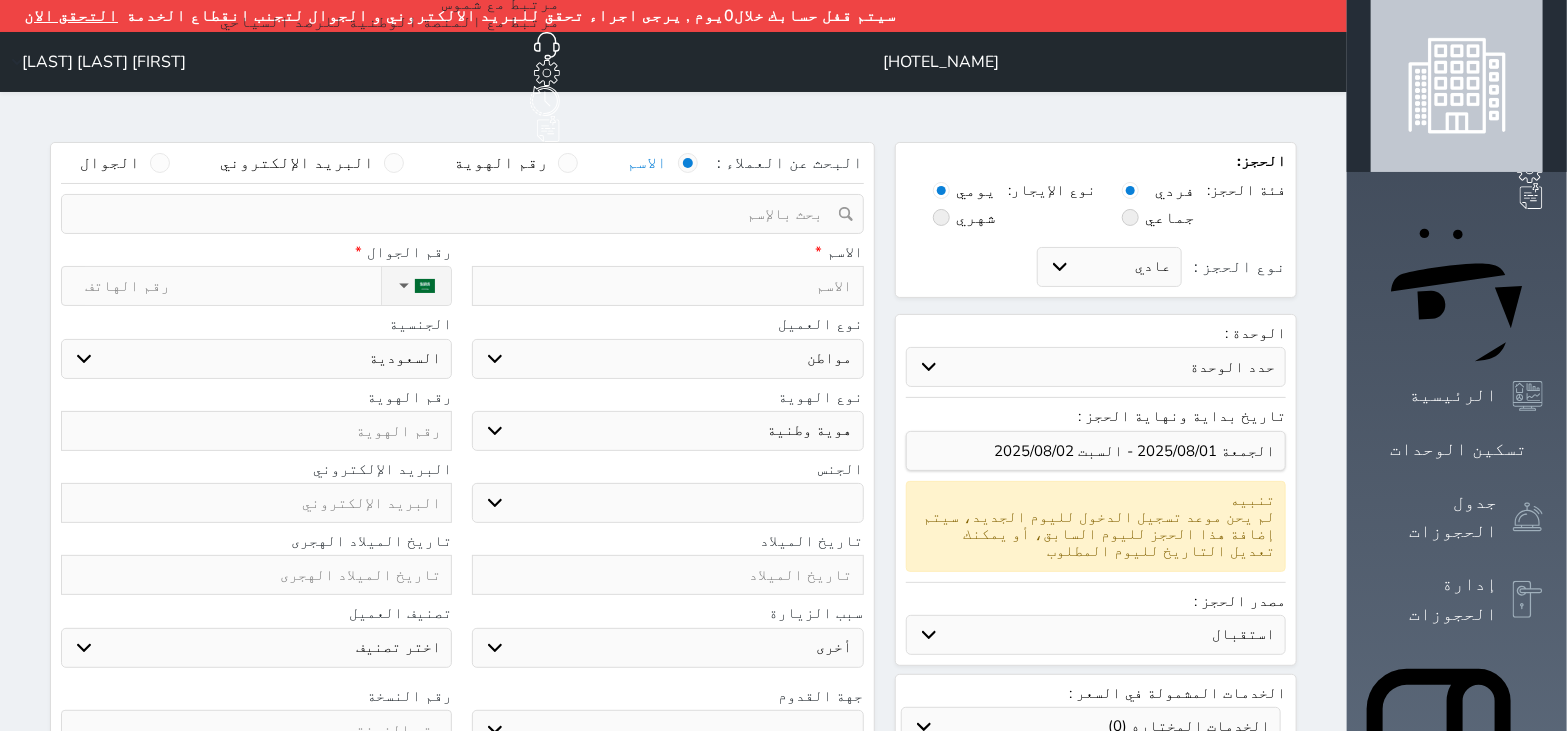 click on "حدد الوحدة
#1230 - غرفة ثنائية
#1229 - غرفة ثنائية
#1228 - غرفة ثنائية
#1227 - غرفة ثنائية
#1226 - غرفة رباعية
#1225 - غرفة ثنائية
#1224 - غرفة ثنائية
#1223 - غرفة ثنائية
#1221 - غرفة ثنائية
#1220 - غرفة ثلاثية
#1219 - غرفة ثلاثية
#1218 - غرفة ثلاثية
#1217 - غرفة رباعية
#1216 - غرفة ثنائية
#1214 - غرفة ثنائية
#1210 - غرفة ثلاثية" at bounding box center [1096, 367] 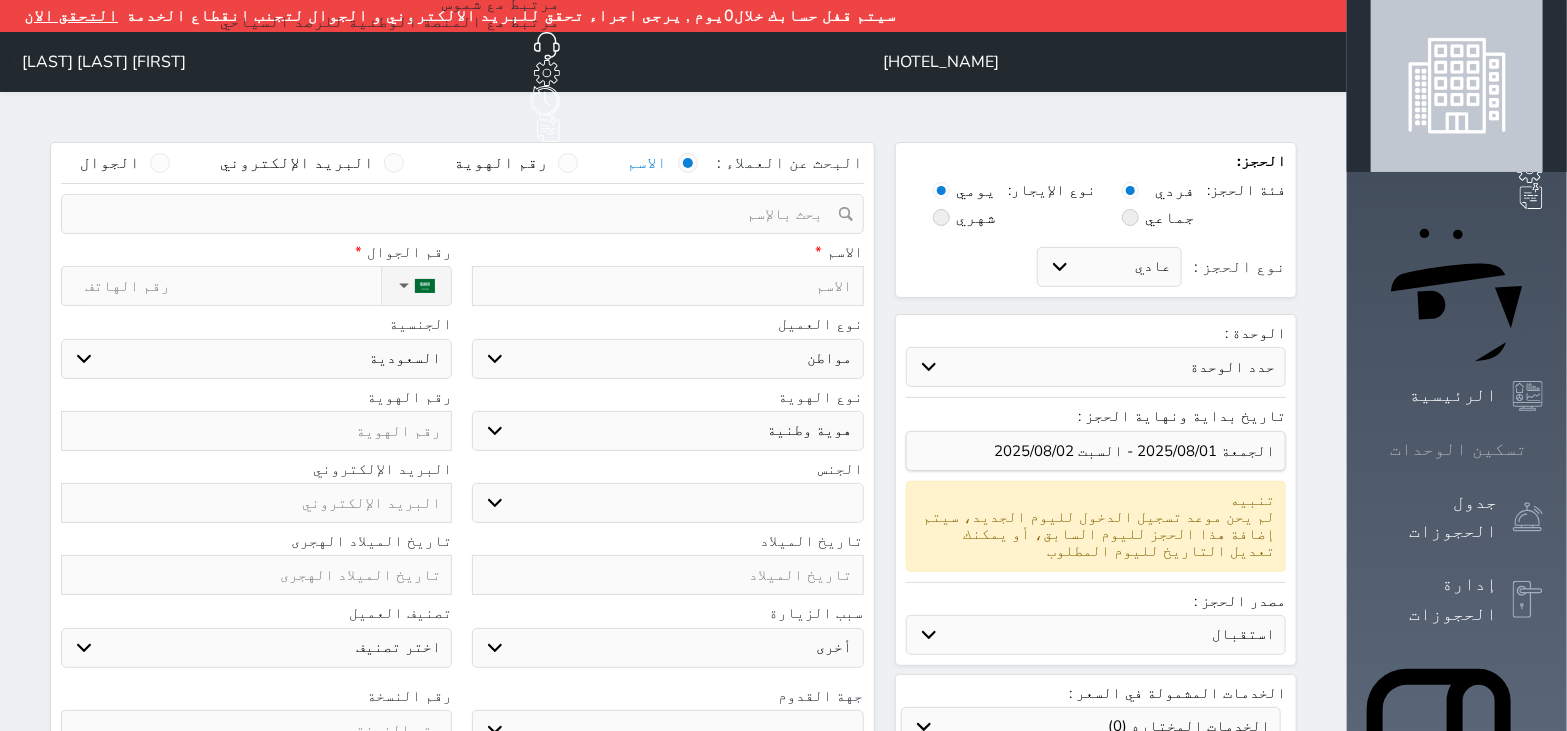 click 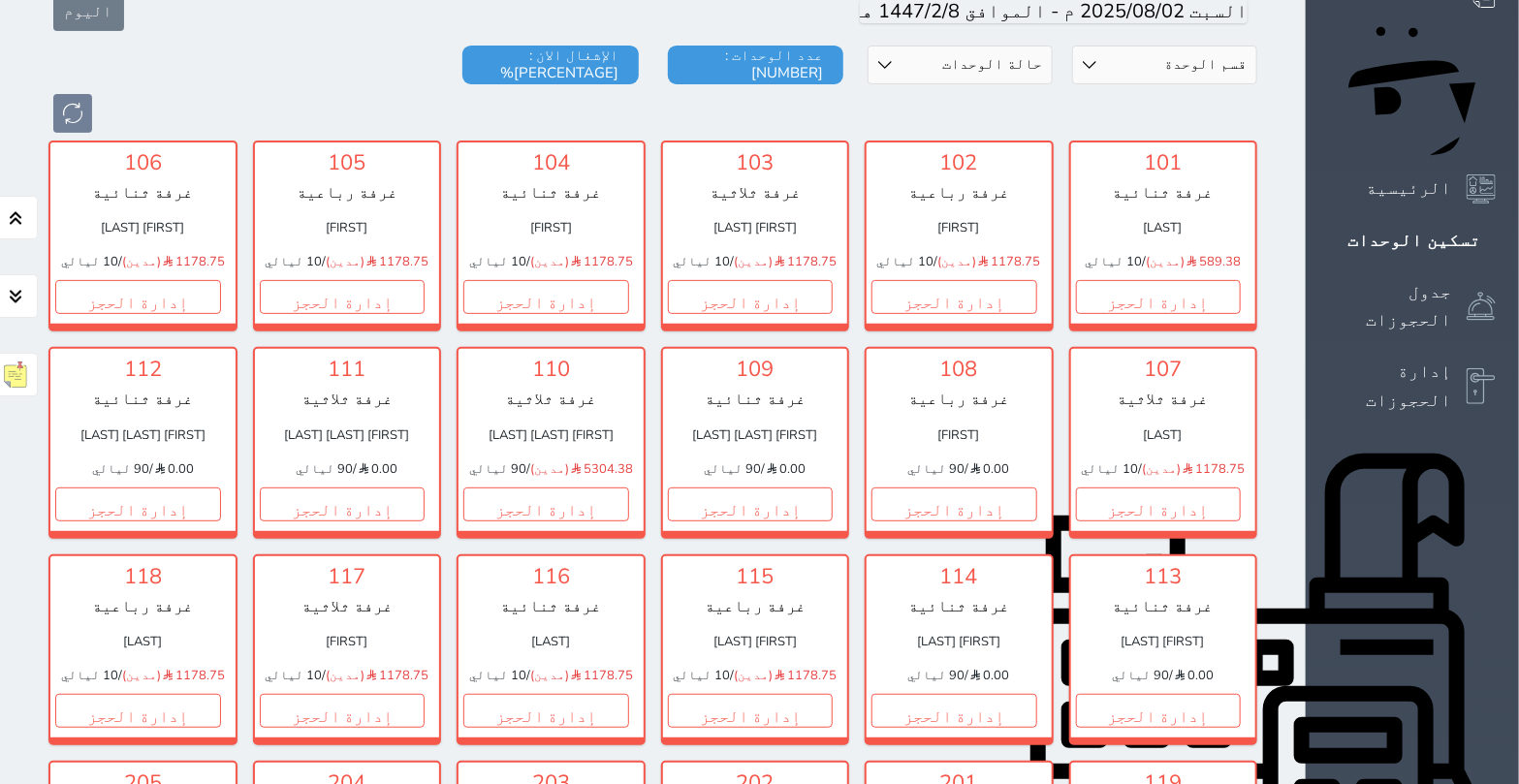 scroll, scrollTop: 107, scrollLeft: 0, axis: vertical 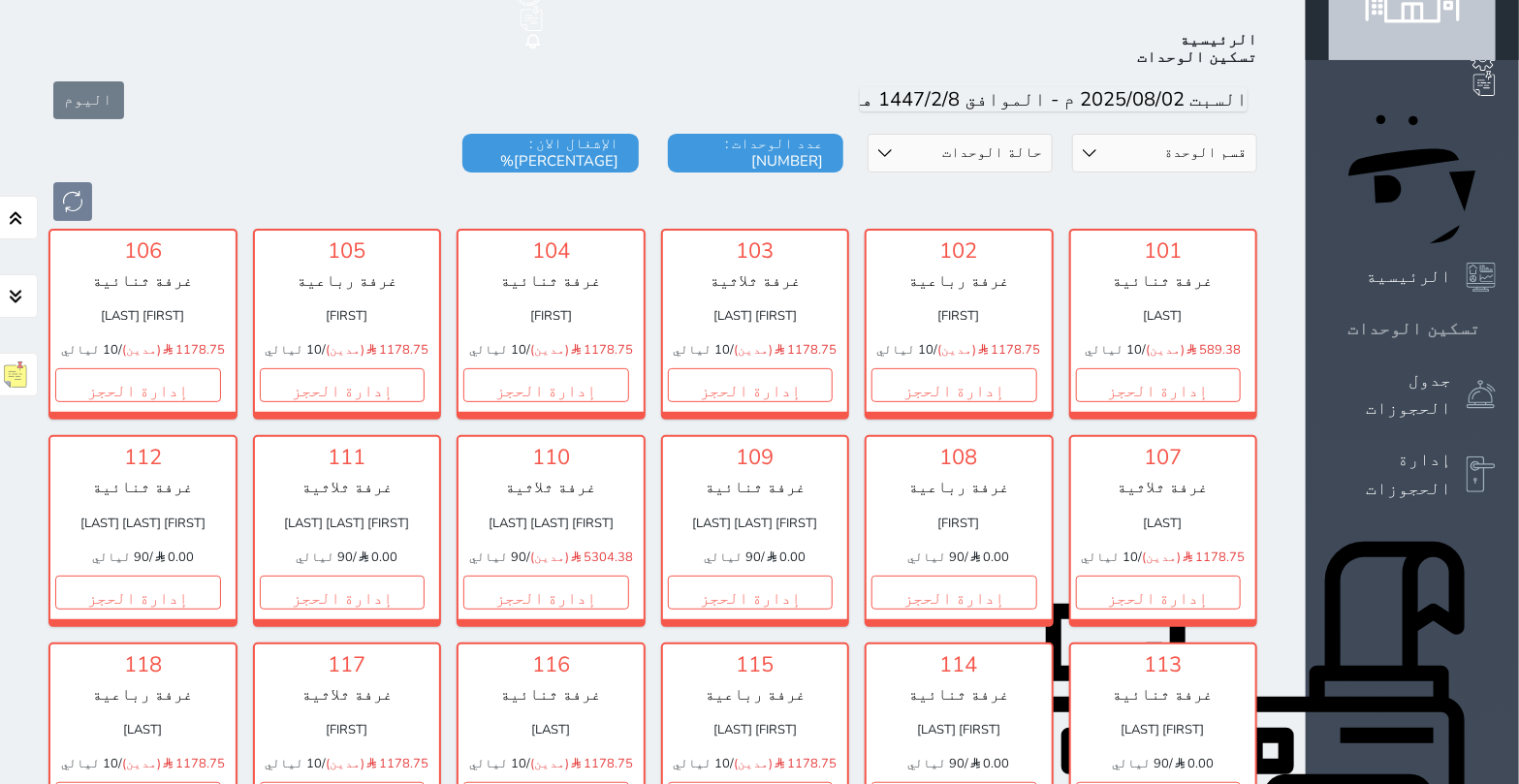 click on "تسكين الوحدات" at bounding box center (1413, 329) 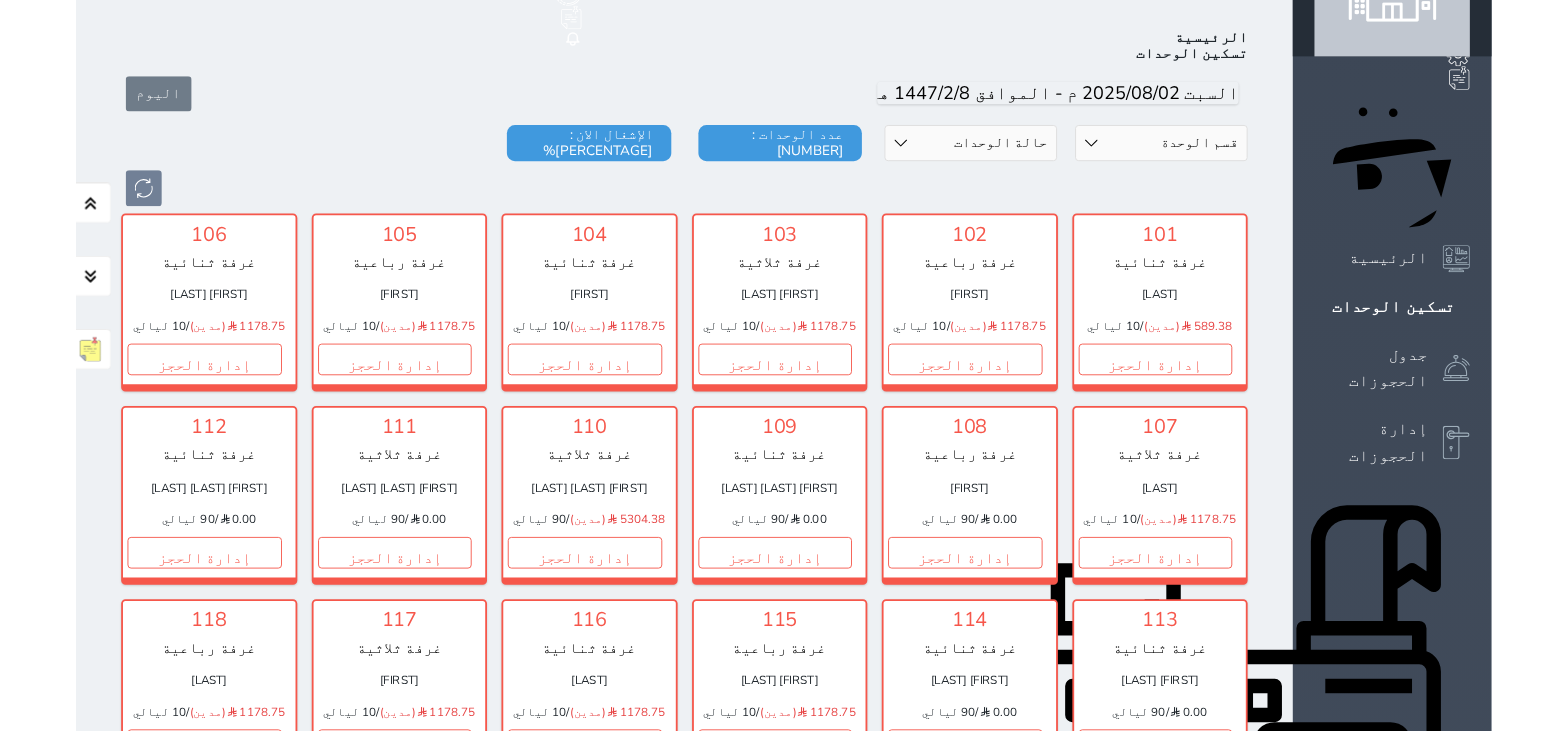 scroll, scrollTop: 0, scrollLeft: 0, axis: both 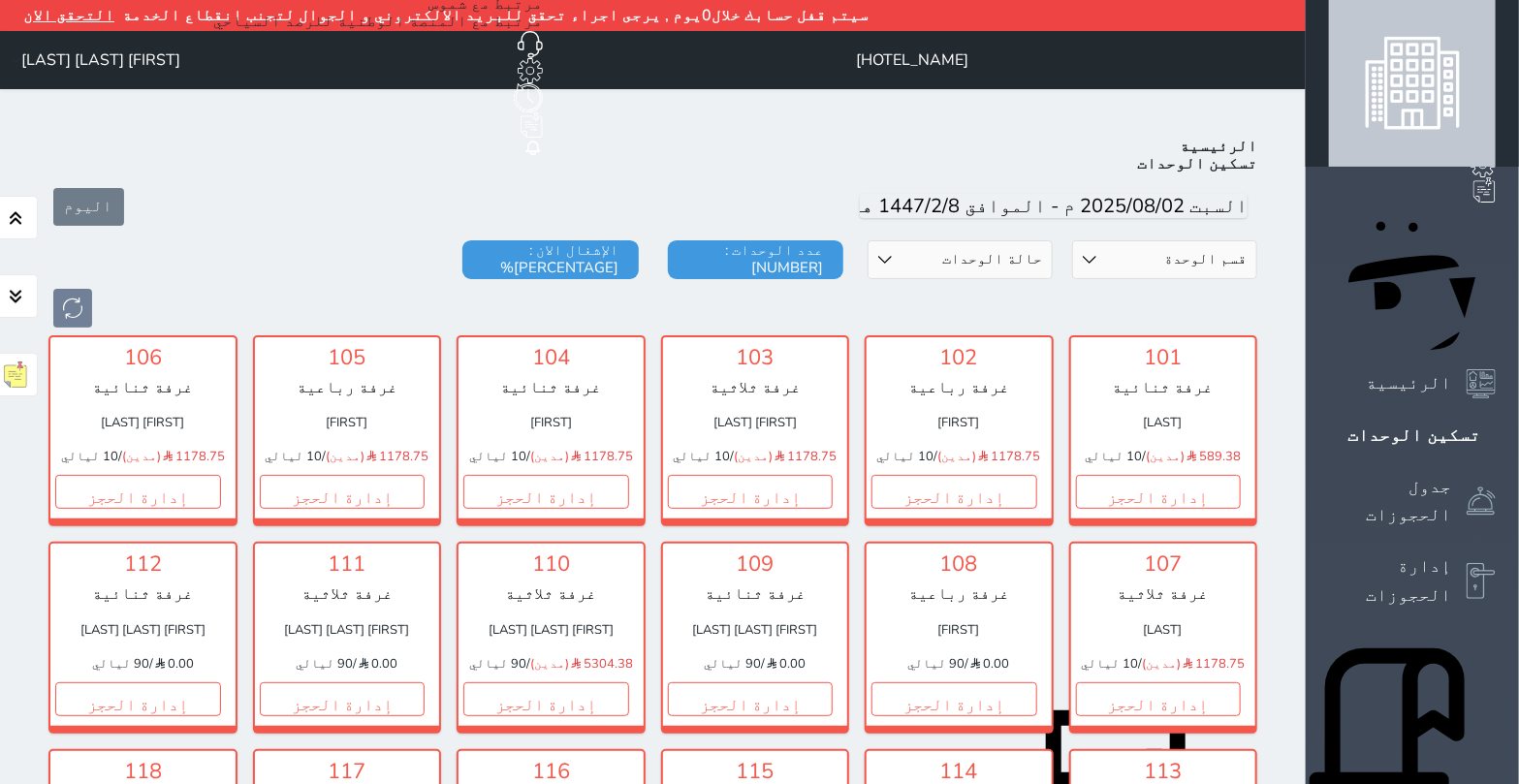 click on "حجز جديد" at bounding box center (379, -32) 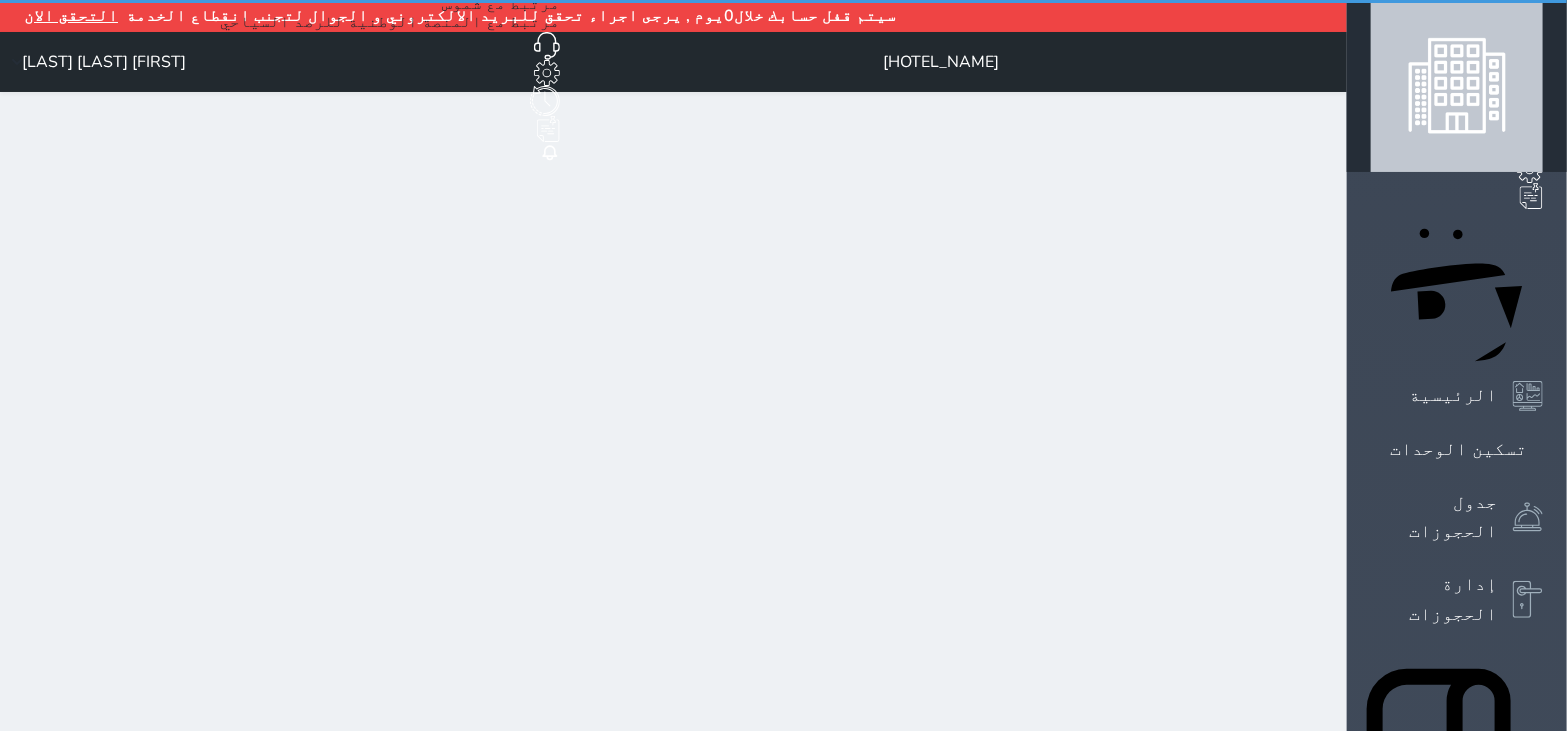 select on "1" 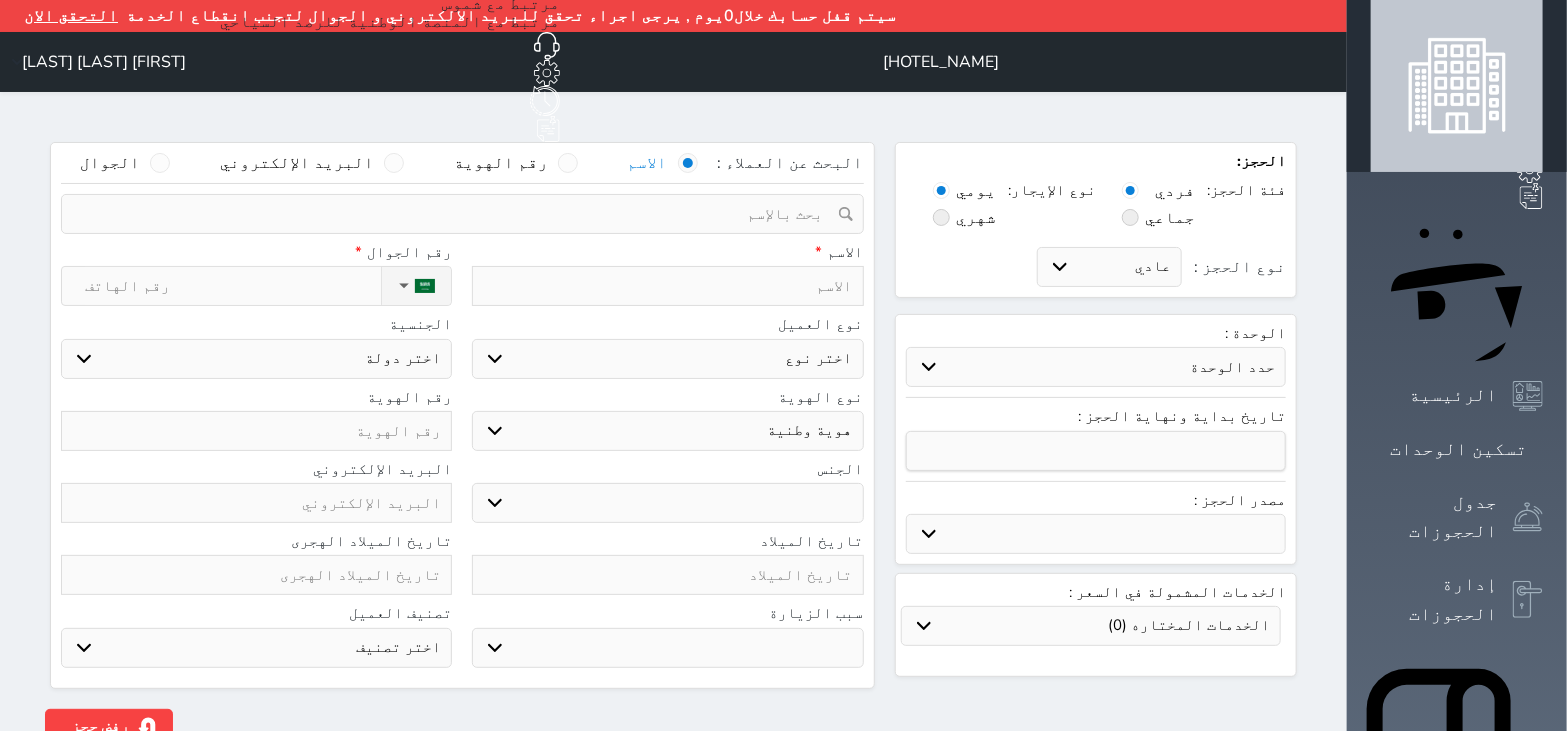 select 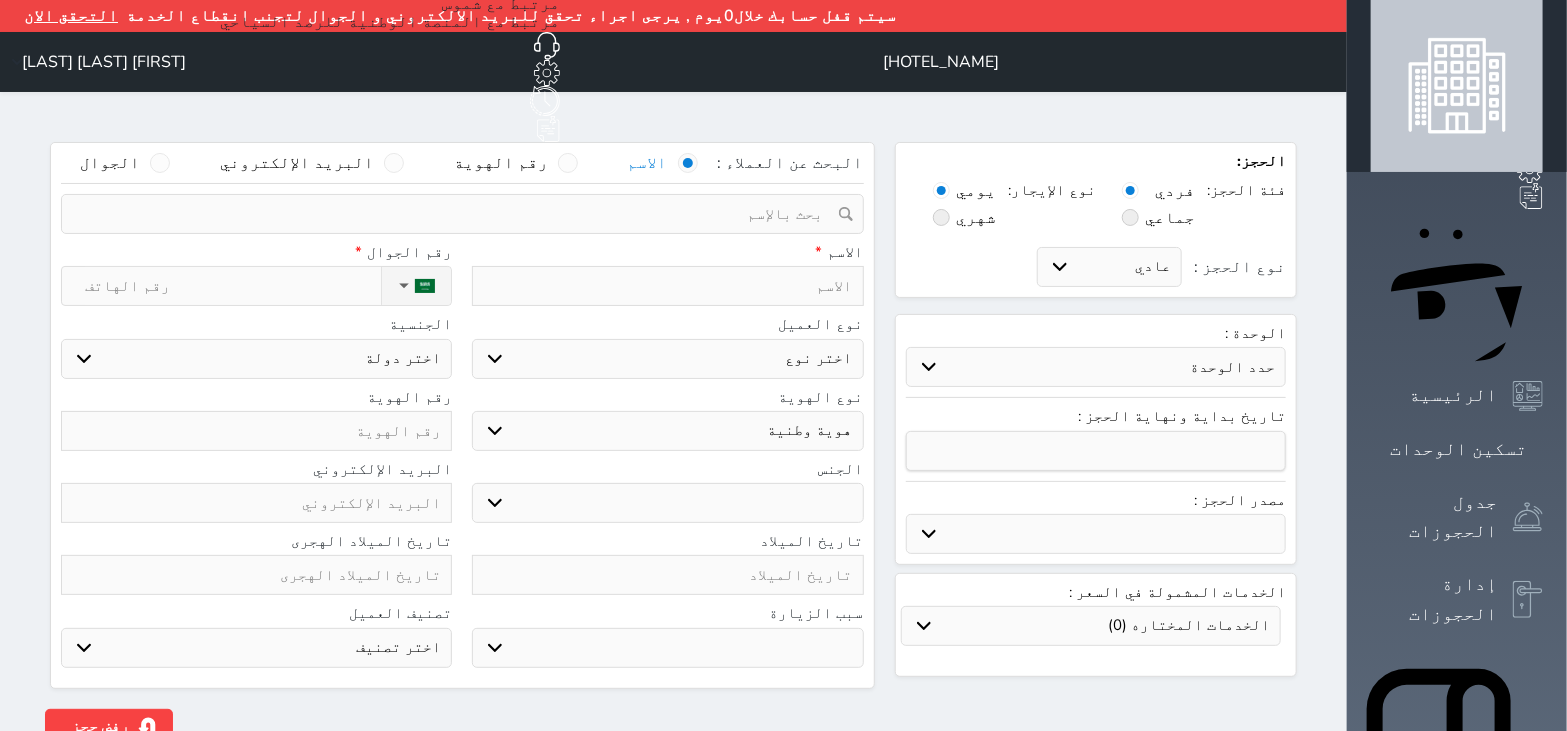 select 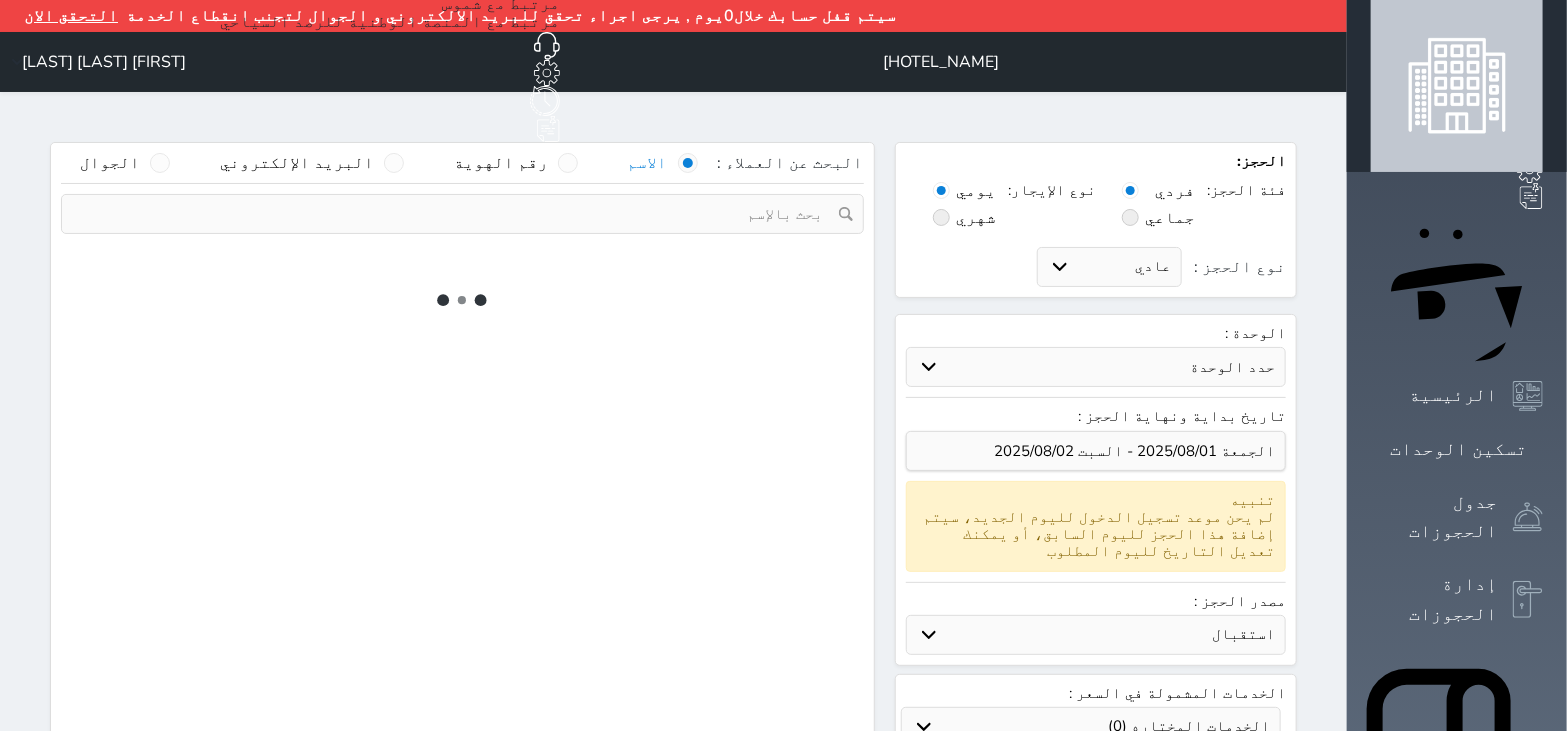 click on "حدد الوحدة" at bounding box center [1096, 367] 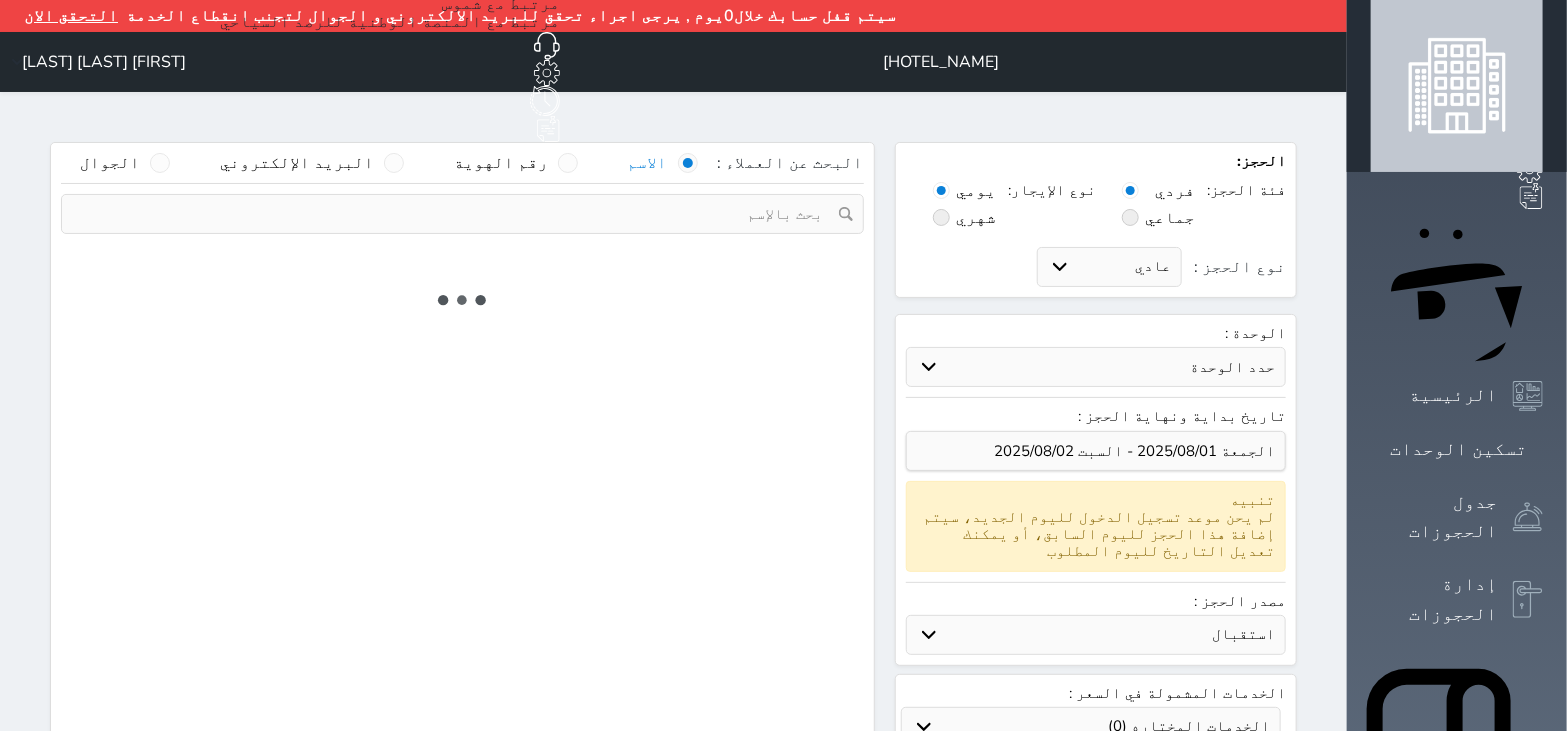 select 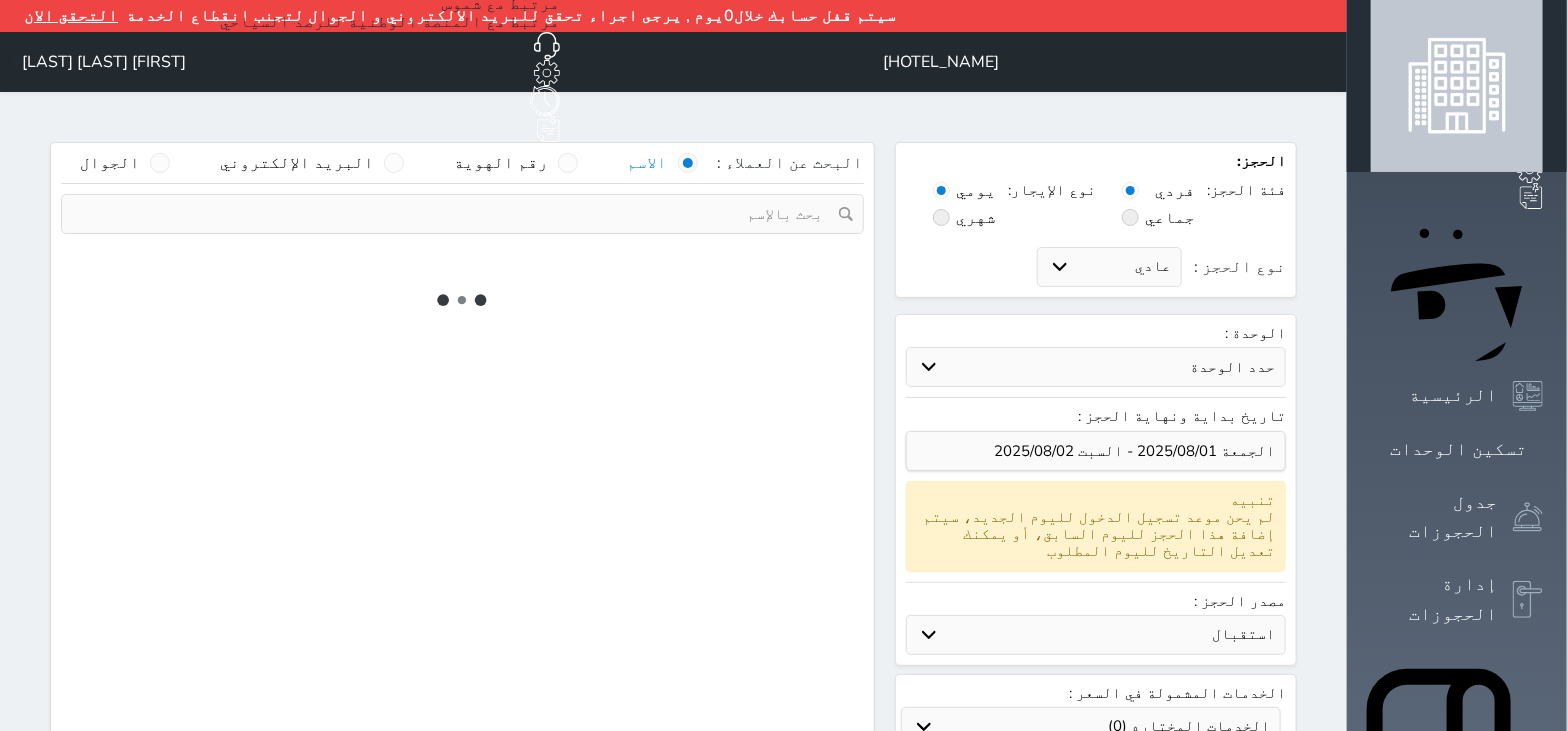 select on "1" 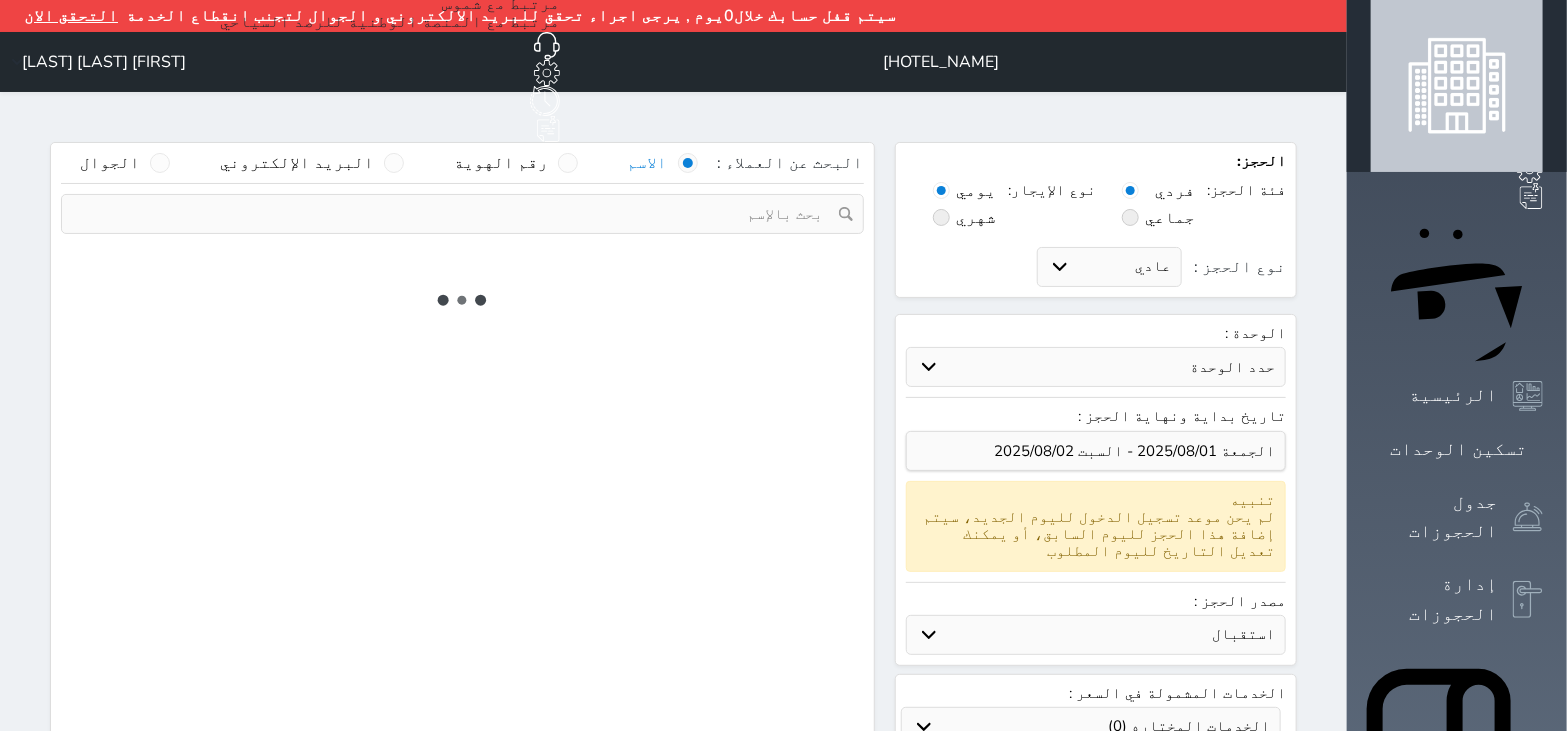 select on "113" 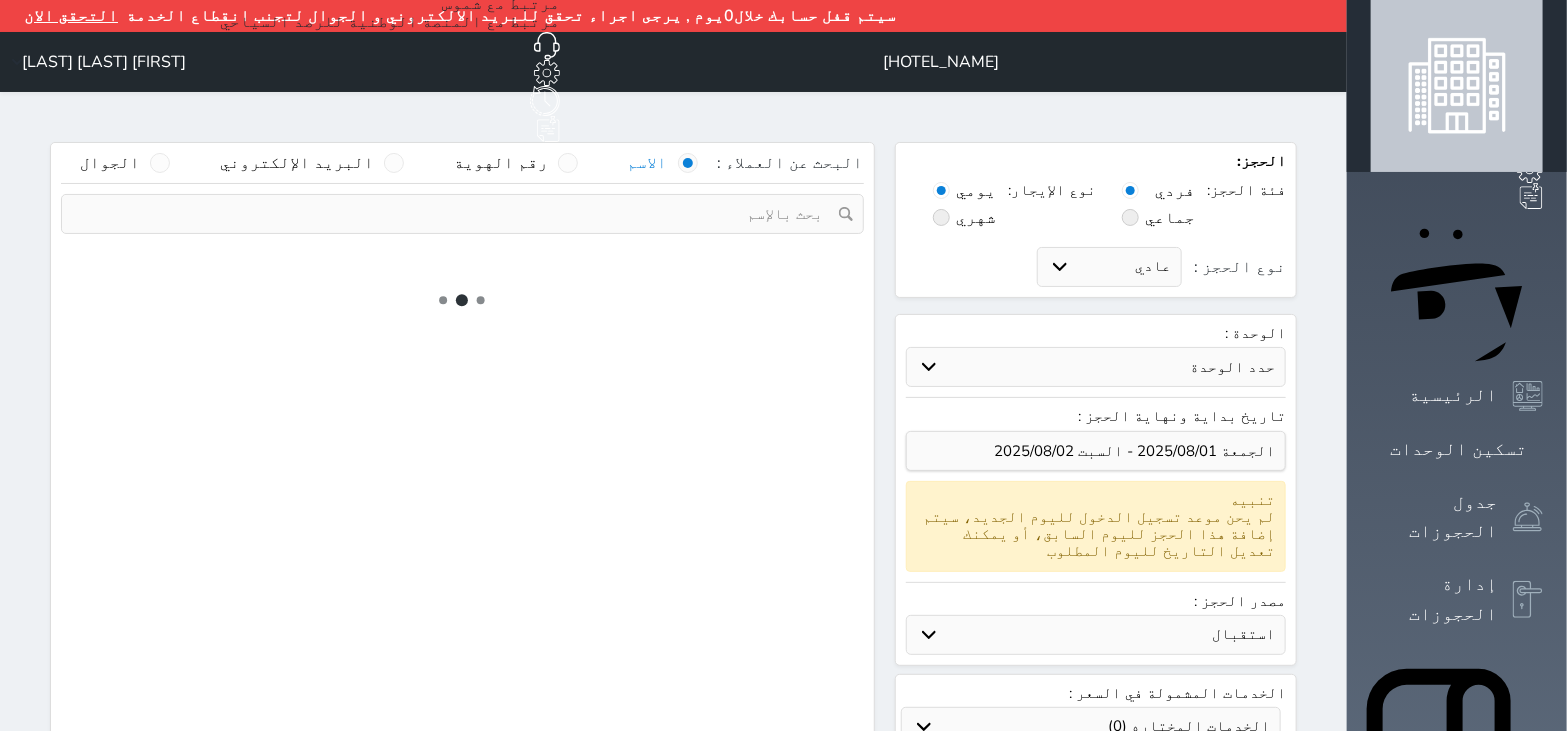 select on "1" 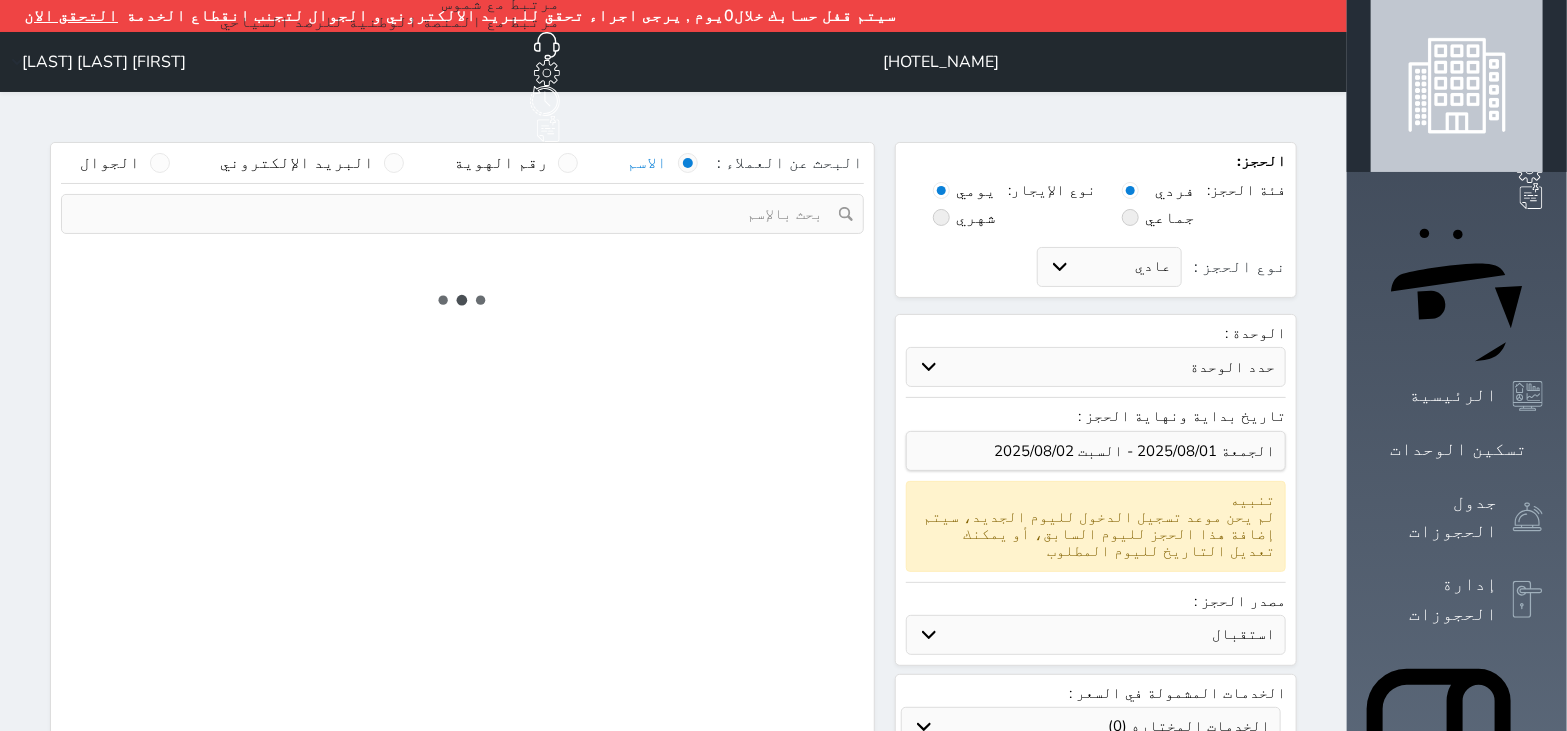 select 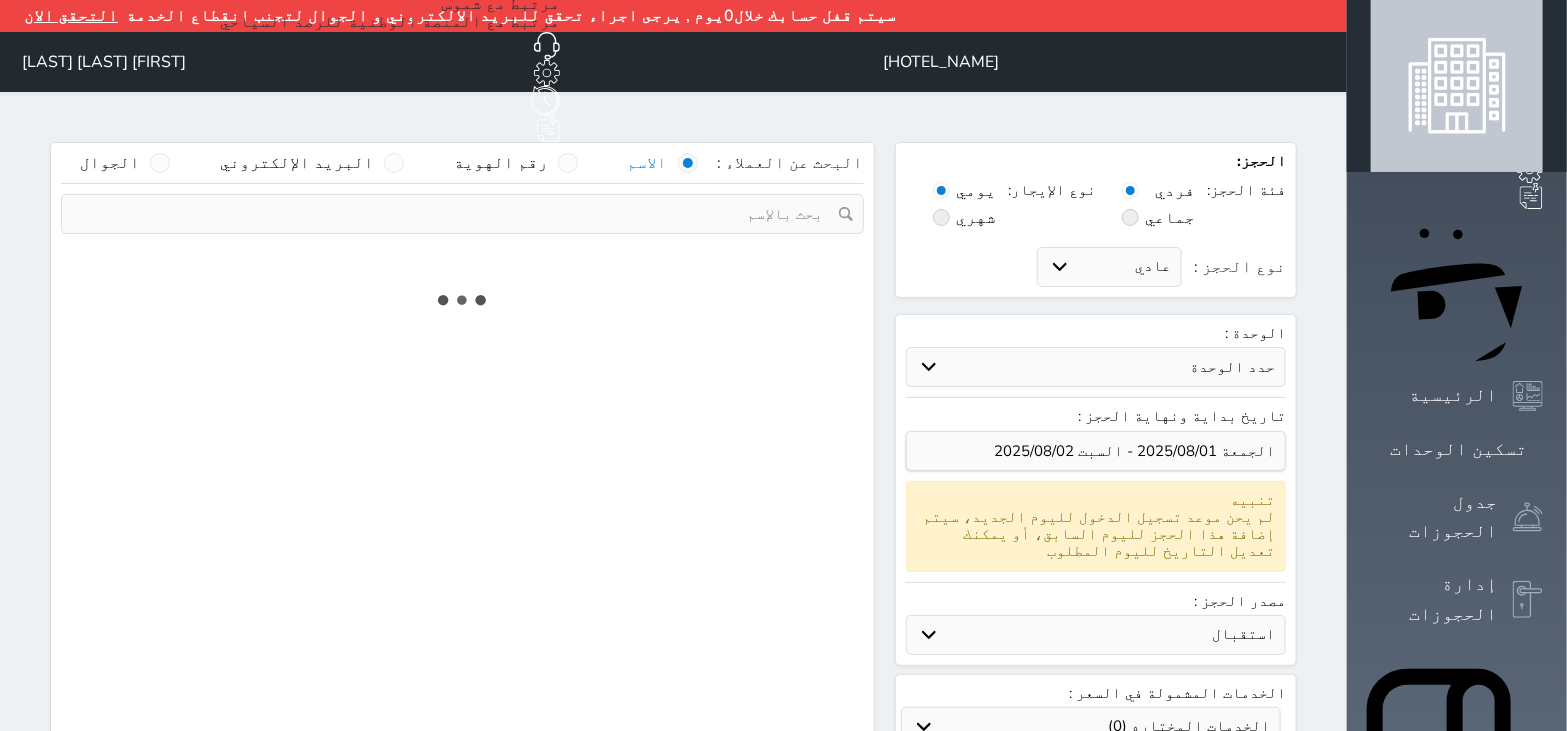 select on "7" 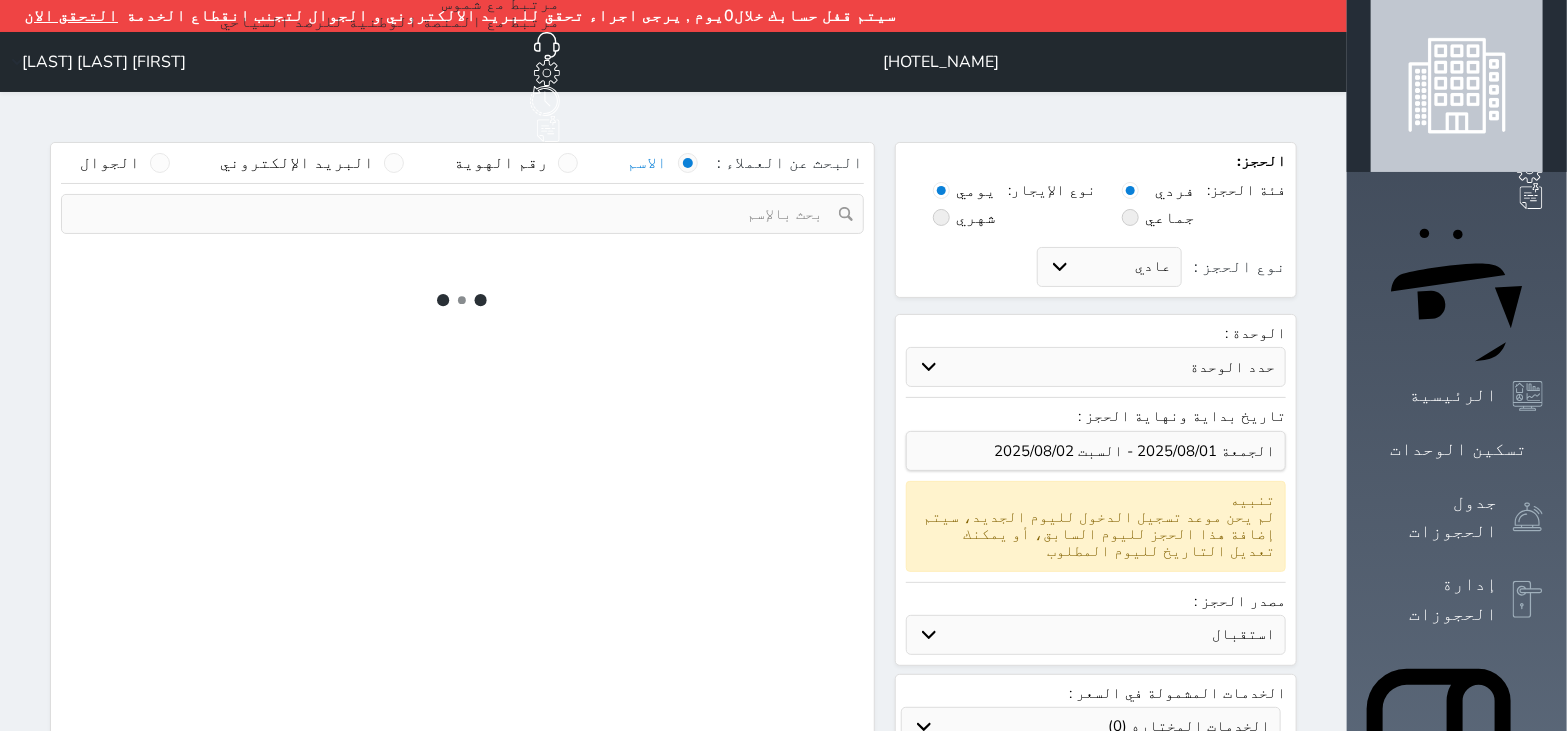 select 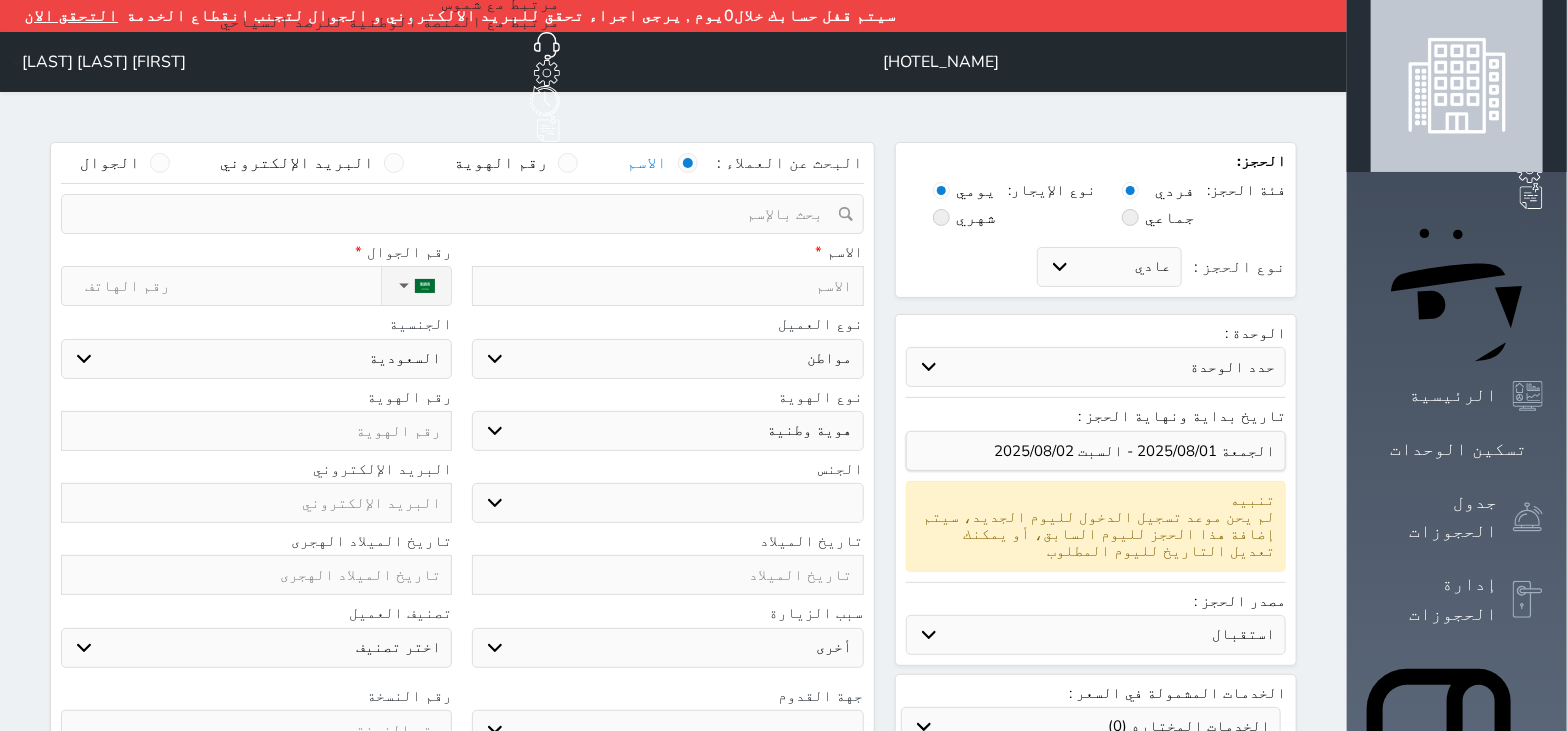 click on "حدد الوحدة
#1230 - غرفة ثنائية
#1229 - غرفة ثنائية
#1228 - غرفة ثنائية
#1227 - غرفة ثنائية
#1226 - غرفة رباعية
#1225 - غرفة ثنائية
#1224 - غرفة ثنائية
#1223 - غرفة ثنائية
#1221 - غرفة ثنائية
#1220 - غرفة ثلاثية
#1219 - غرفة ثلاثية
#1218 - غرفة ثلاثية
#1217 - غرفة رباعية
#1216 - غرفة ثنائية
#1214 - غرفة ثنائية
#1210 - غرفة ثلاثية" at bounding box center (1096, 367) 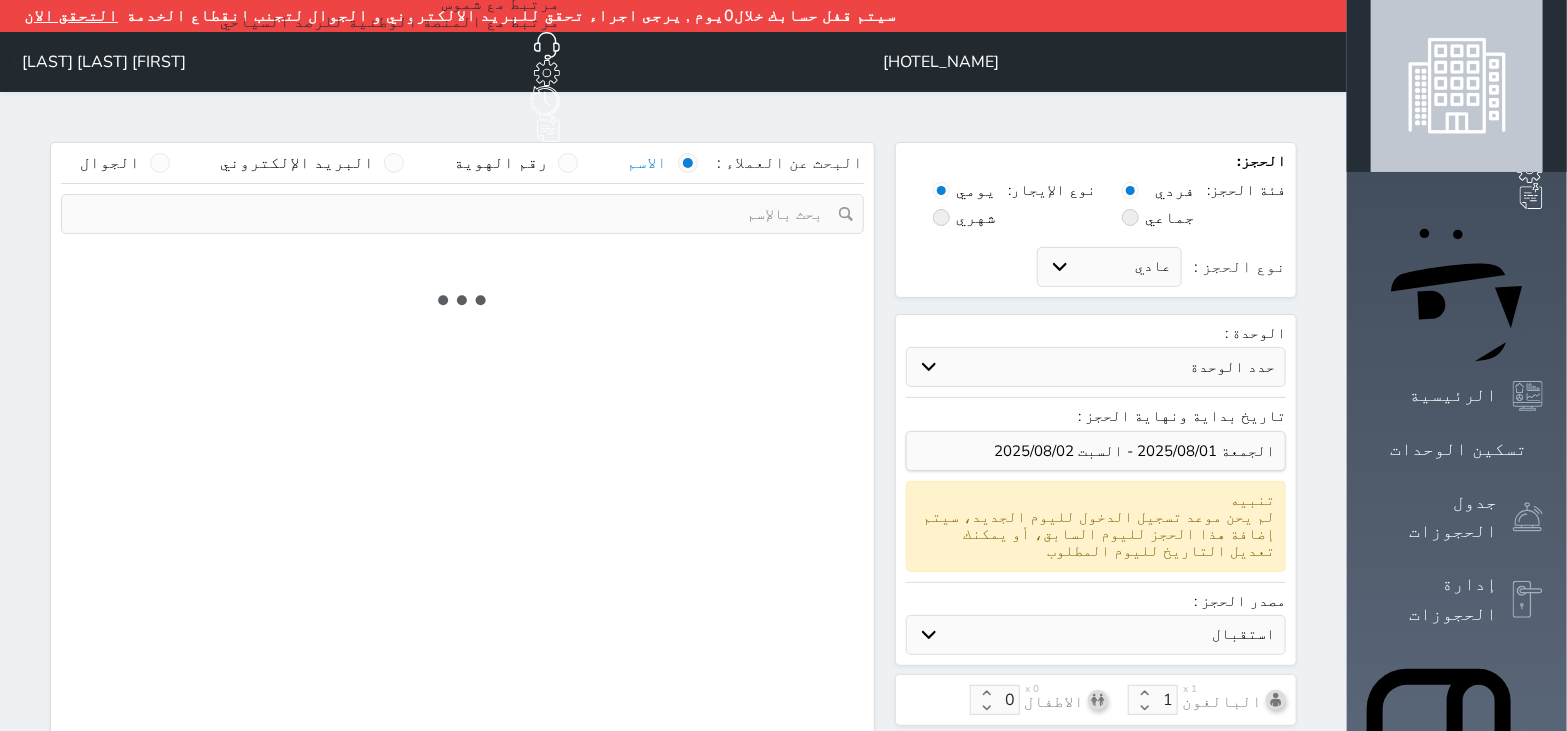 select on "1" 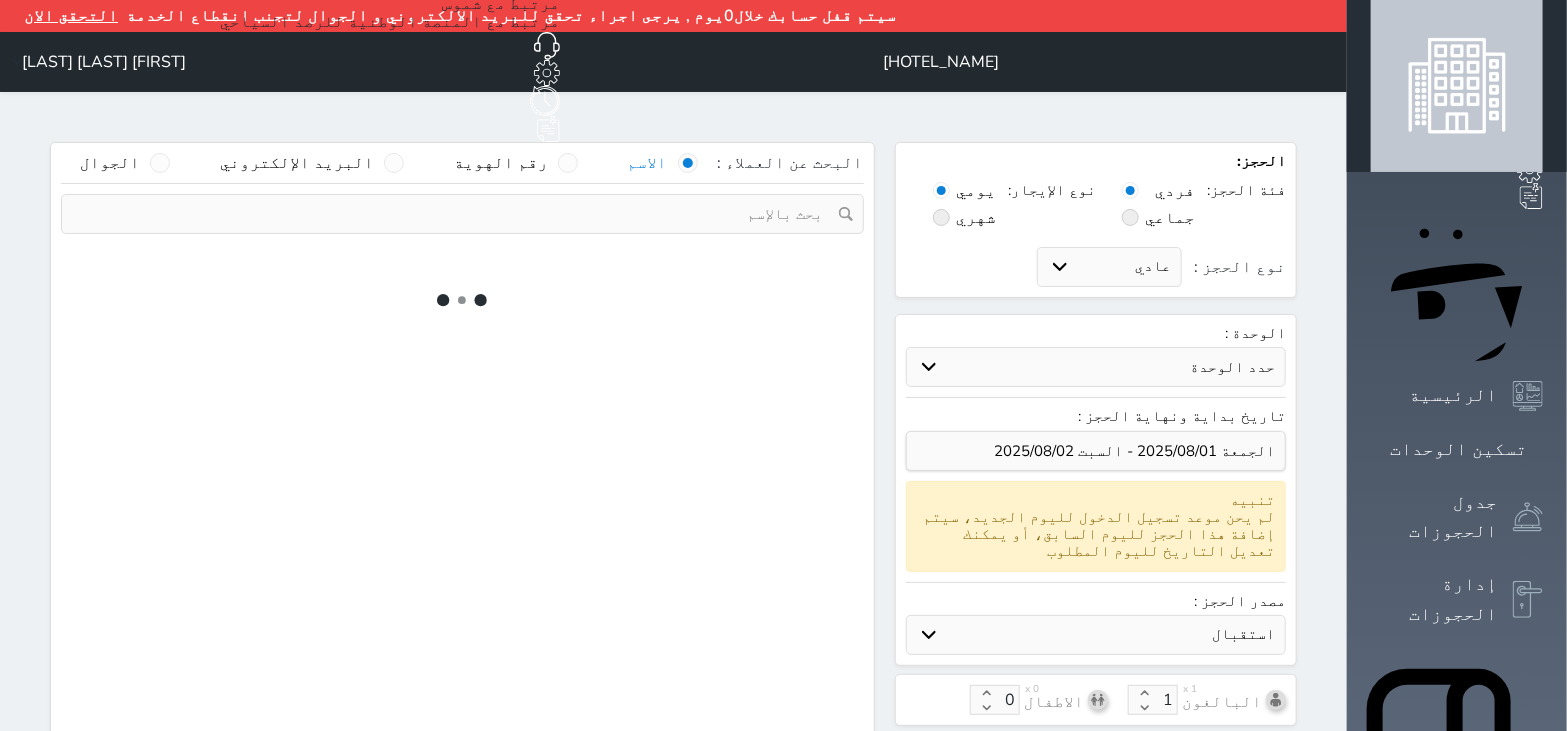select on "113" 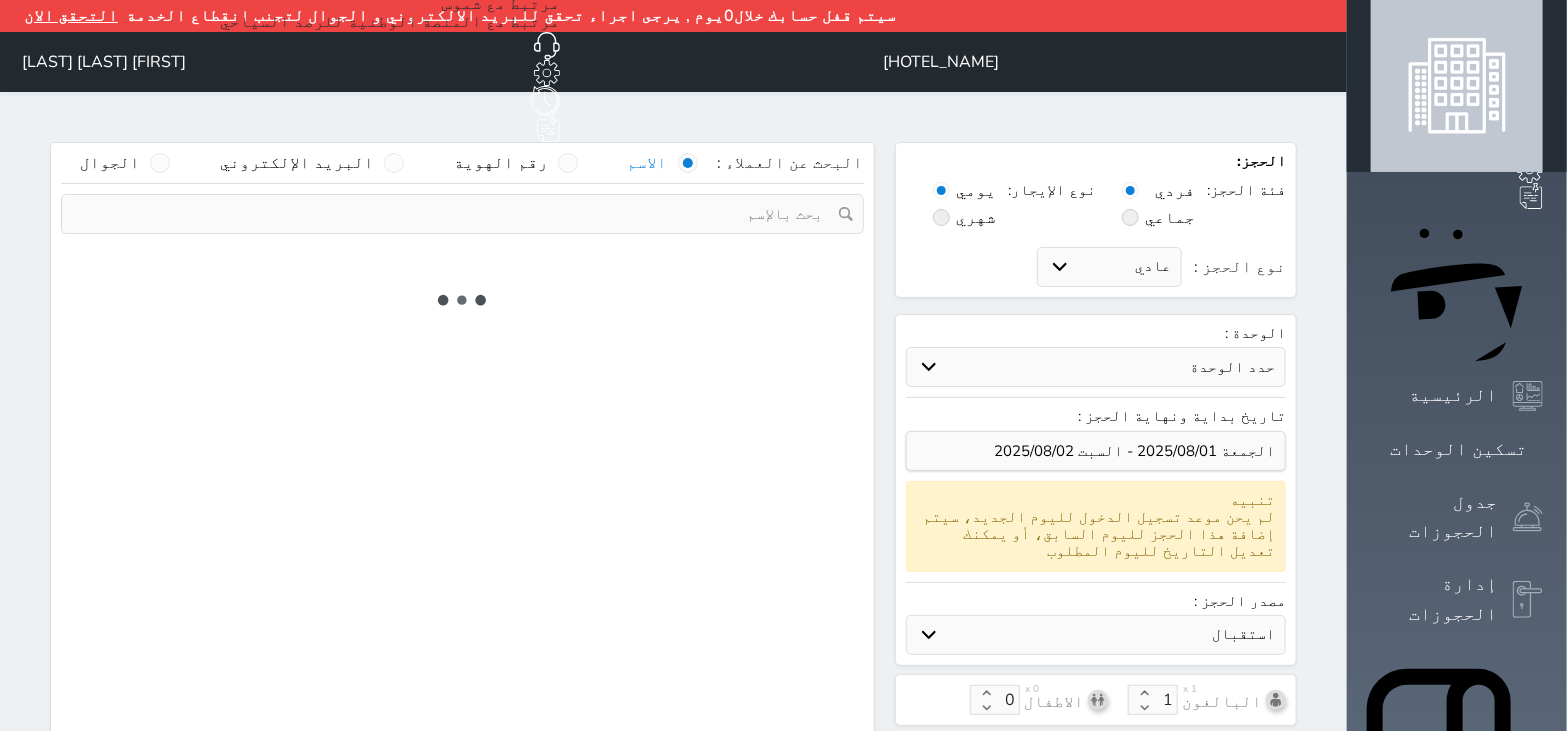 select on "1" 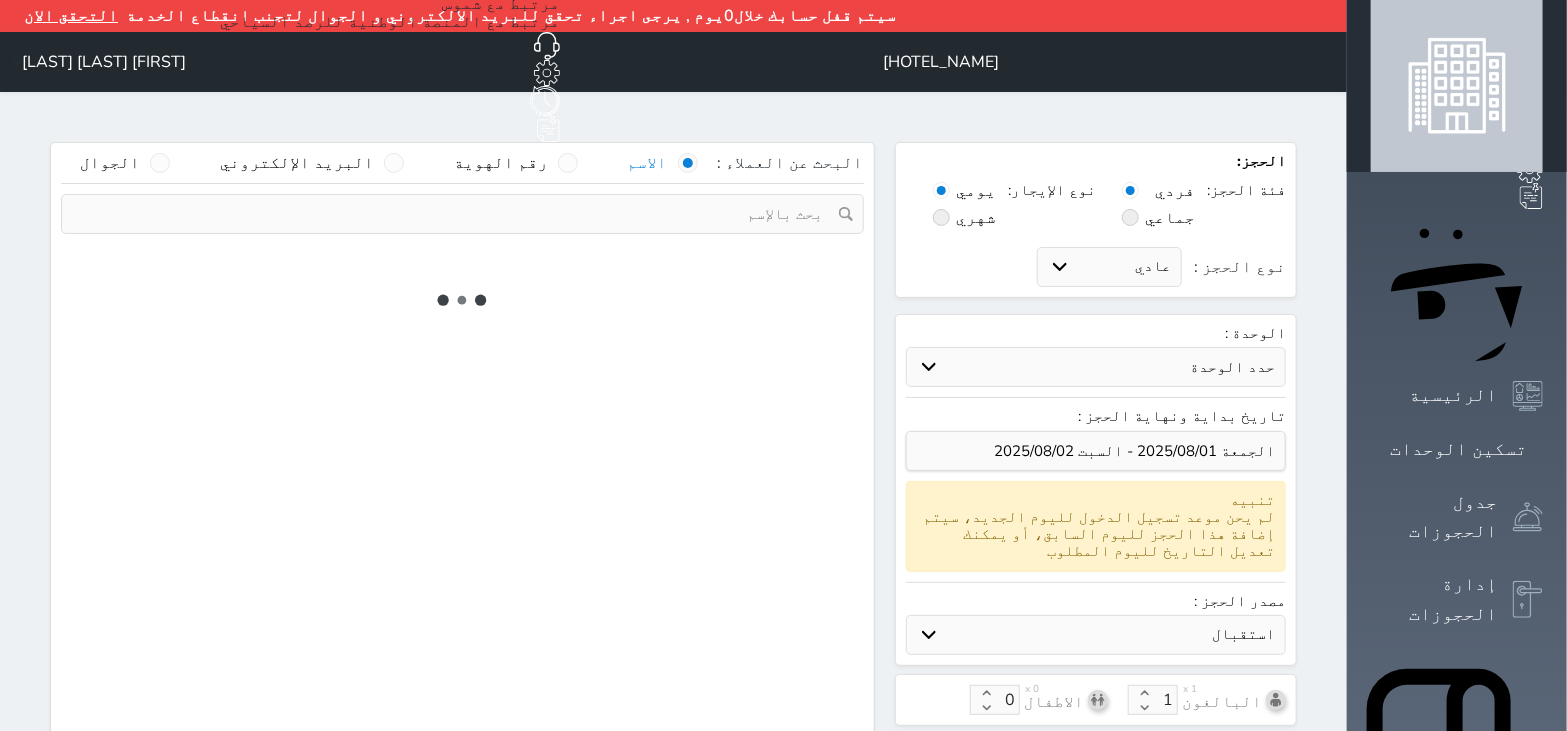 select 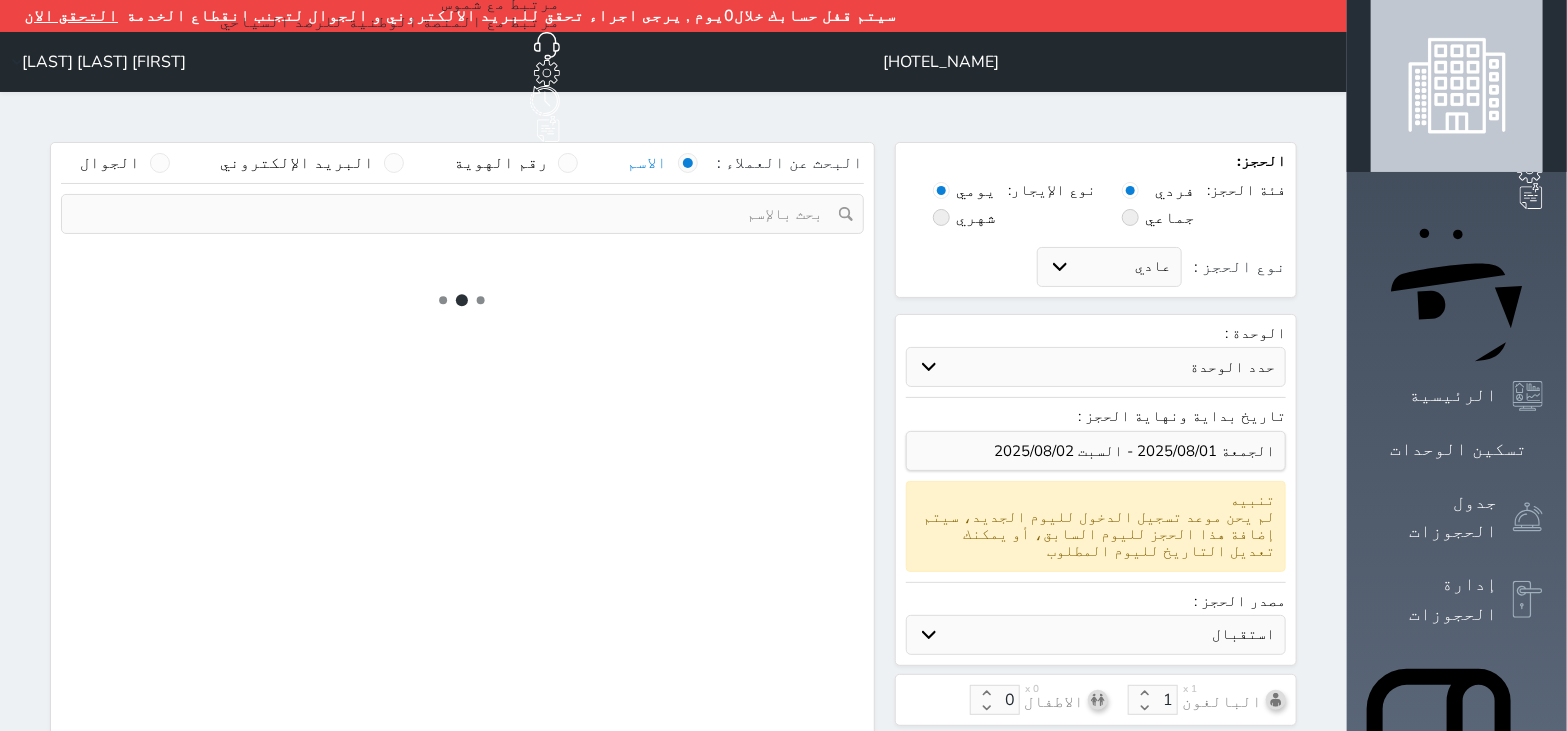 select on "7" 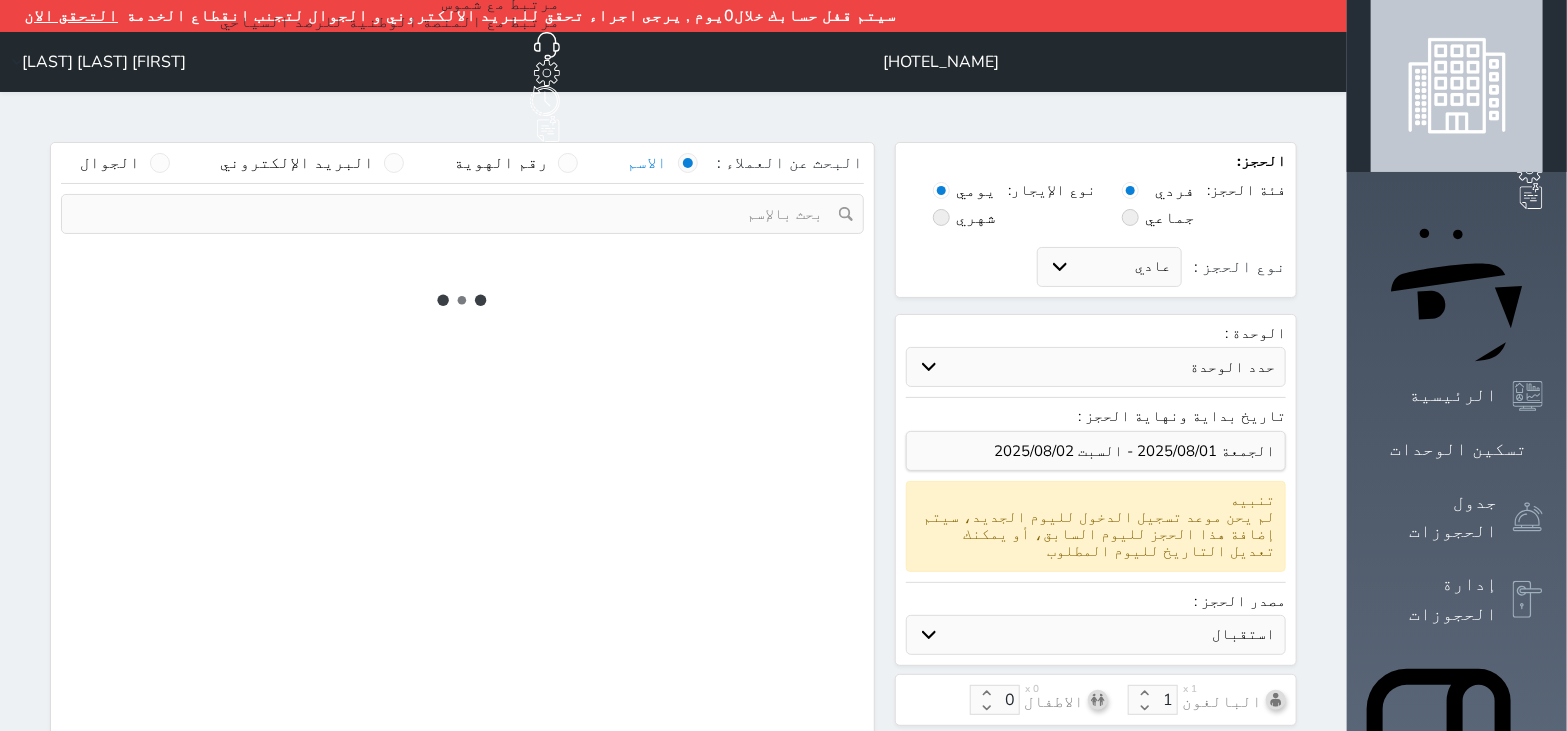 select 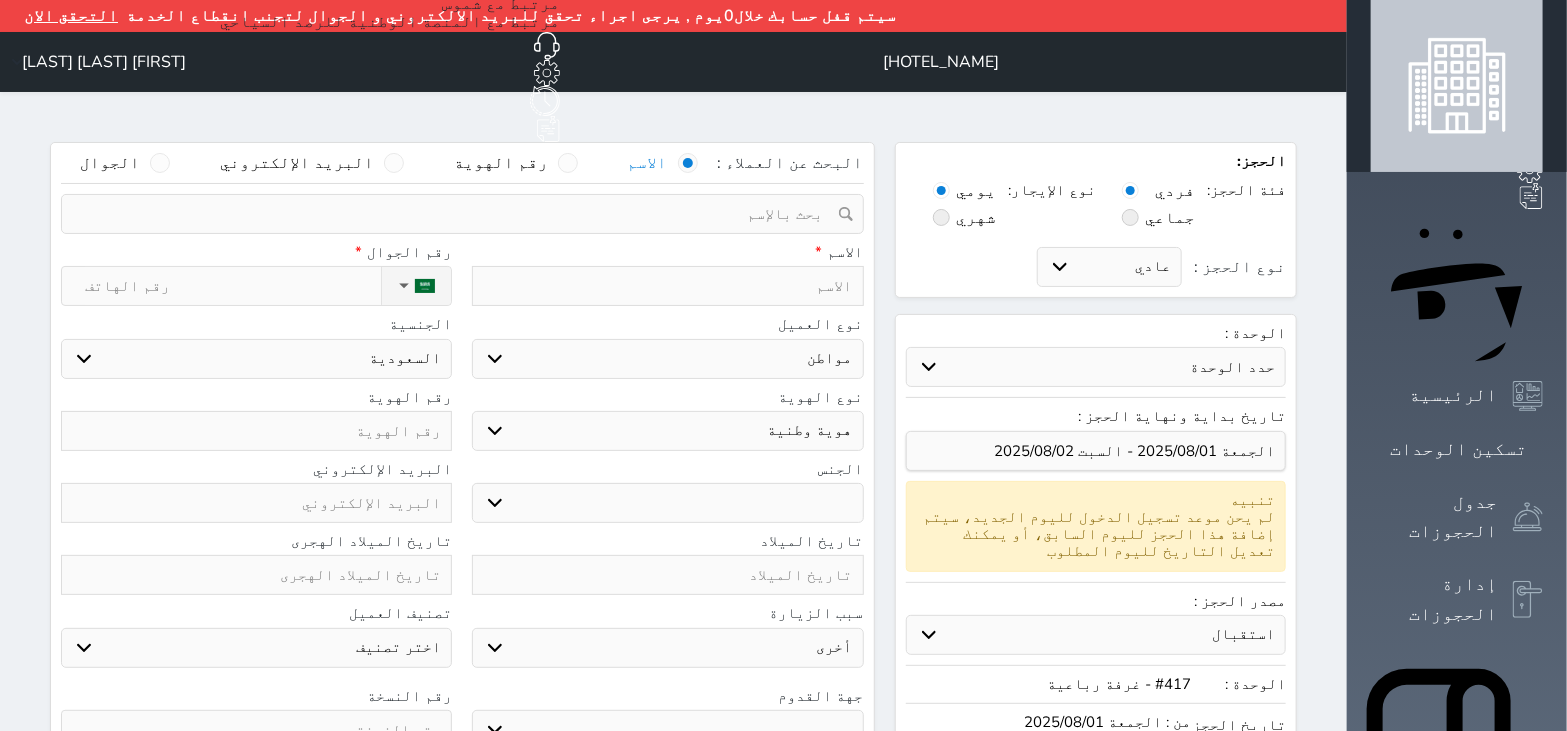 click at bounding box center [667, 286] 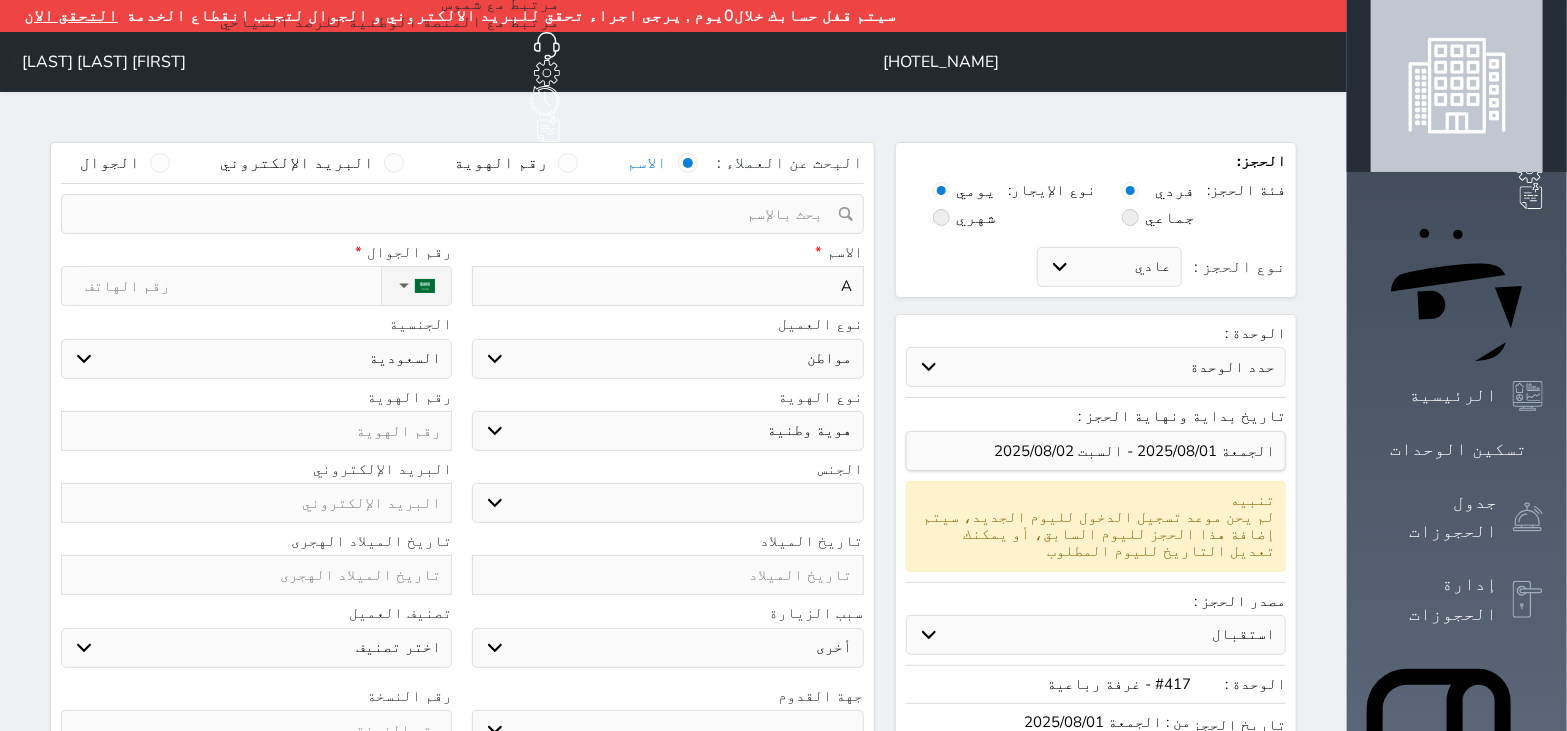 select 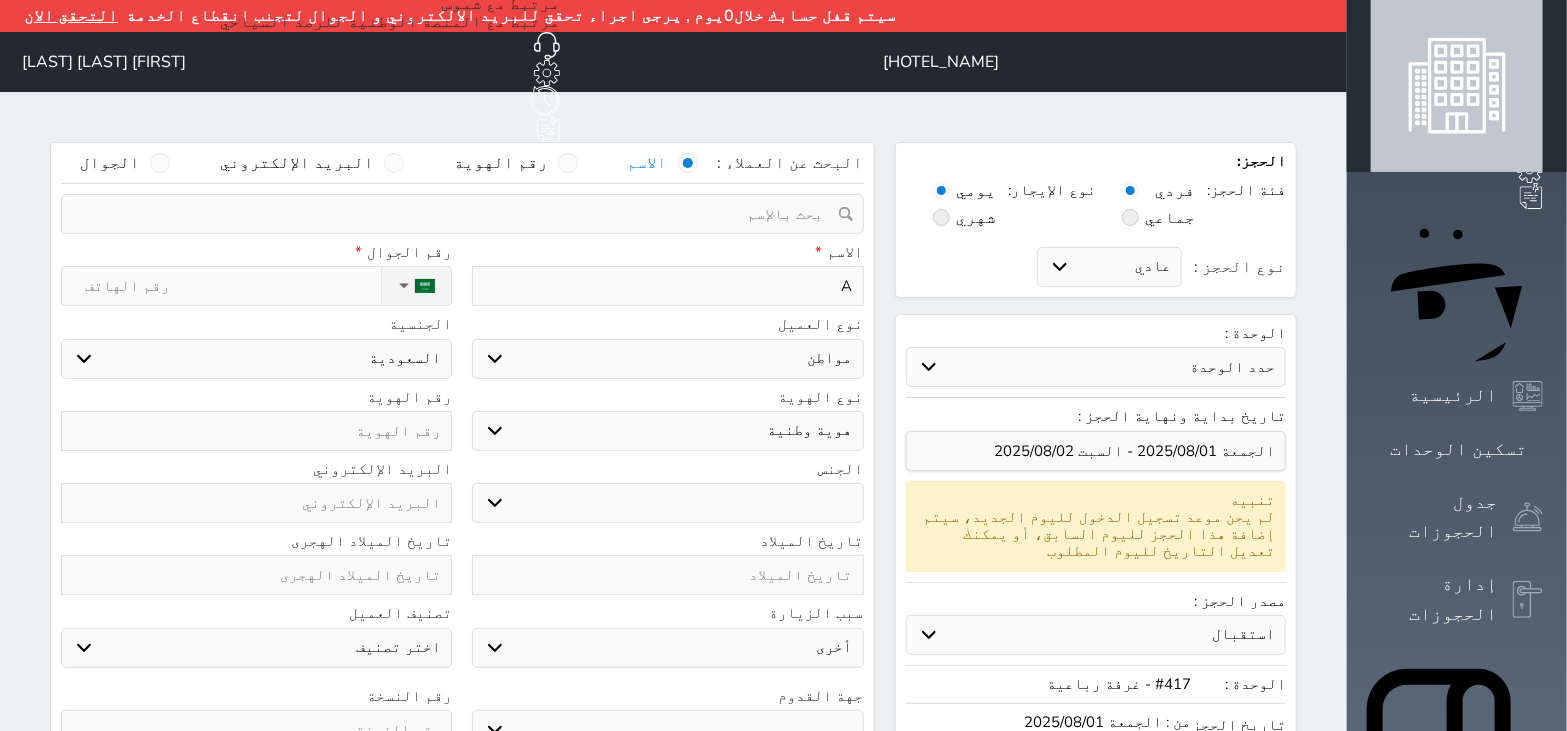 type on "[INITIALS]" 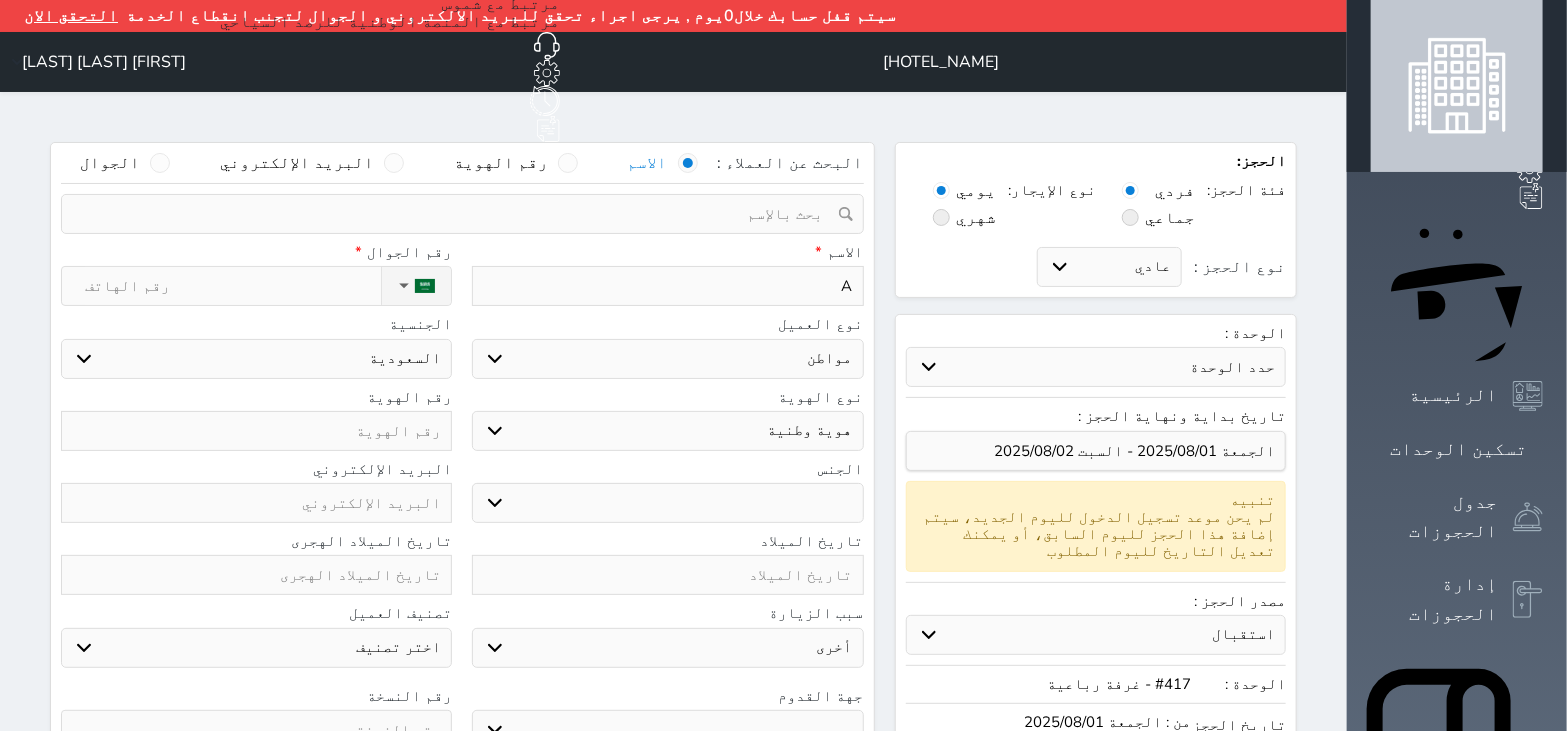 select 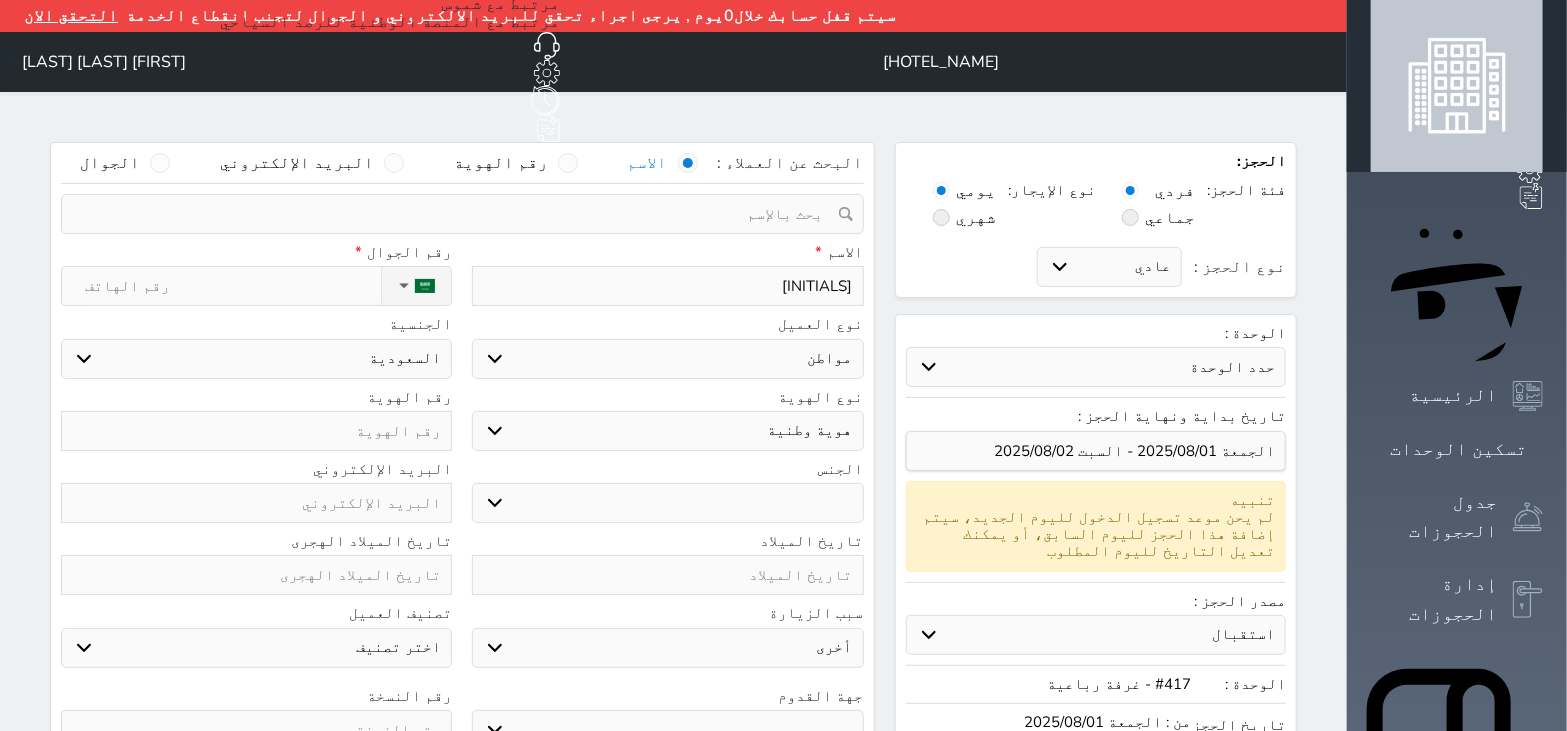 type on "[INITIALS]" 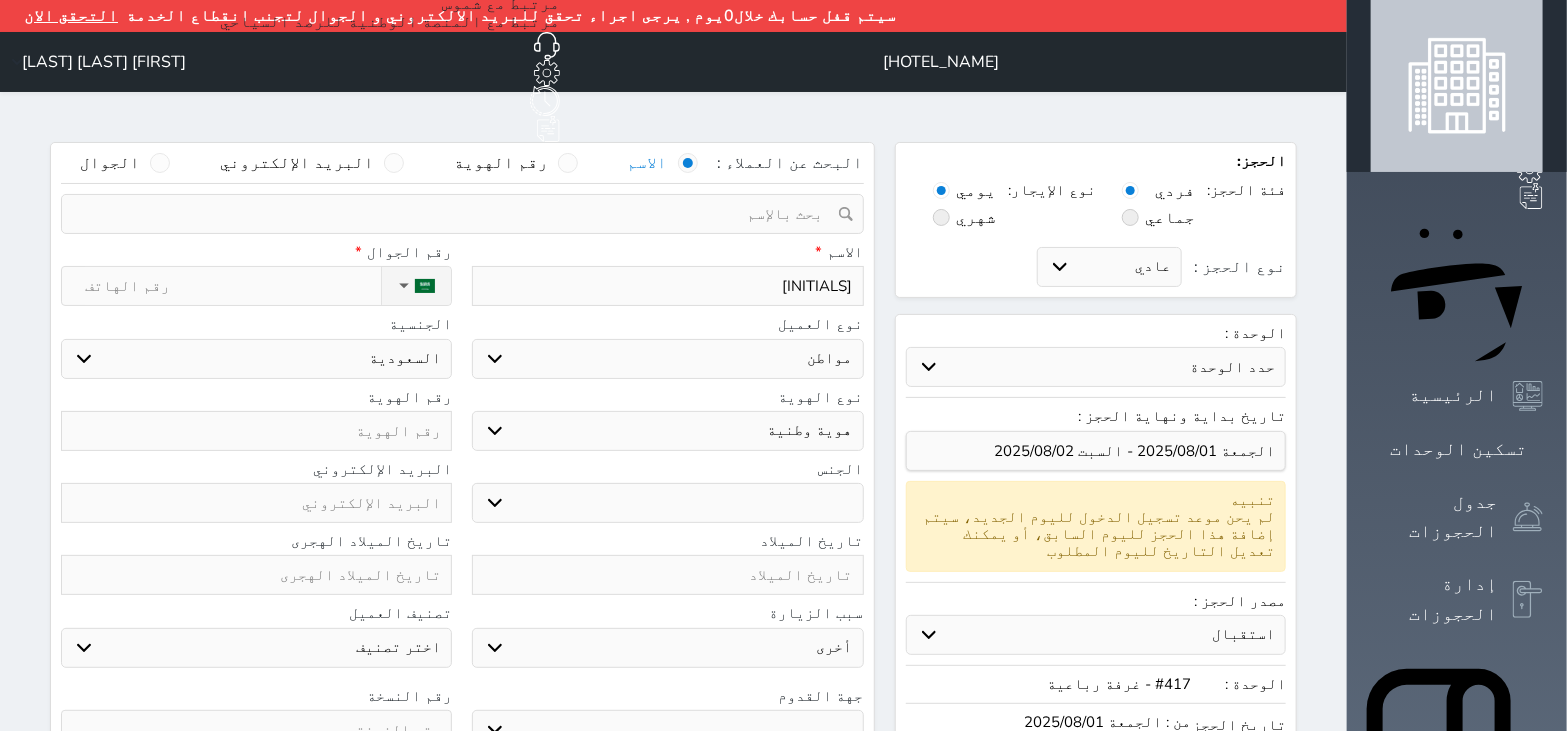 type on "[INITIALS]" 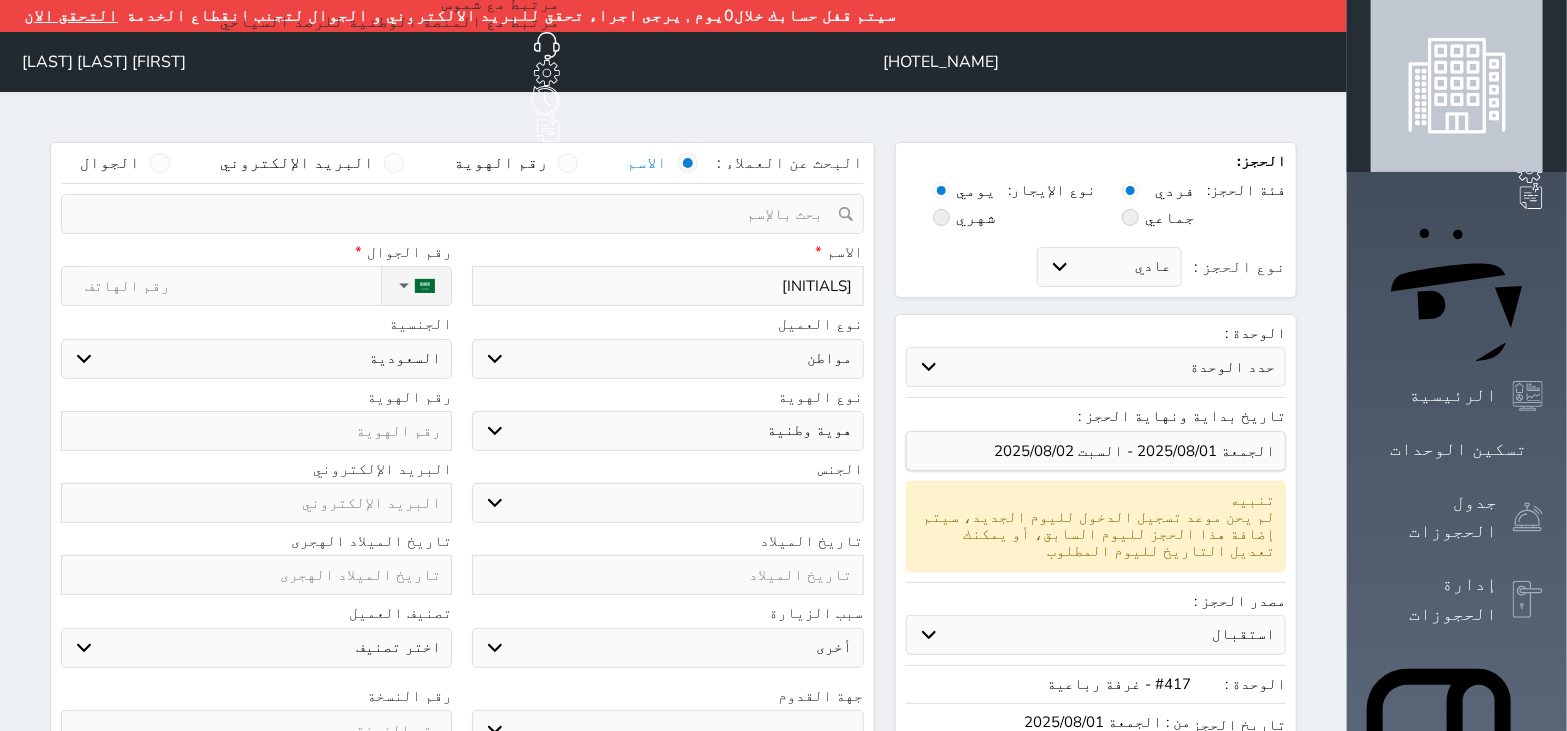 select 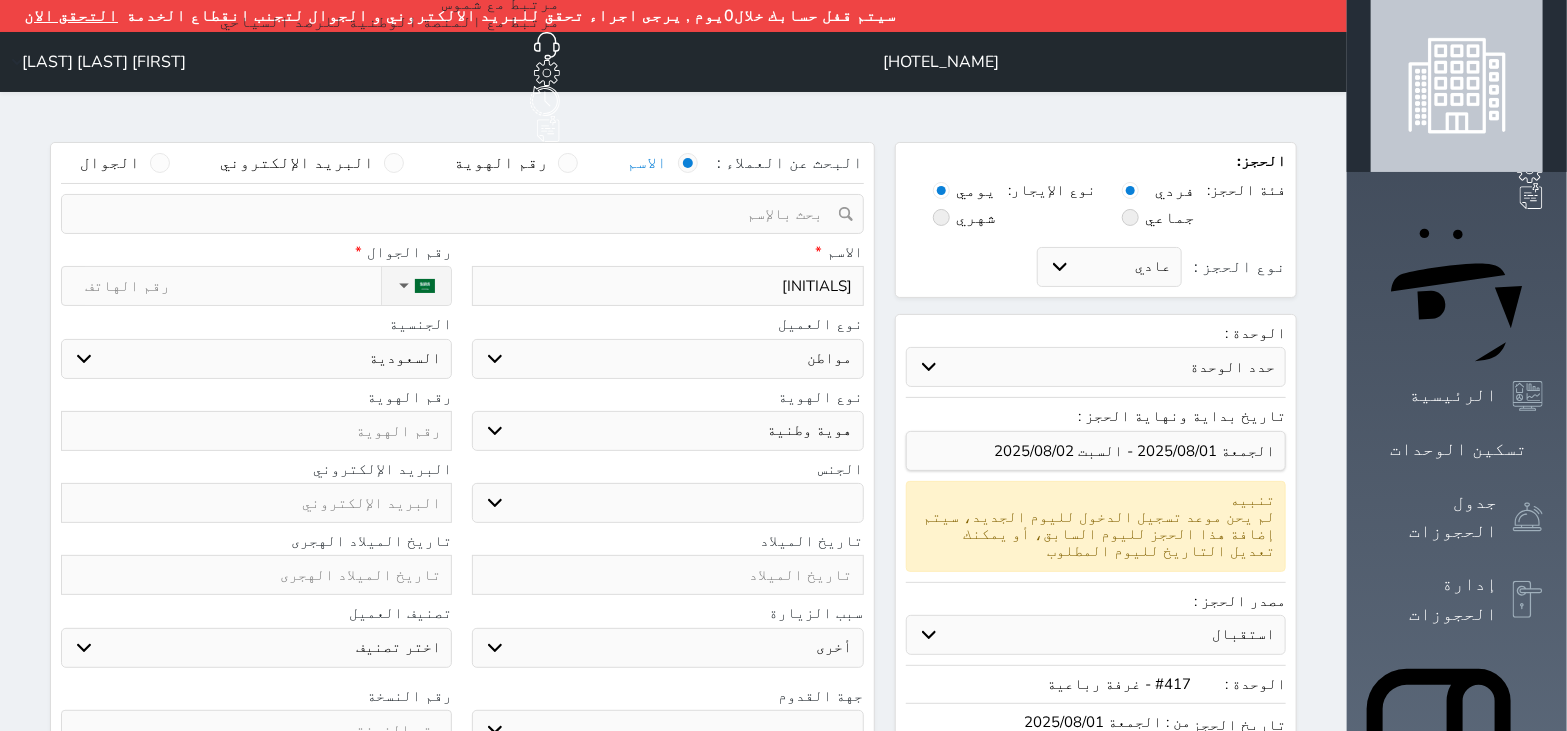 type on "[CLIENT]" 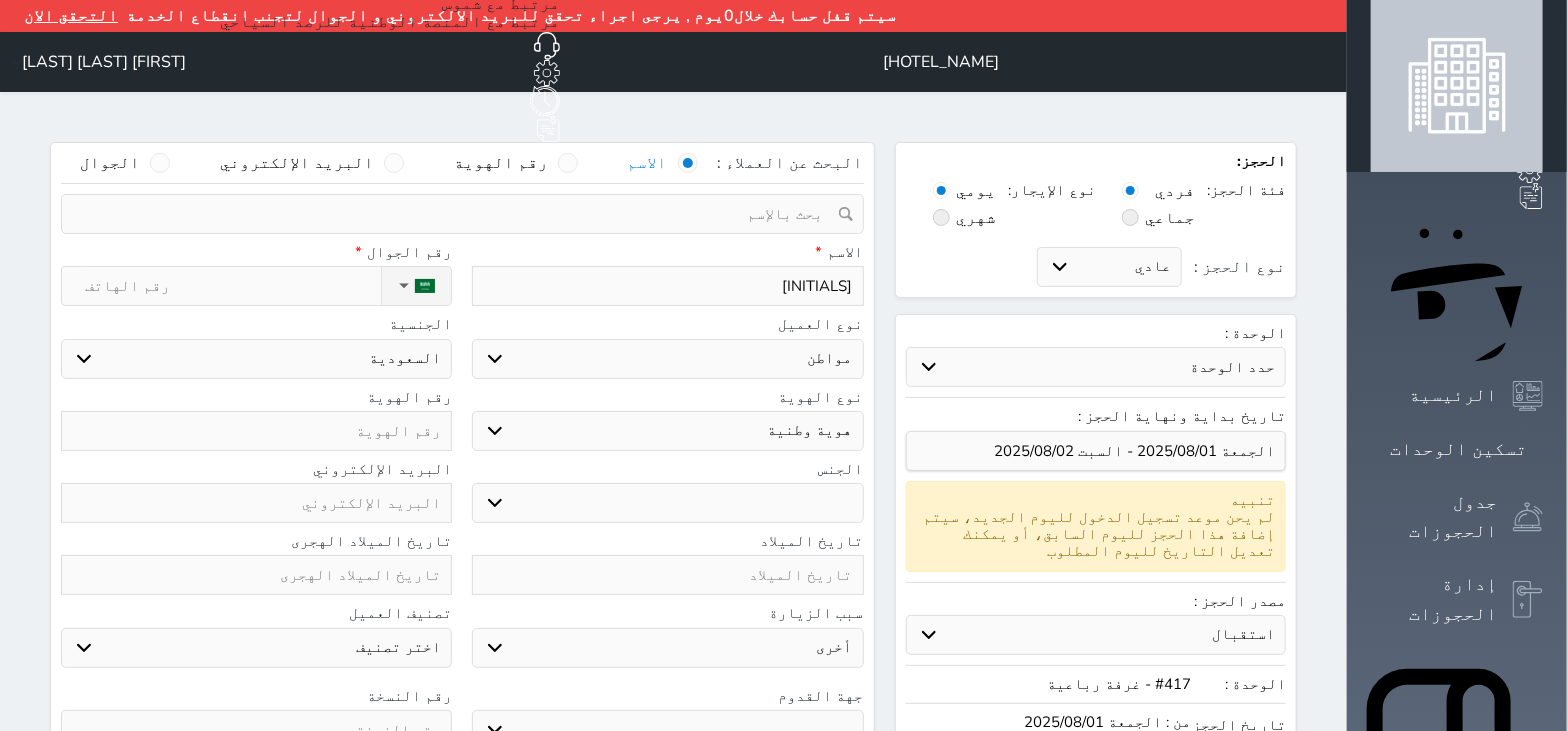 select 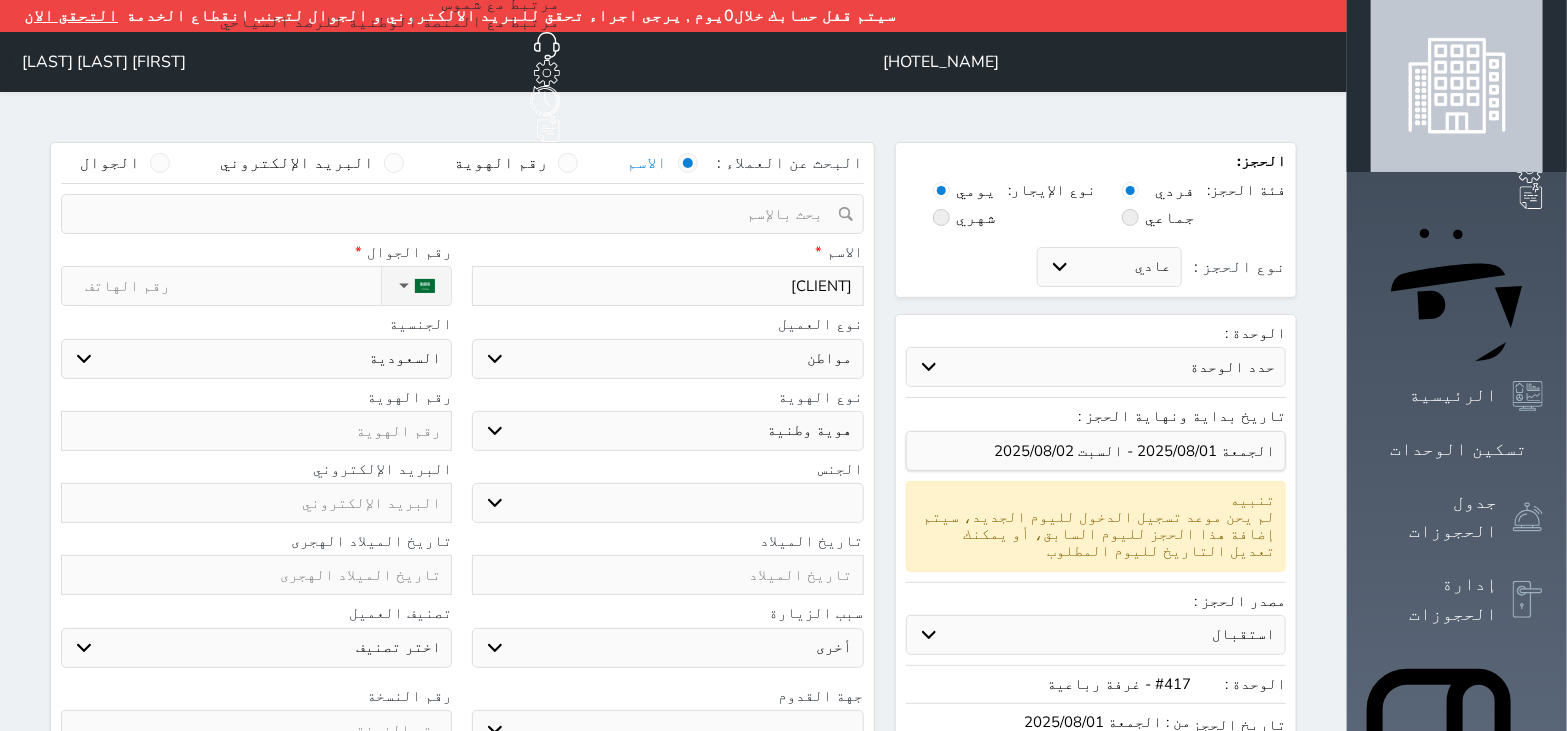 type on "[CLIENT]" 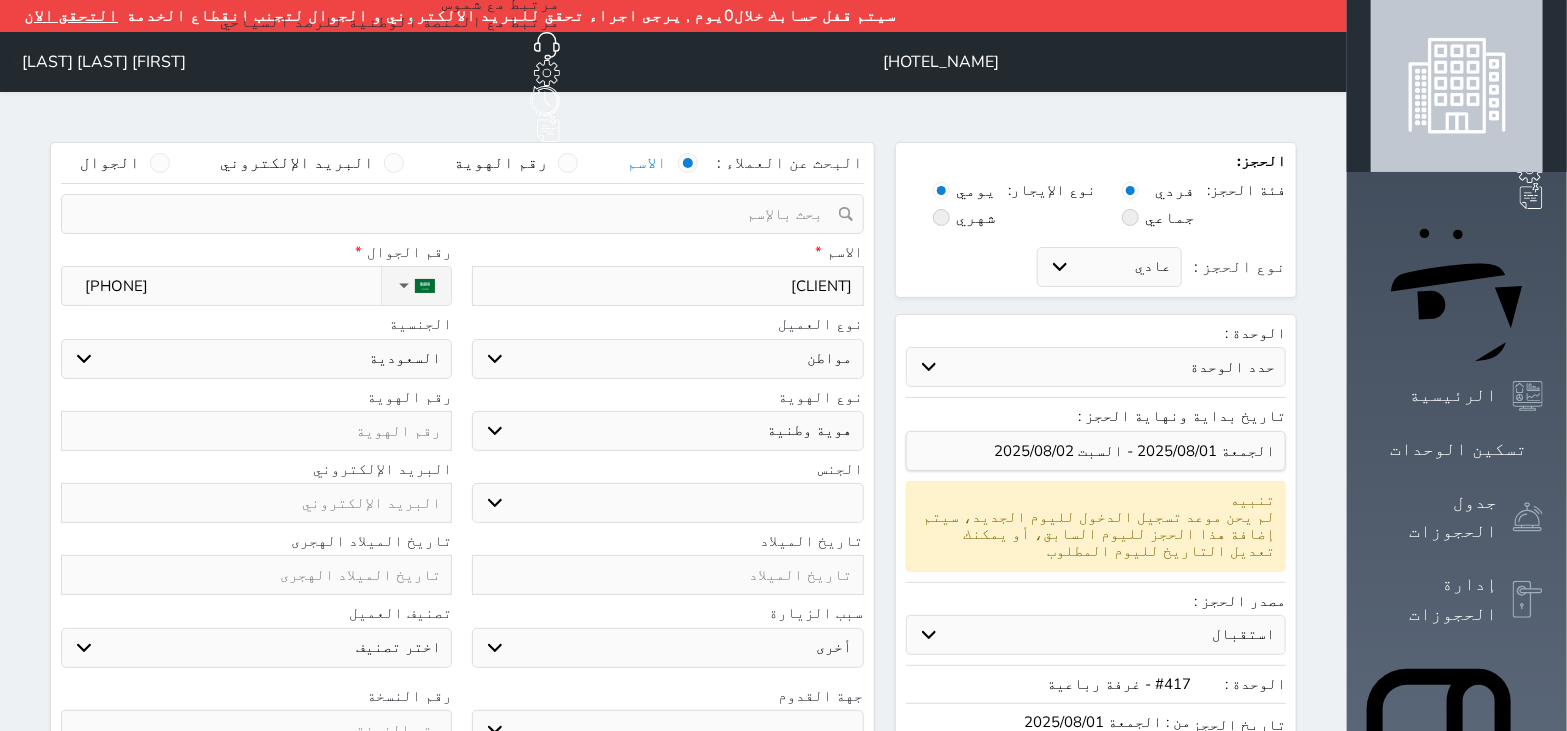 select 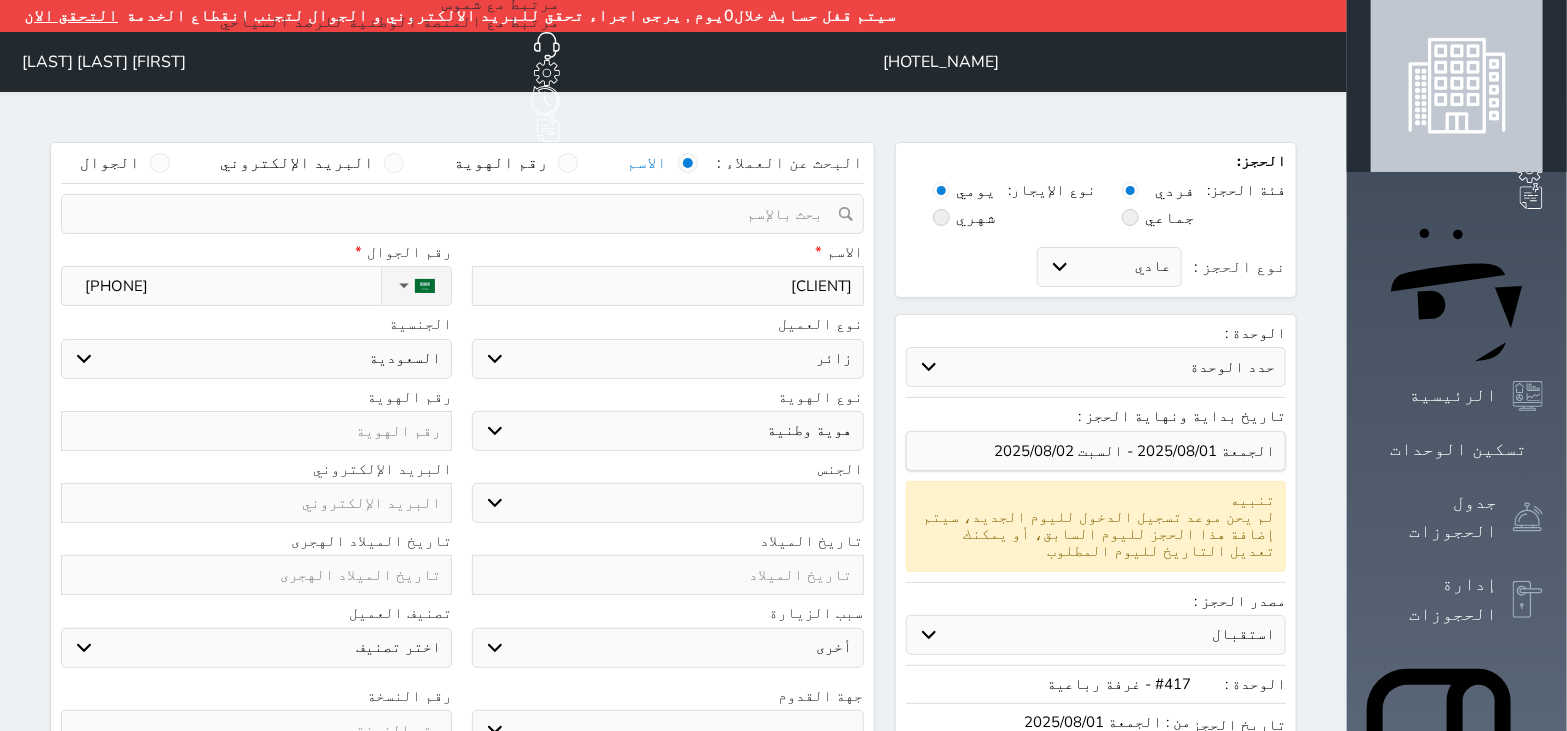 click on "اختر نوع   مواطن مواطن خليجي زائر مقيم" at bounding box center [667, 359] 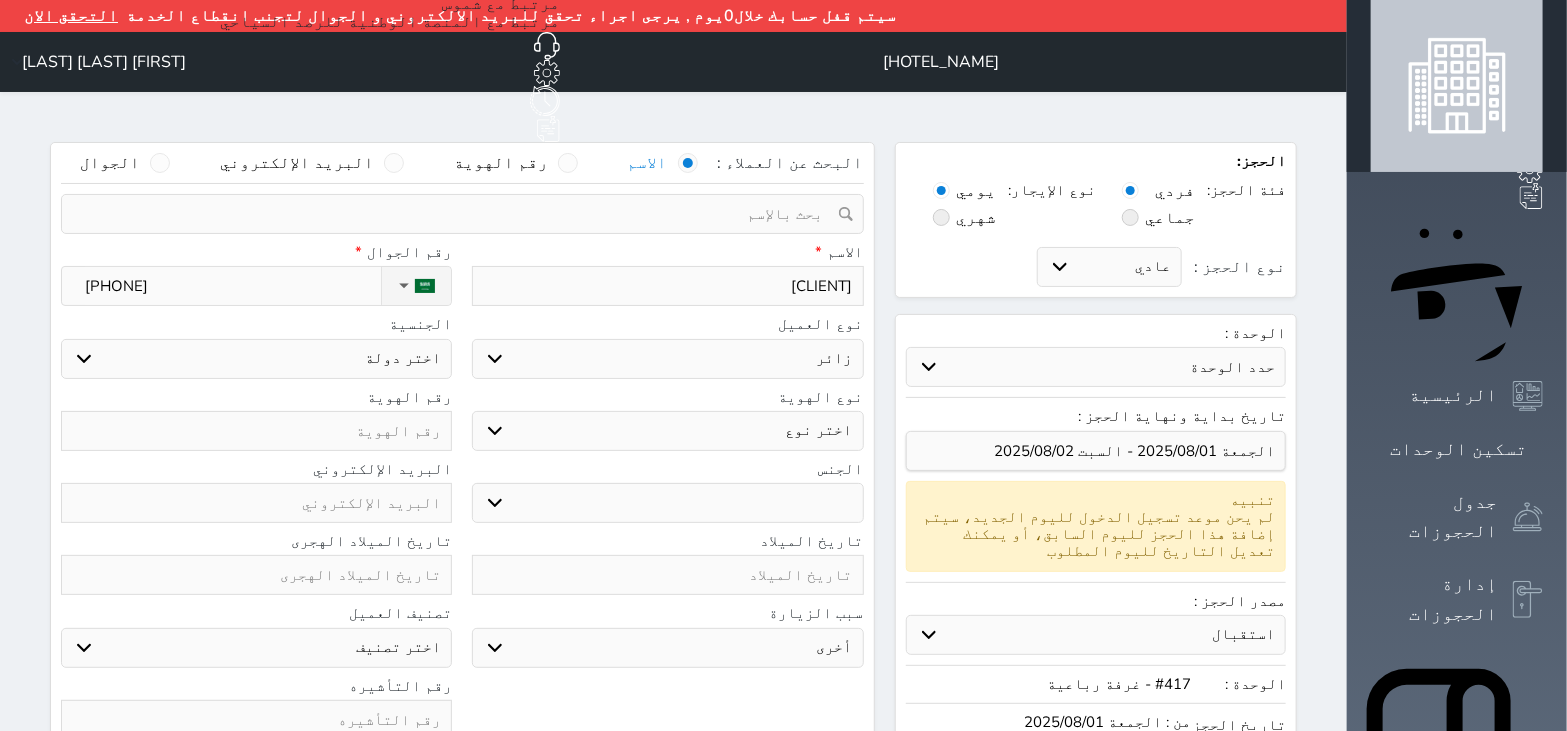click on "اختر دولة
اثيوبيا
اجنبي بجواز سعودي
اخرى
اذربيجان
ارتيريا
ارمينيا
ازبكستان
اسبانيا
استراليا
استونيا" at bounding box center (256, 359) 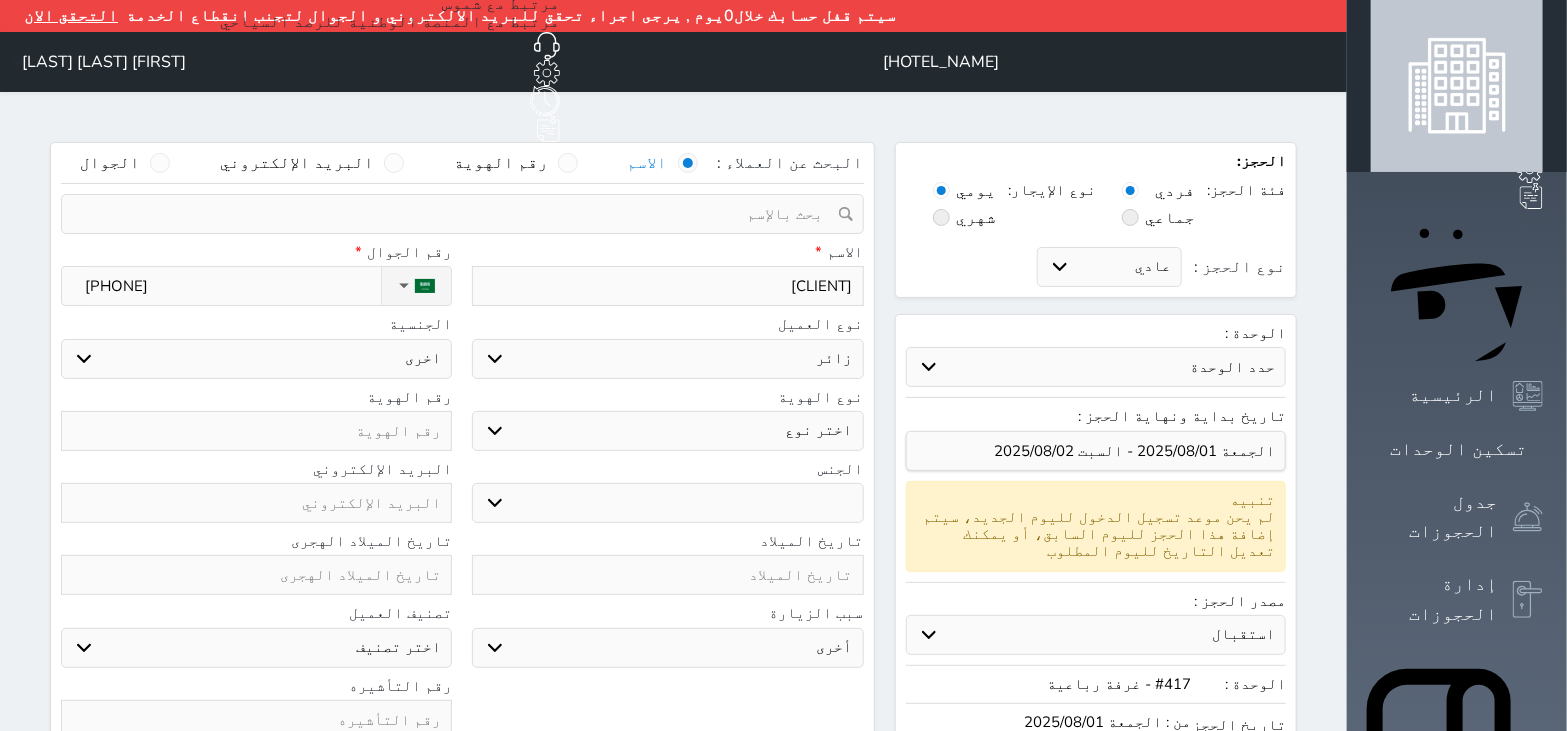click on "اختر دولة
اثيوبيا
اجنبي بجواز سعودي
اخرى
اذربيجان
ارتيريا
ارمينيا
ازبكستان
اسبانيا
استراليا
استونيا" at bounding box center (256, 359) 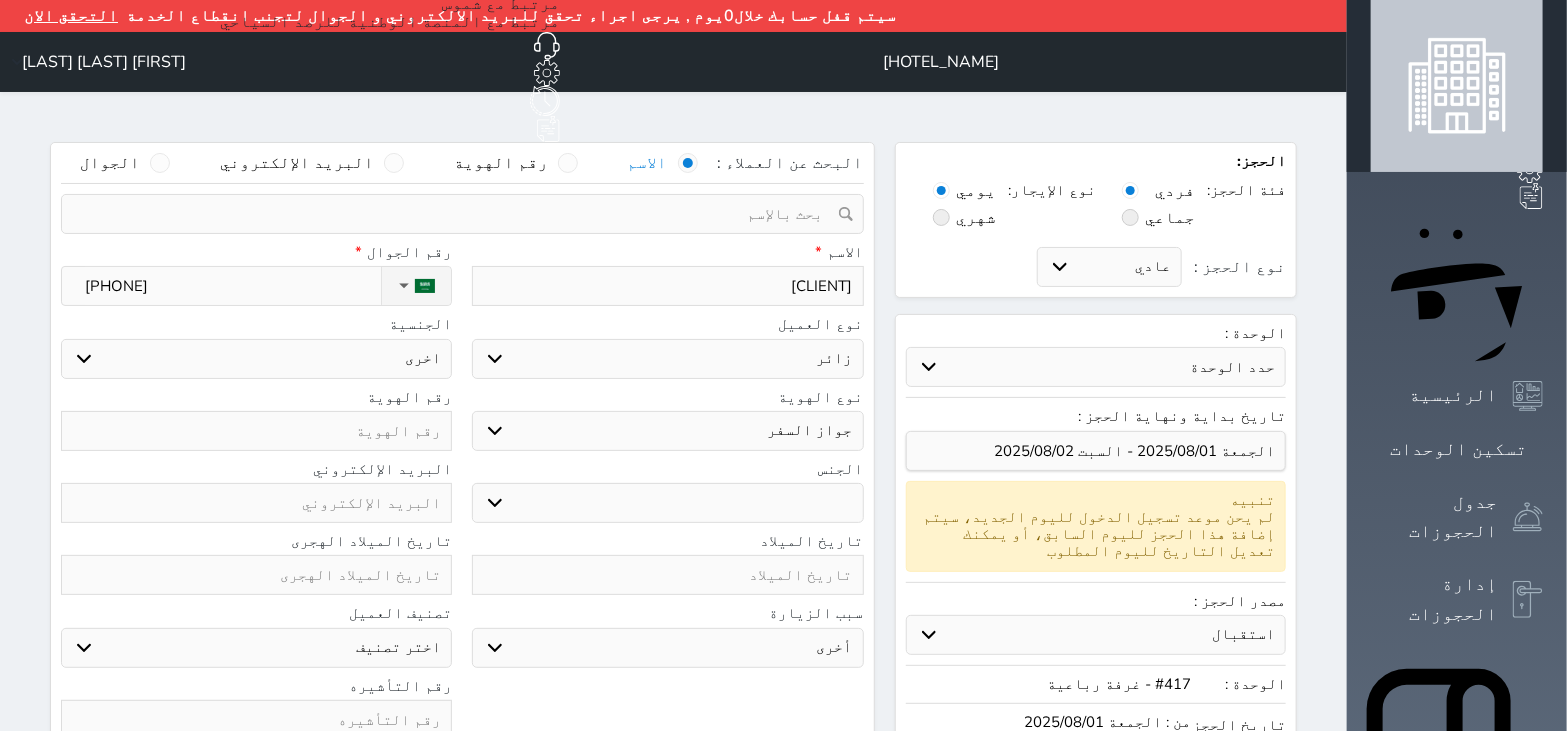 click on "اختر نوع   جواز السفر هوية زائر" at bounding box center (667, 431) 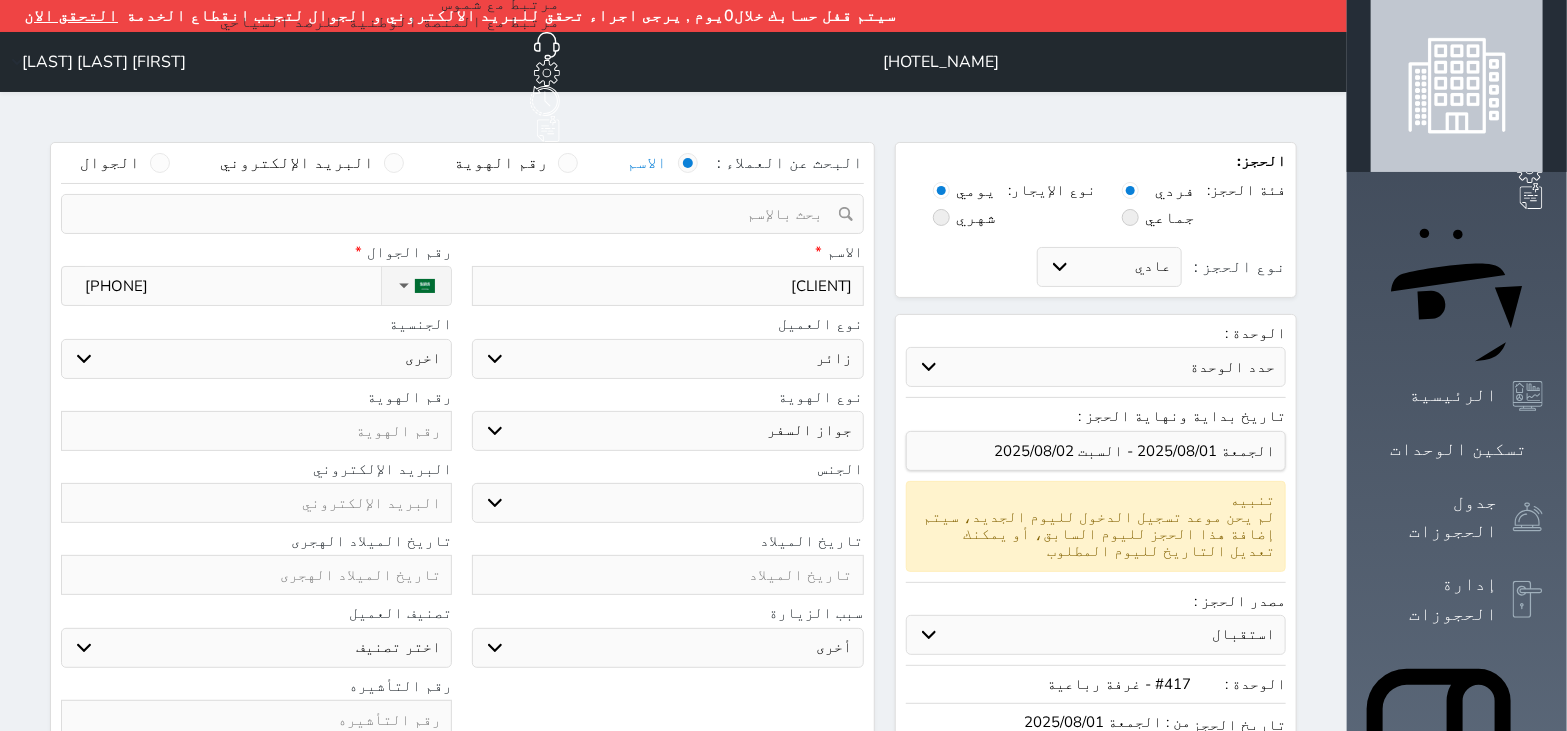 select 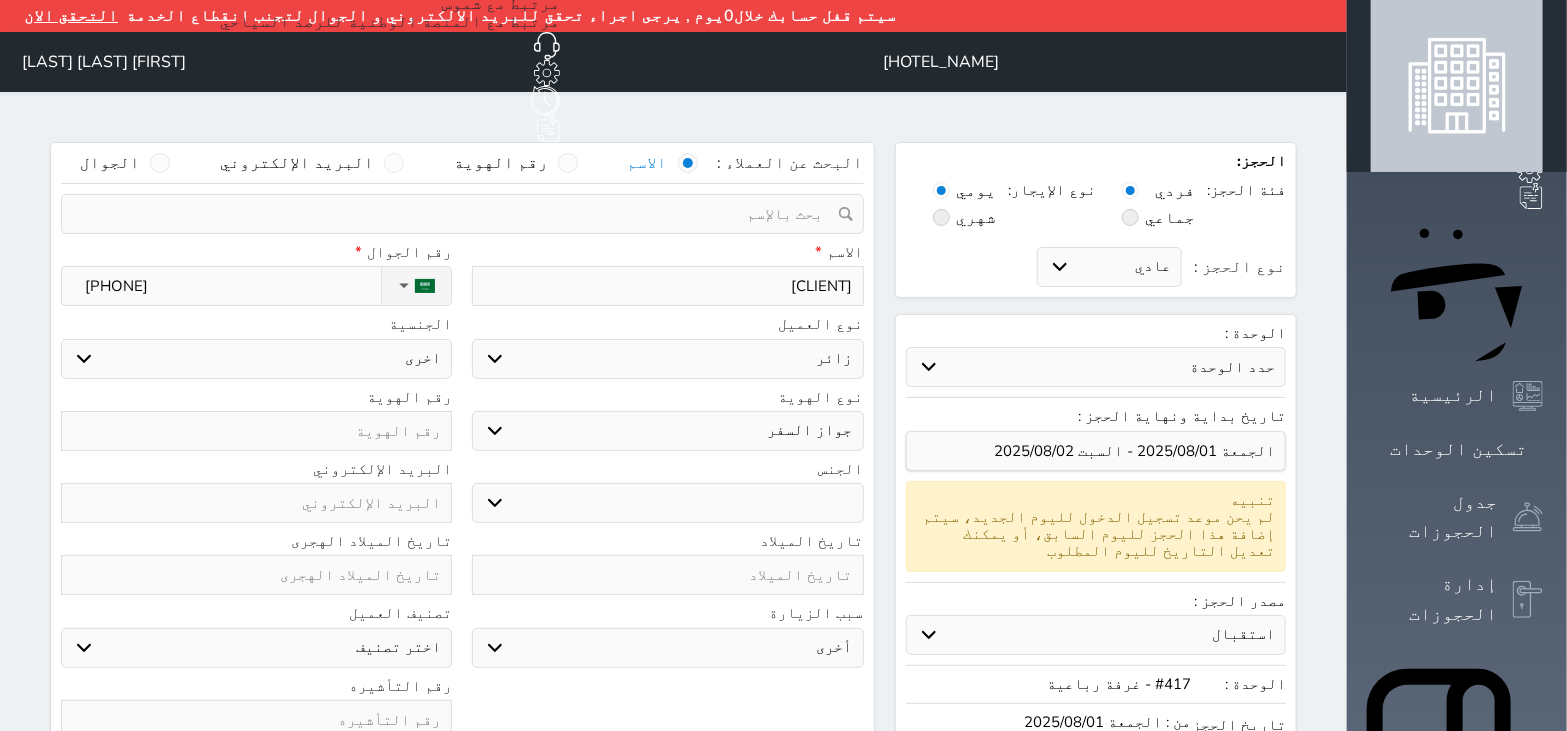 select 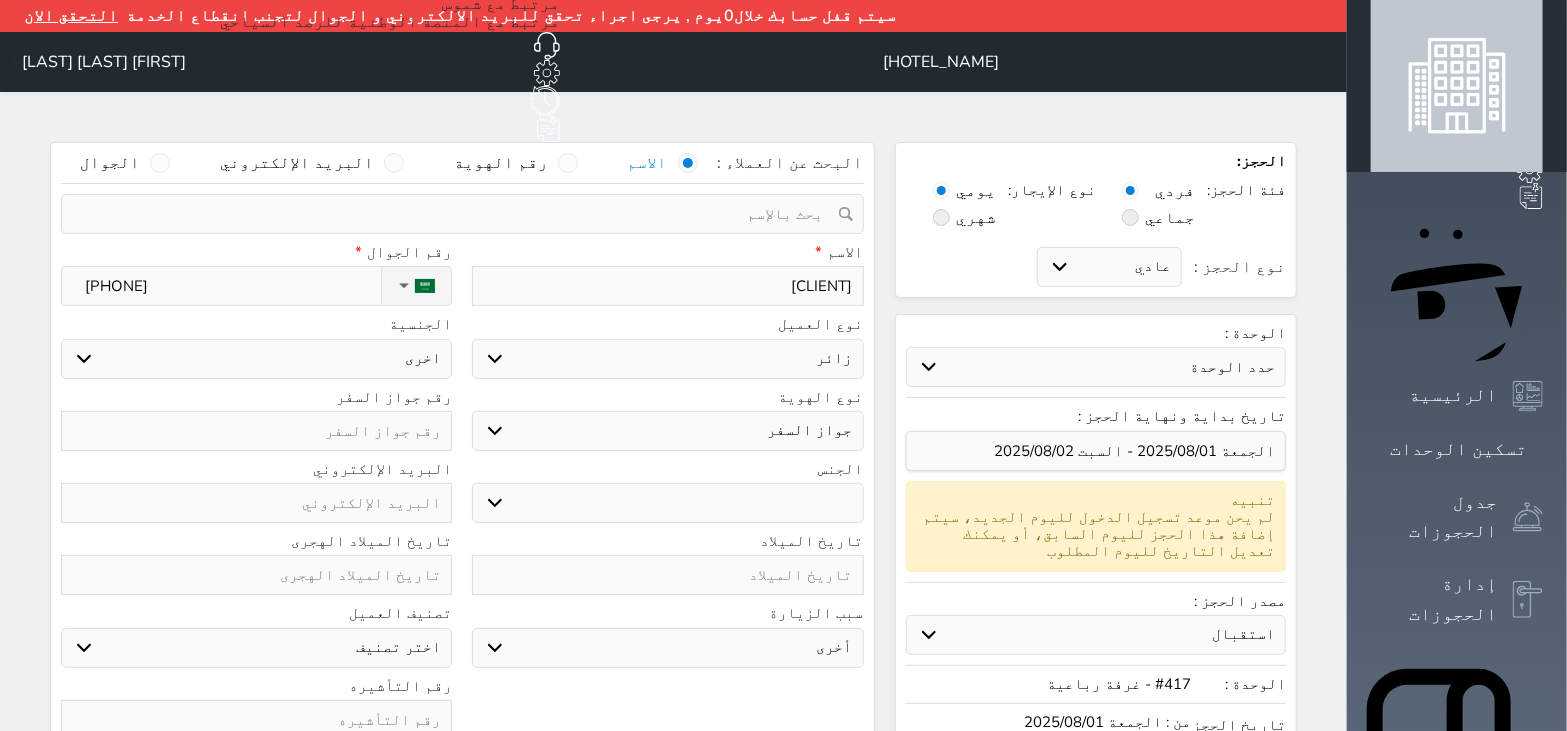 click at bounding box center [256, 431] 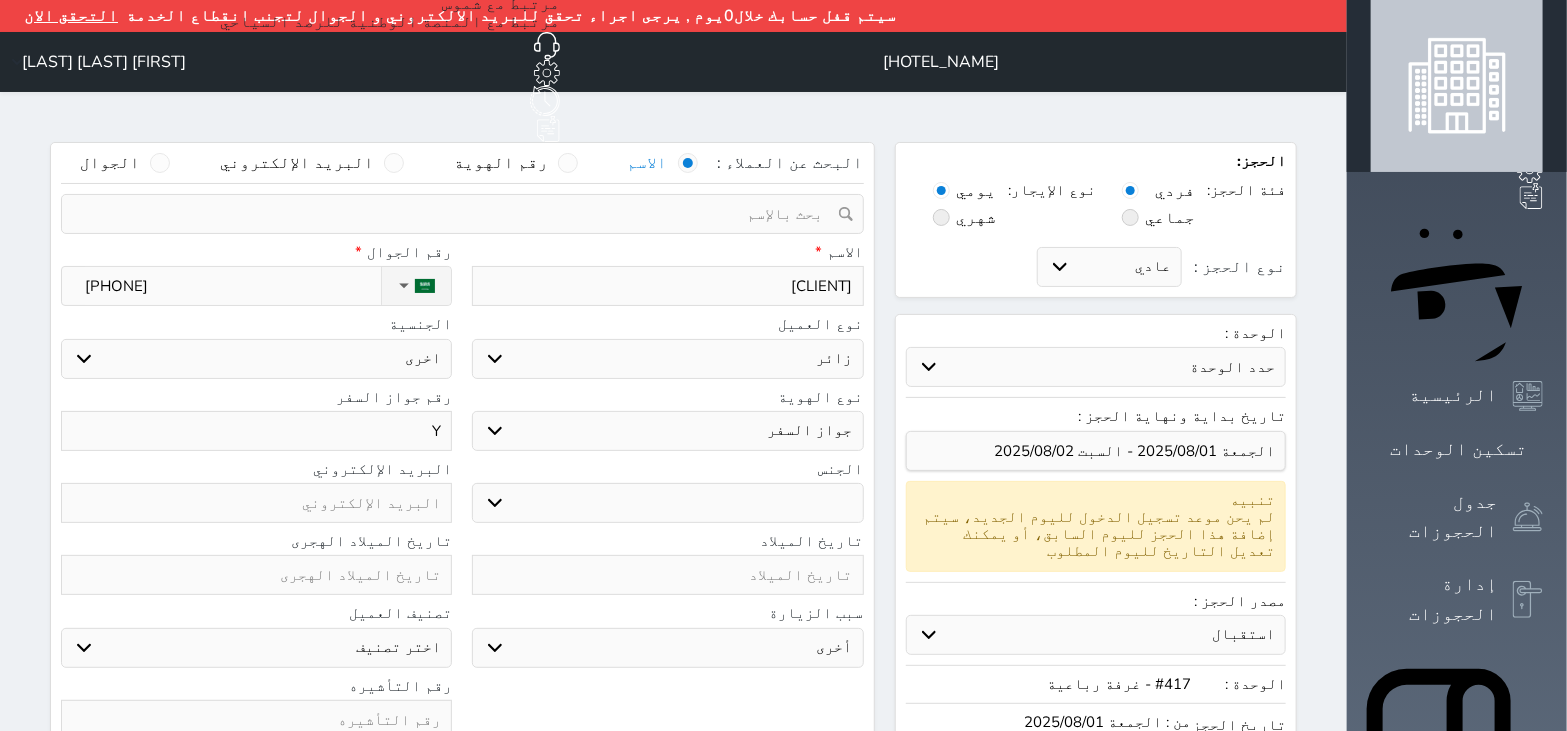 type on "[ID]" 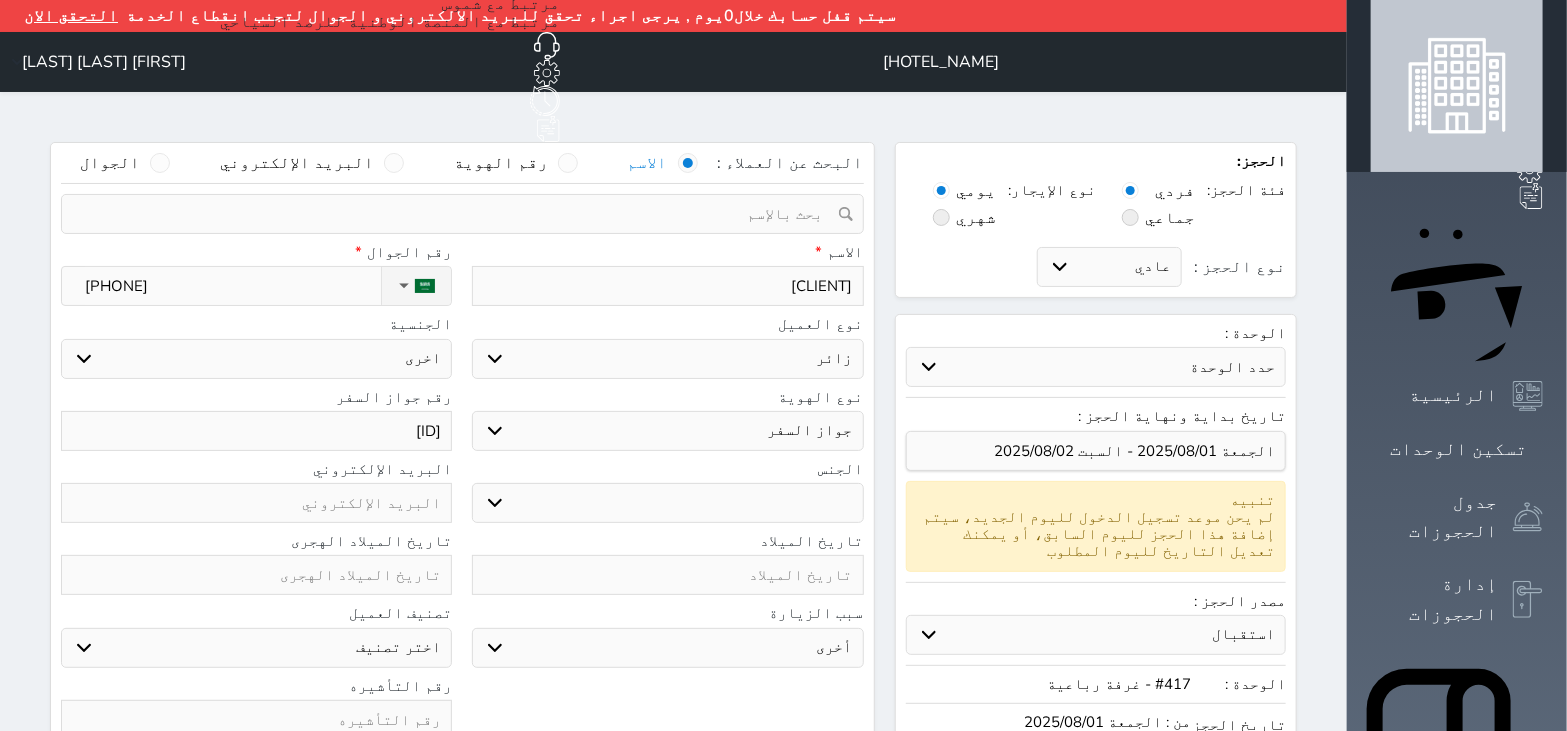 type on "Y79" 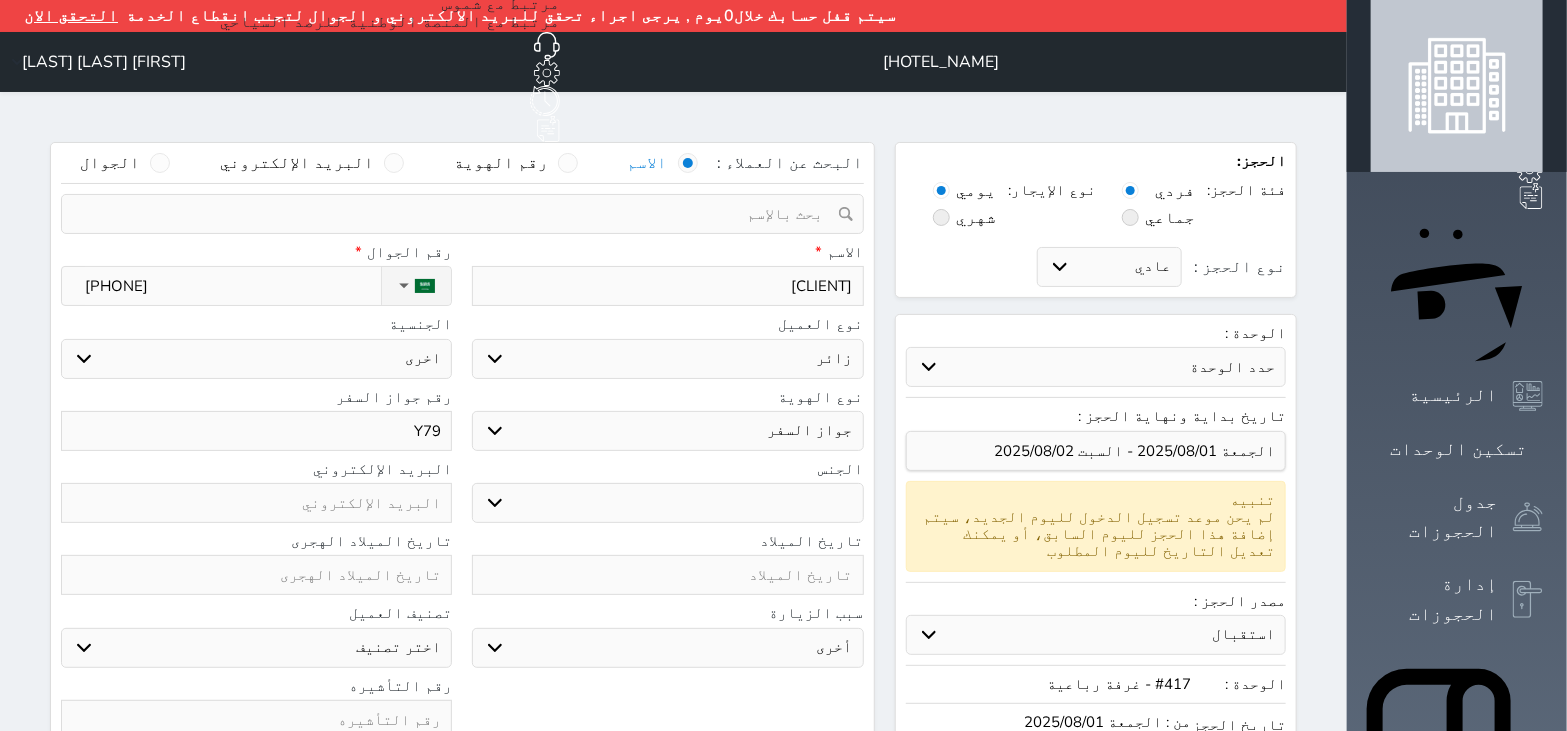 type on "[ID]" 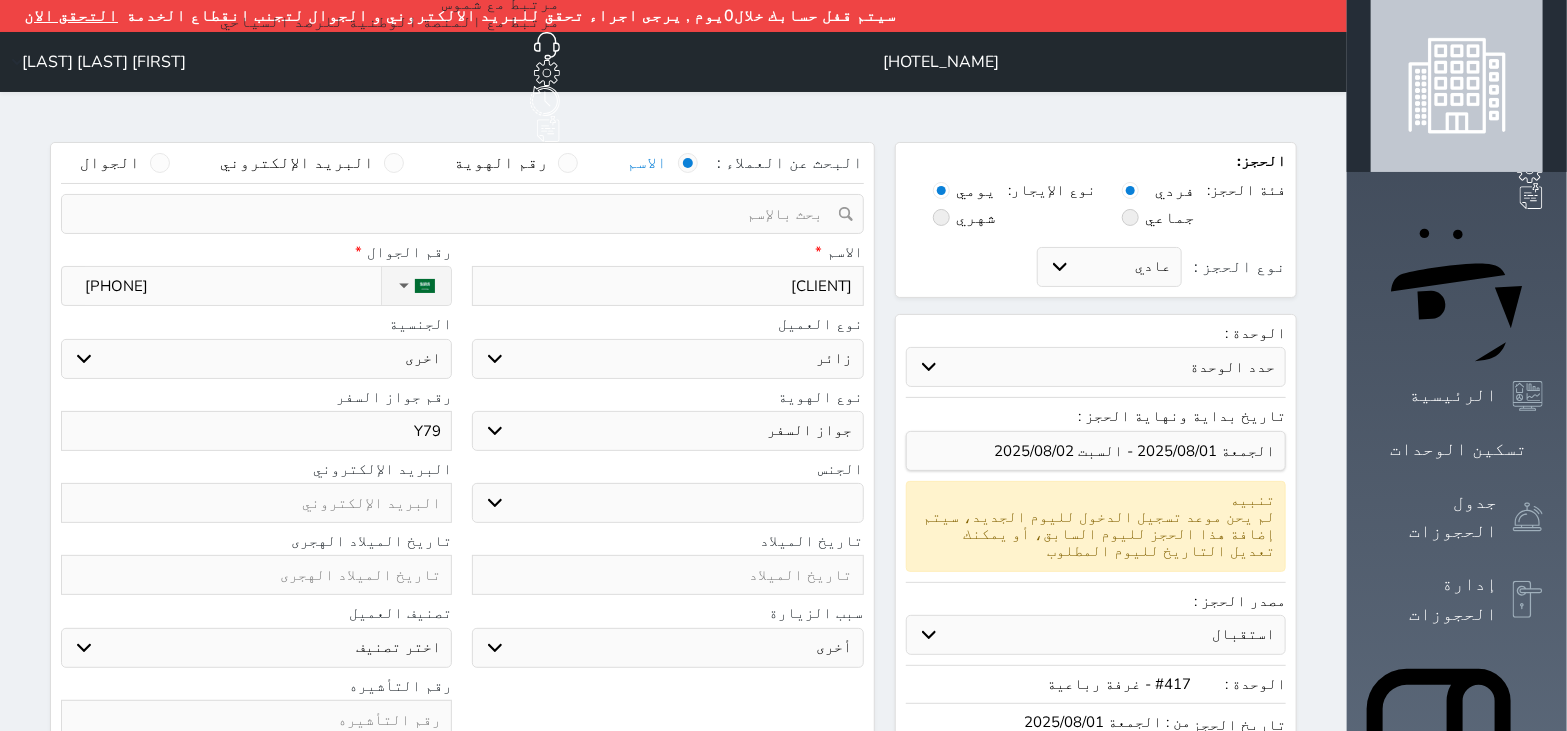 select 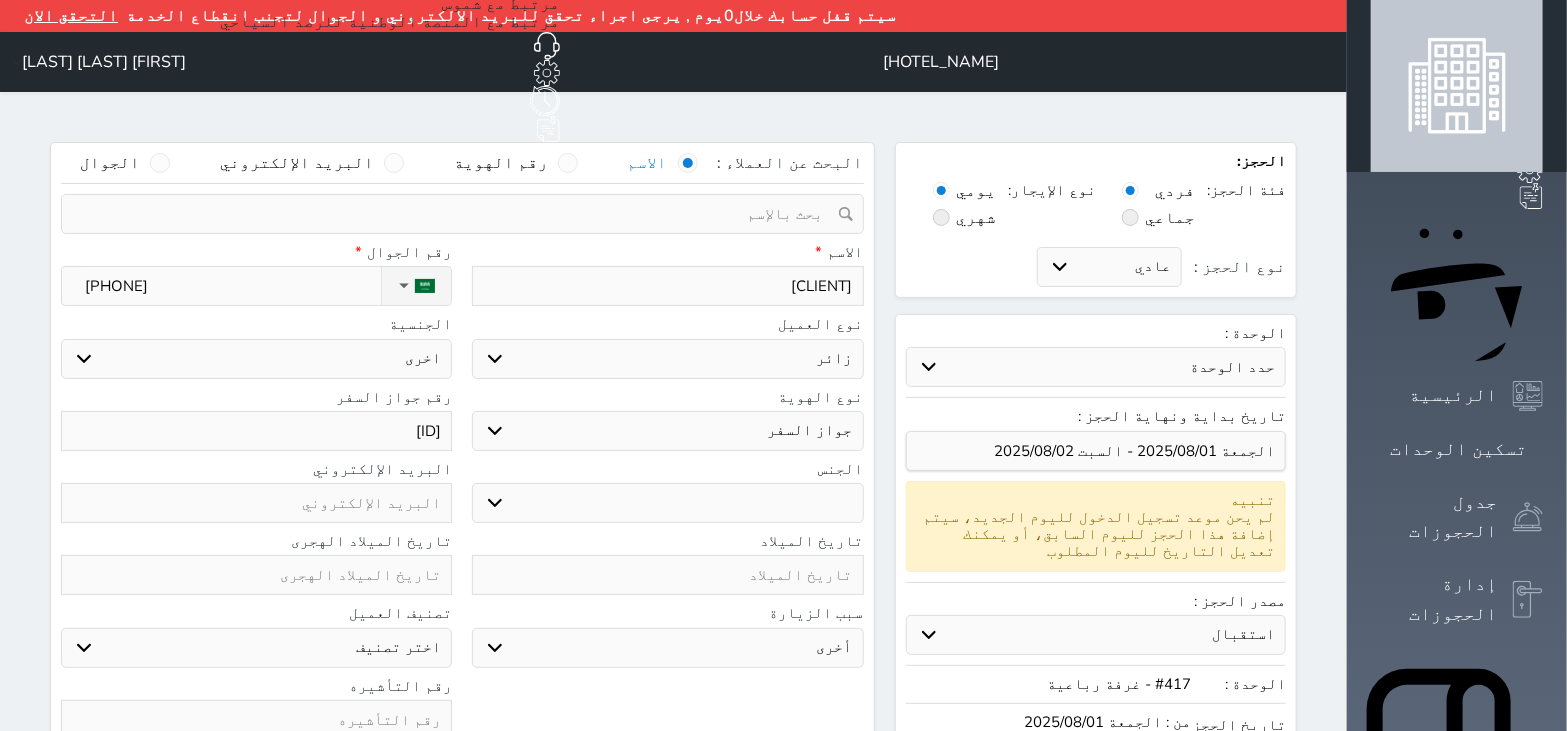 type on "[ID]" 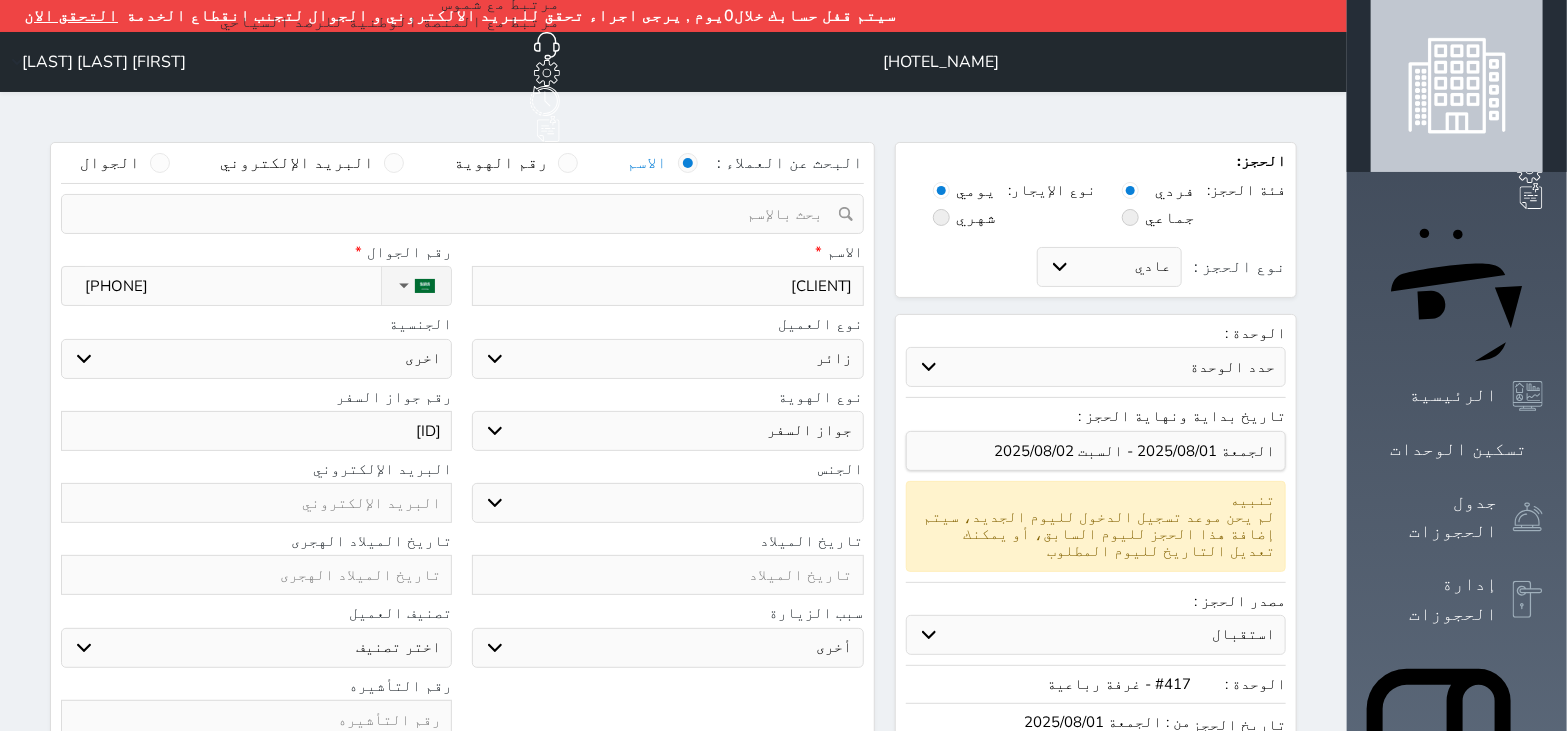 select 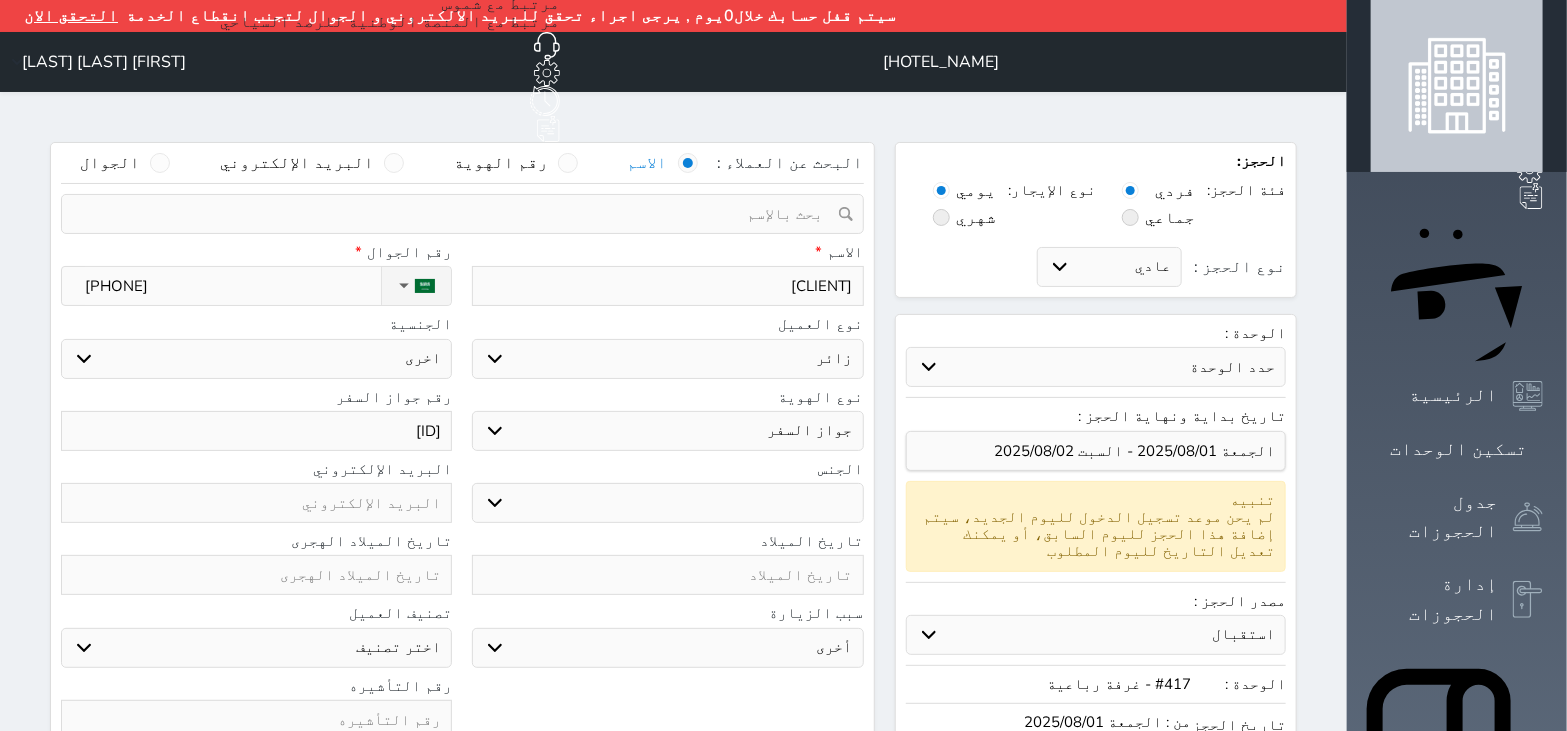 type on "[ID]" 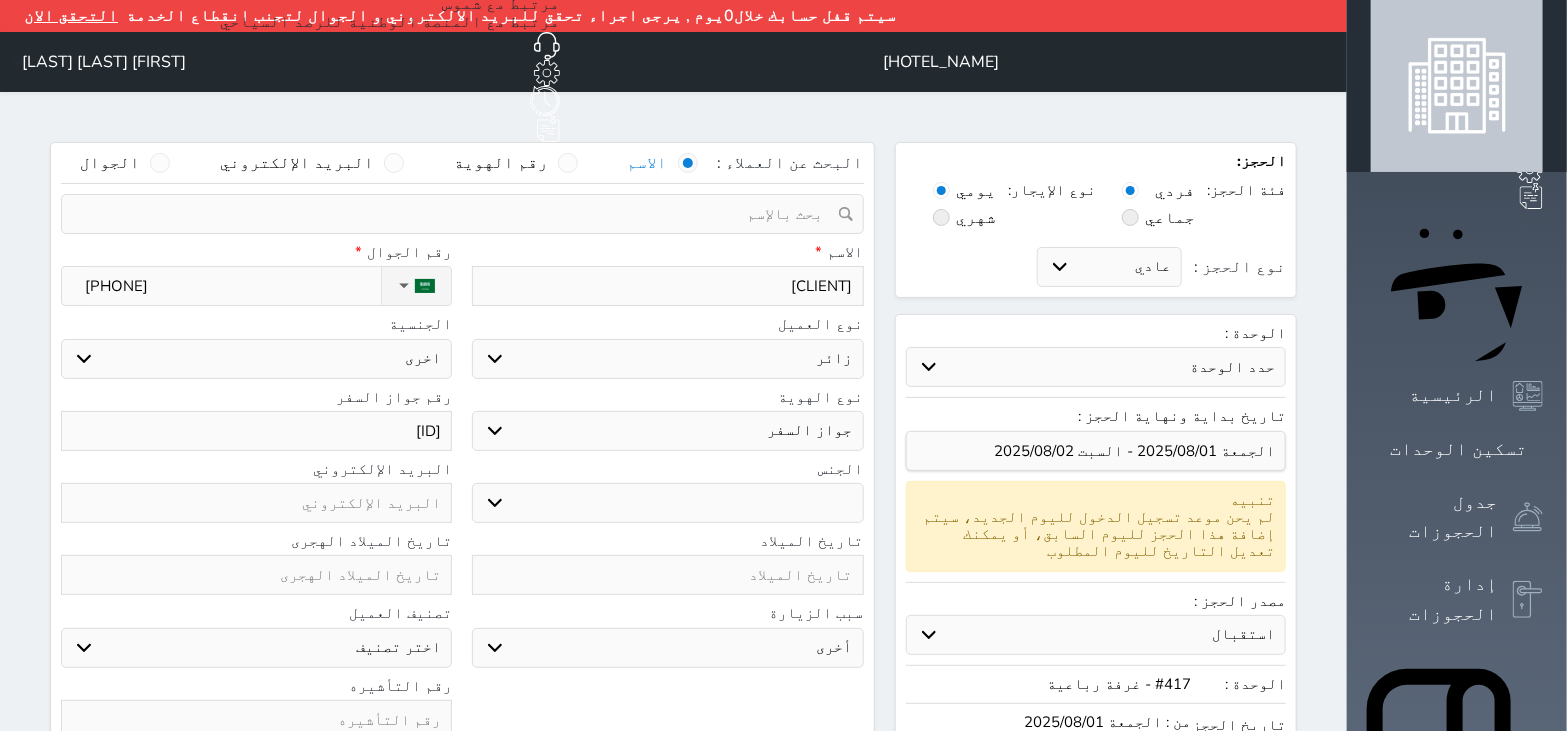 select 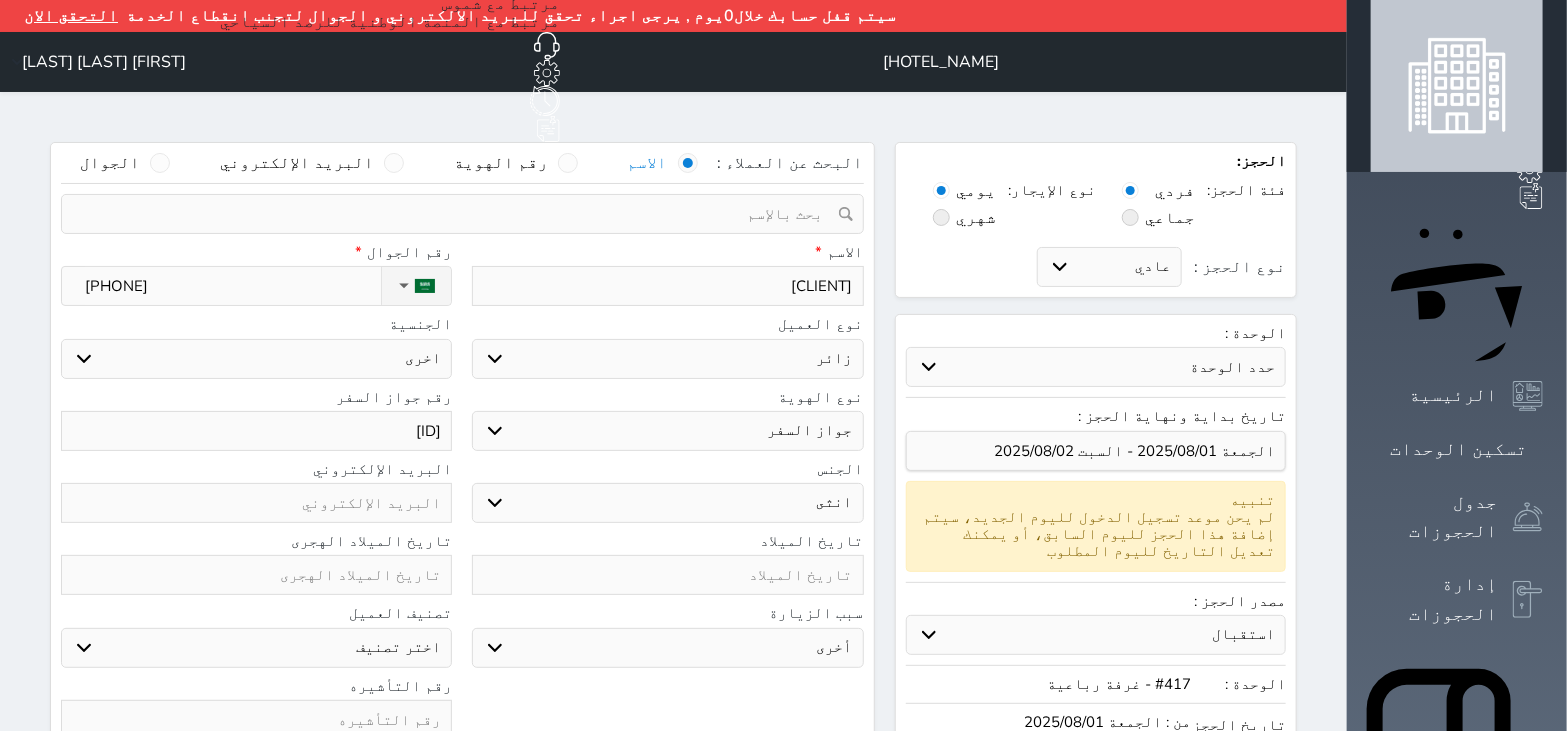 click on "ذكر   انثى" at bounding box center [667, 503] 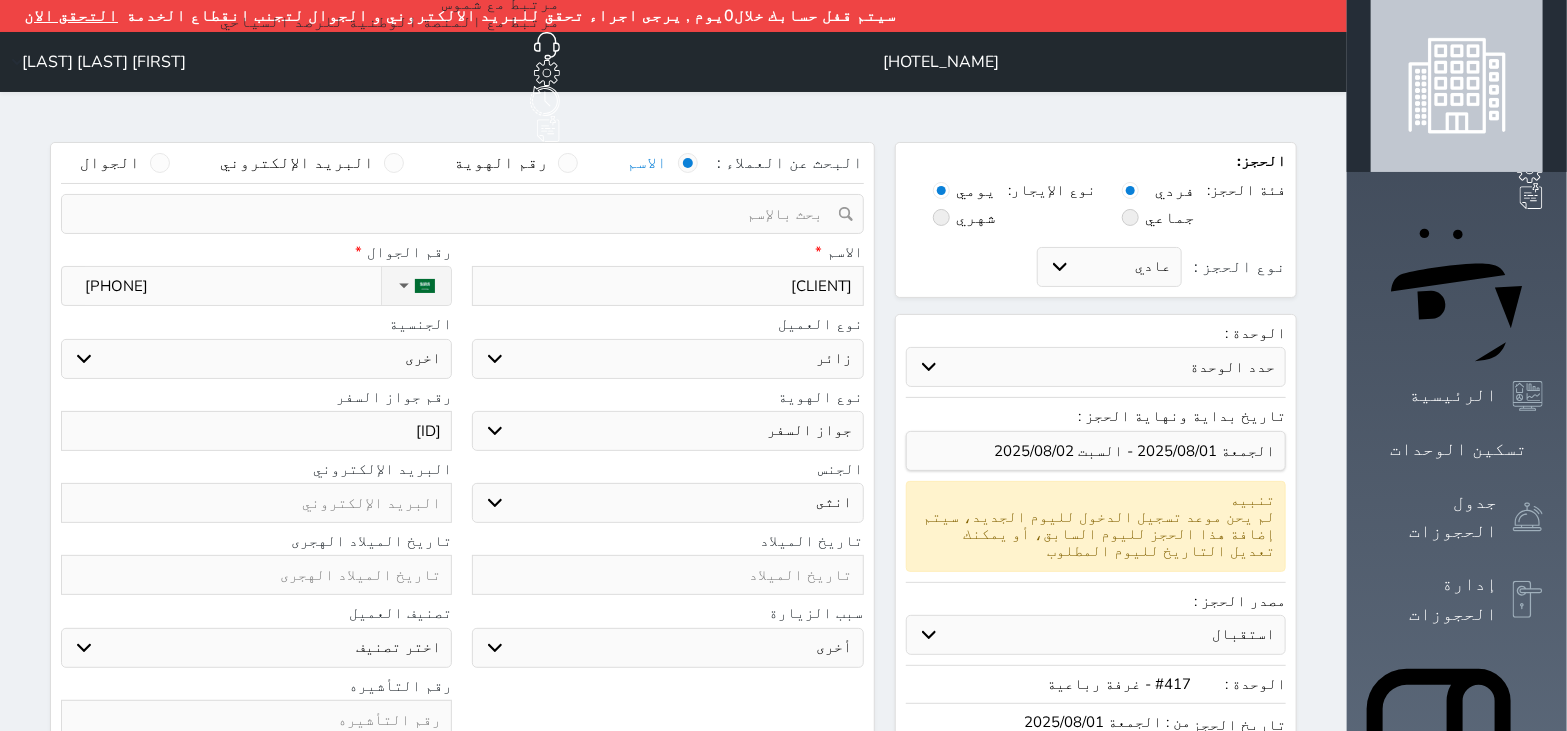 select 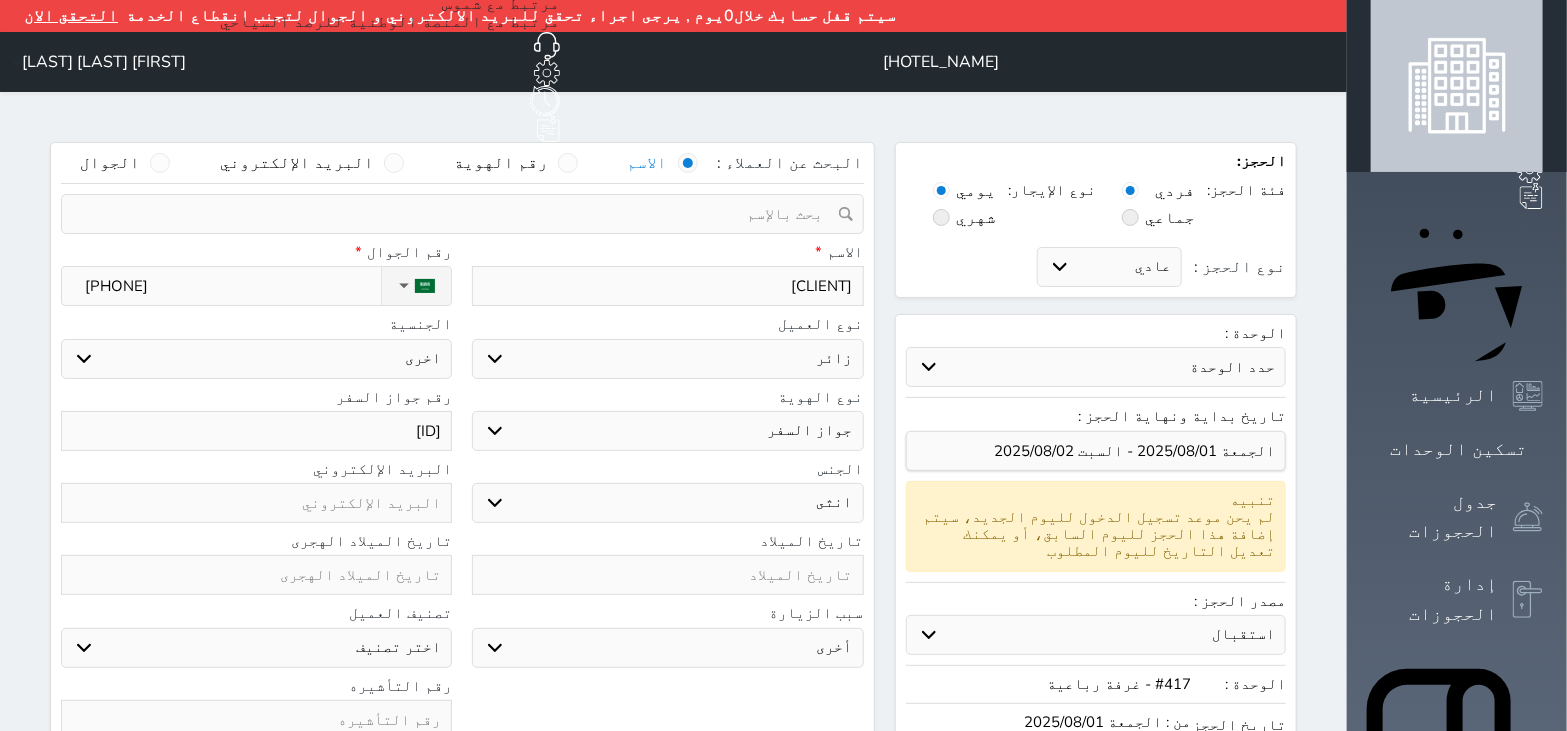 click at bounding box center (667, 575) 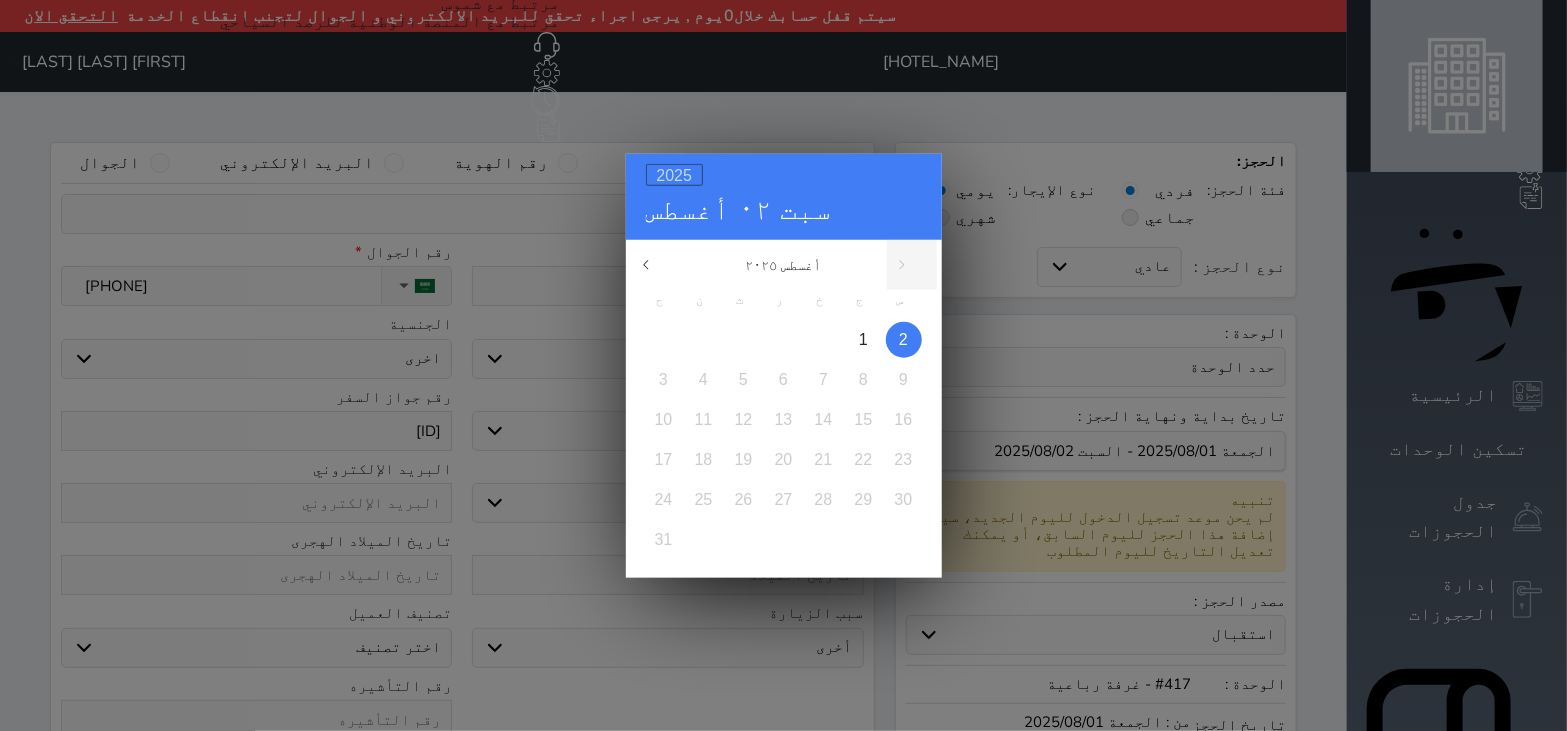 click on "2025" at bounding box center (675, 174) 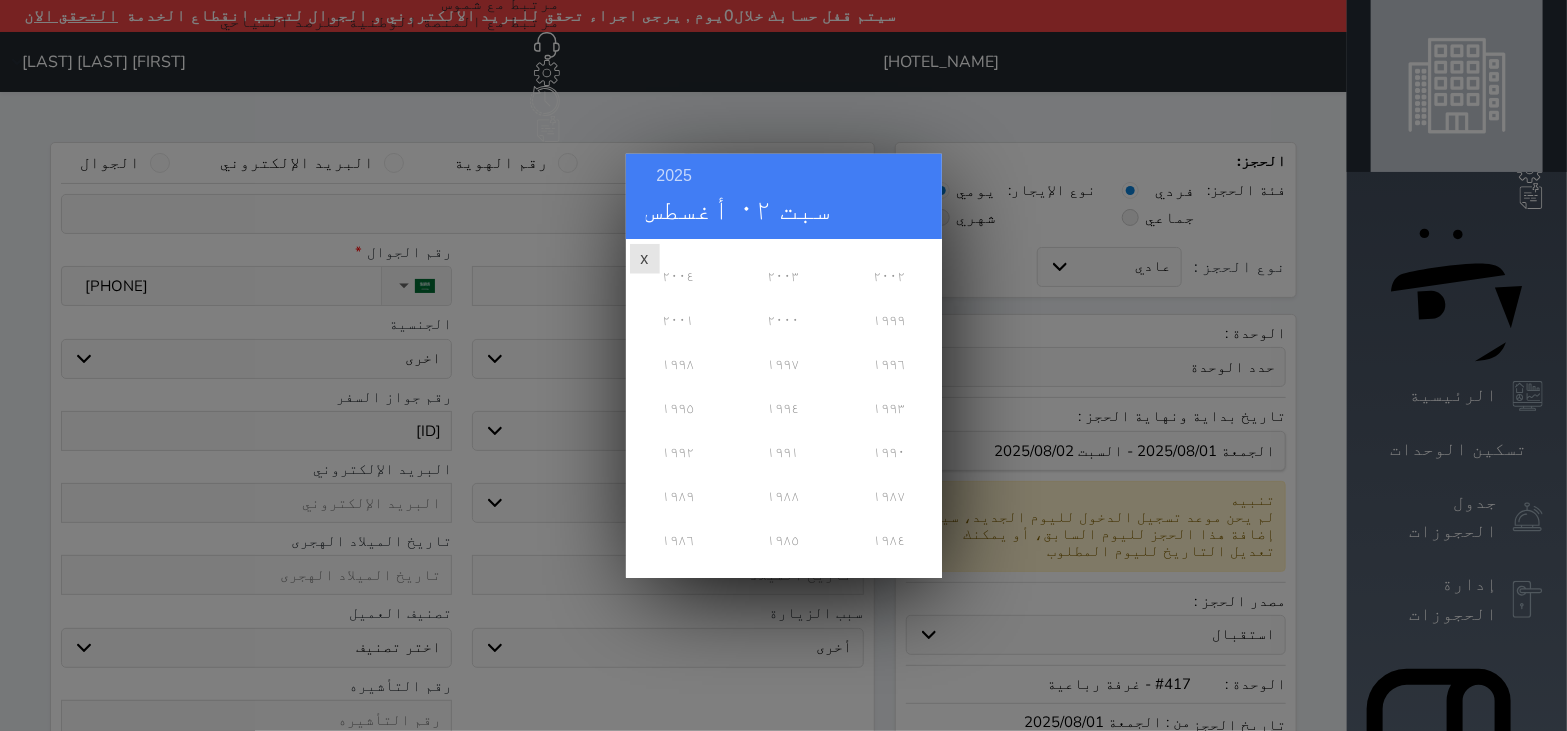 scroll, scrollTop: 300, scrollLeft: 0, axis: vertical 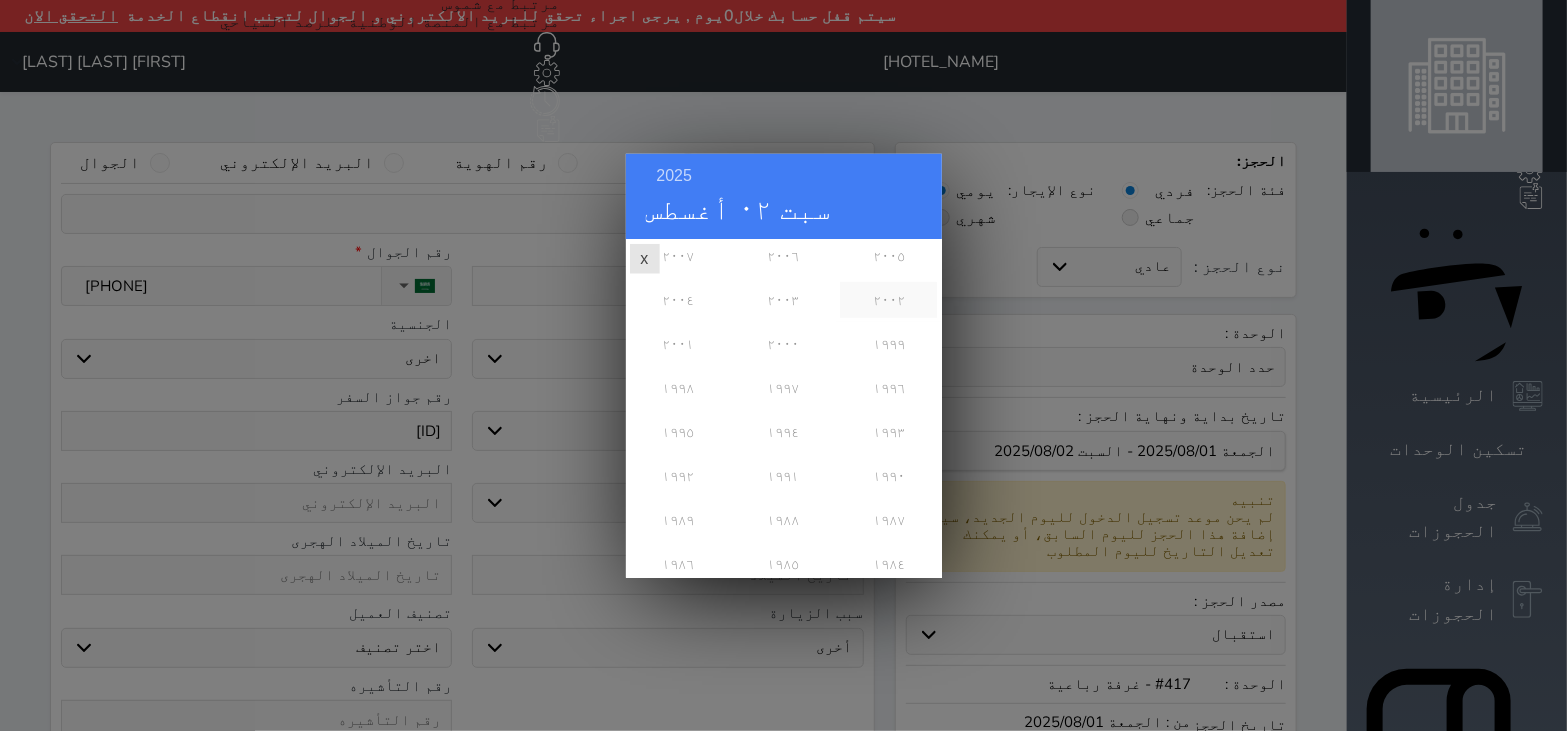 click on "٢٠٠٢" at bounding box center (888, 299) 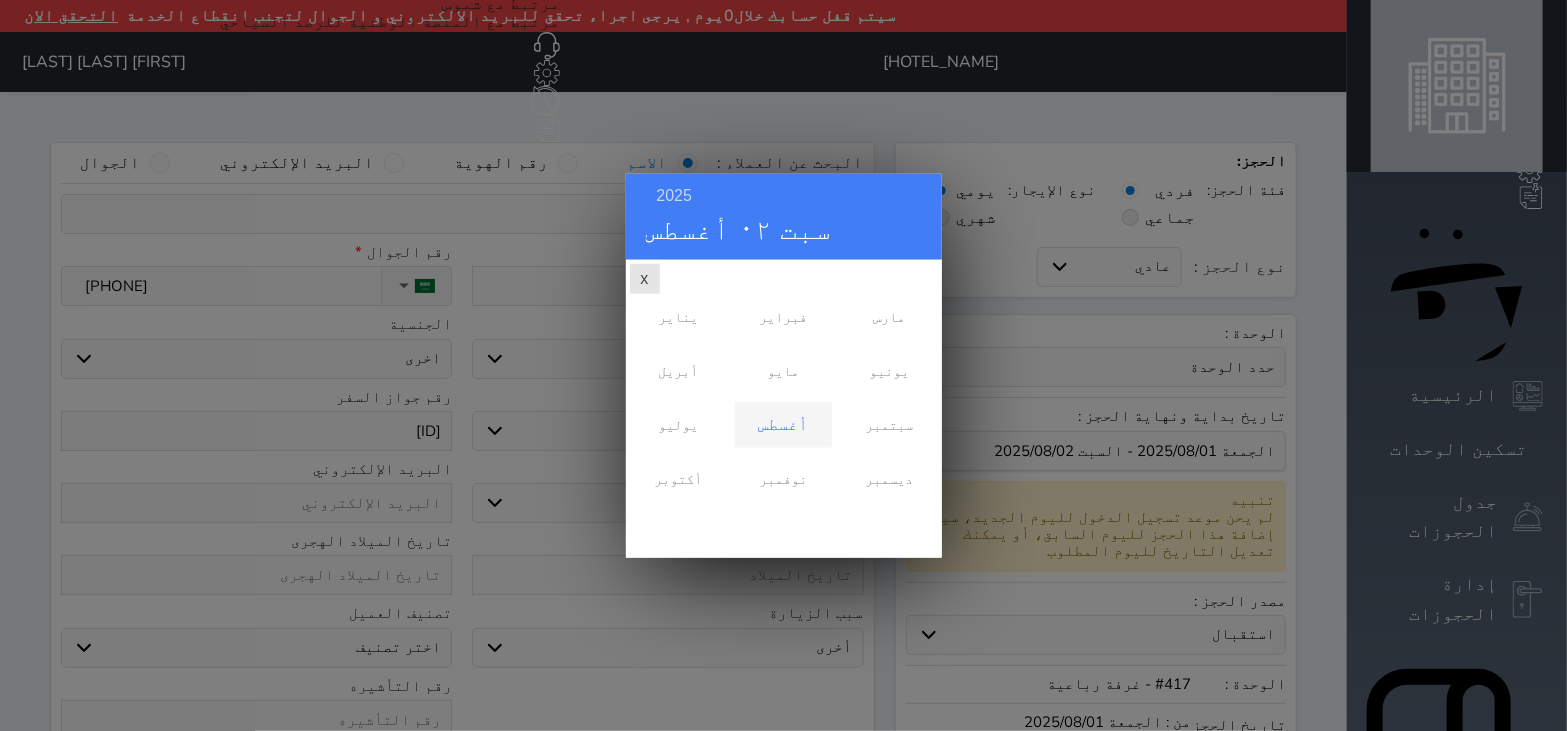 scroll, scrollTop: 0, scrollLeft: 0, axis: both 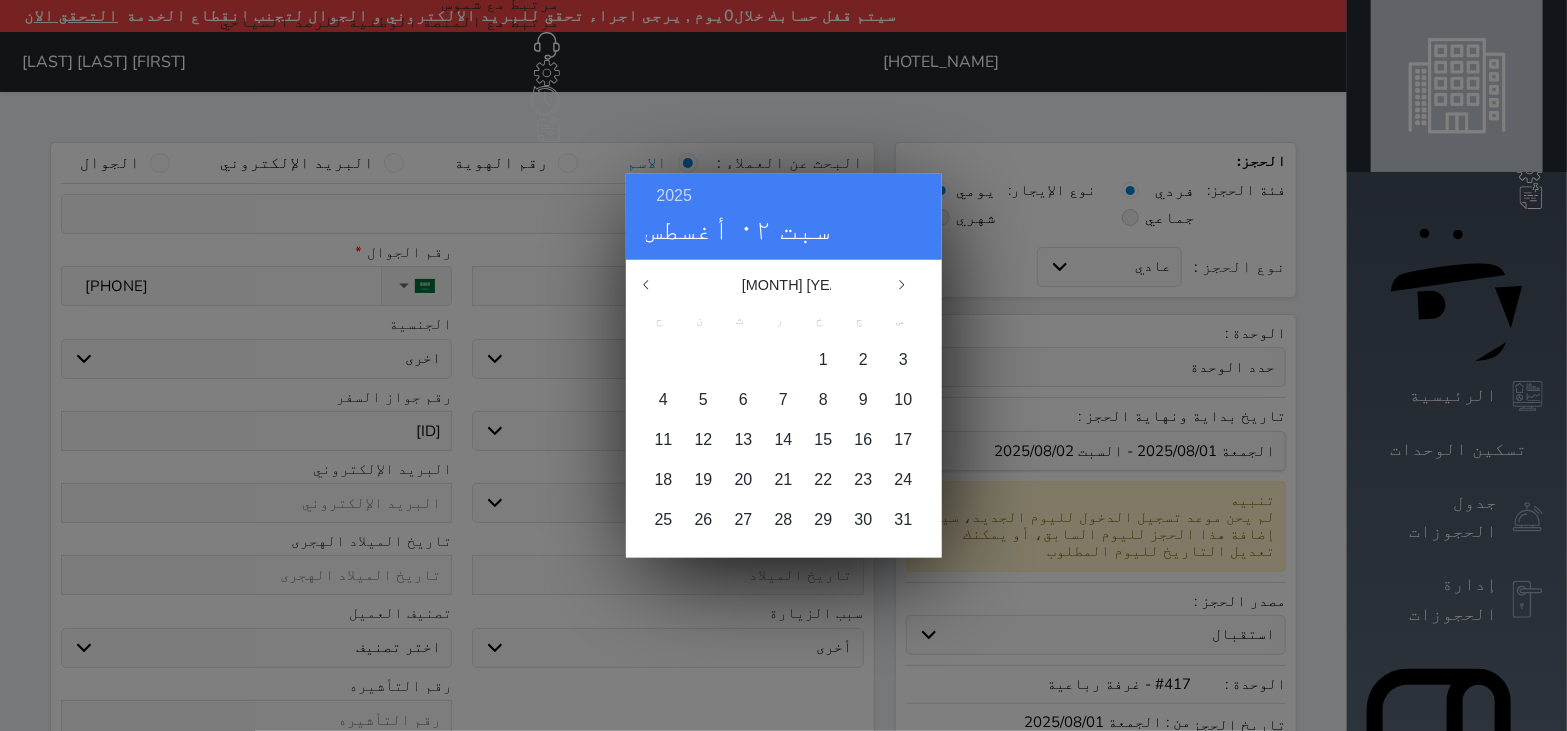 click at bounding box center (656, 284) 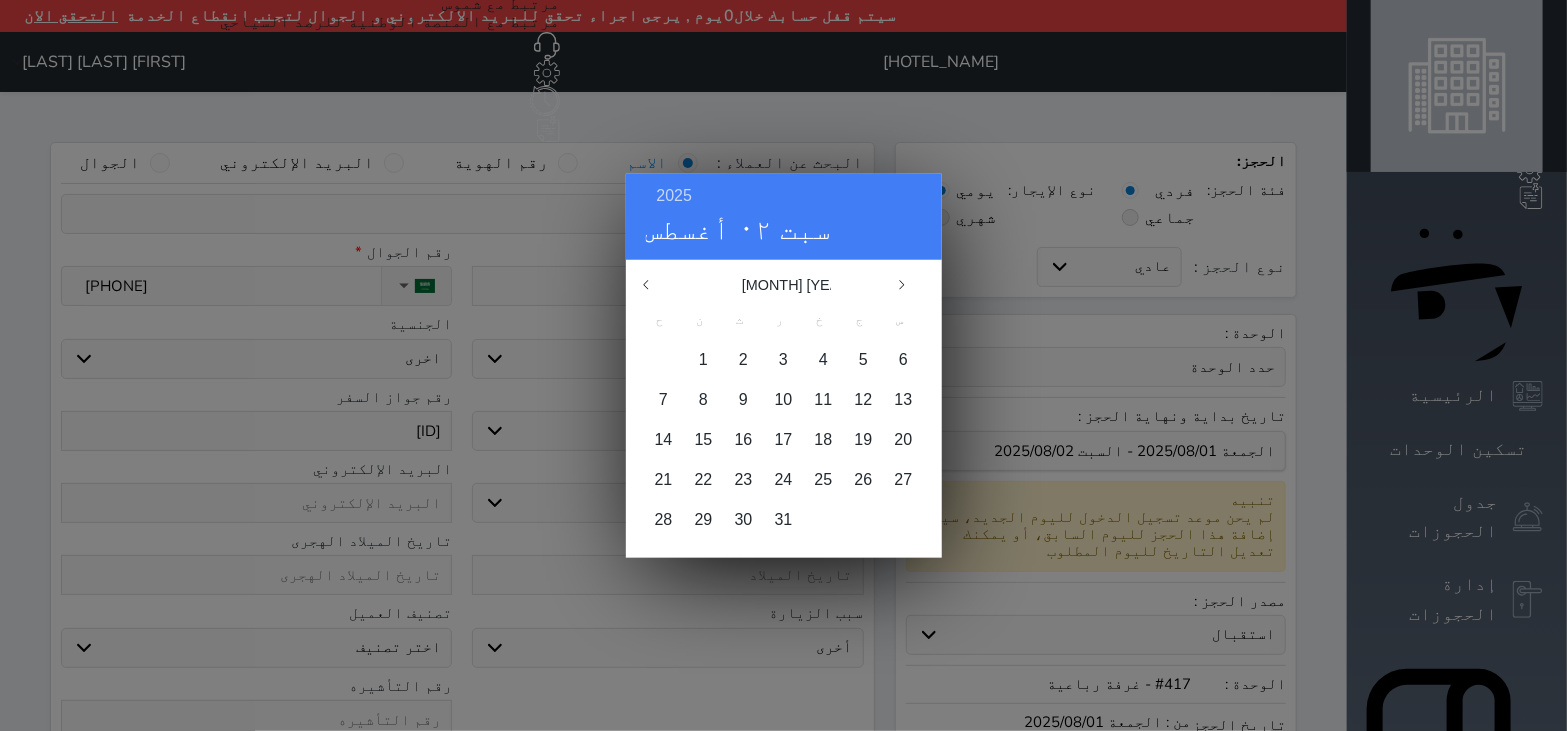click at bounding box center [656, 284] 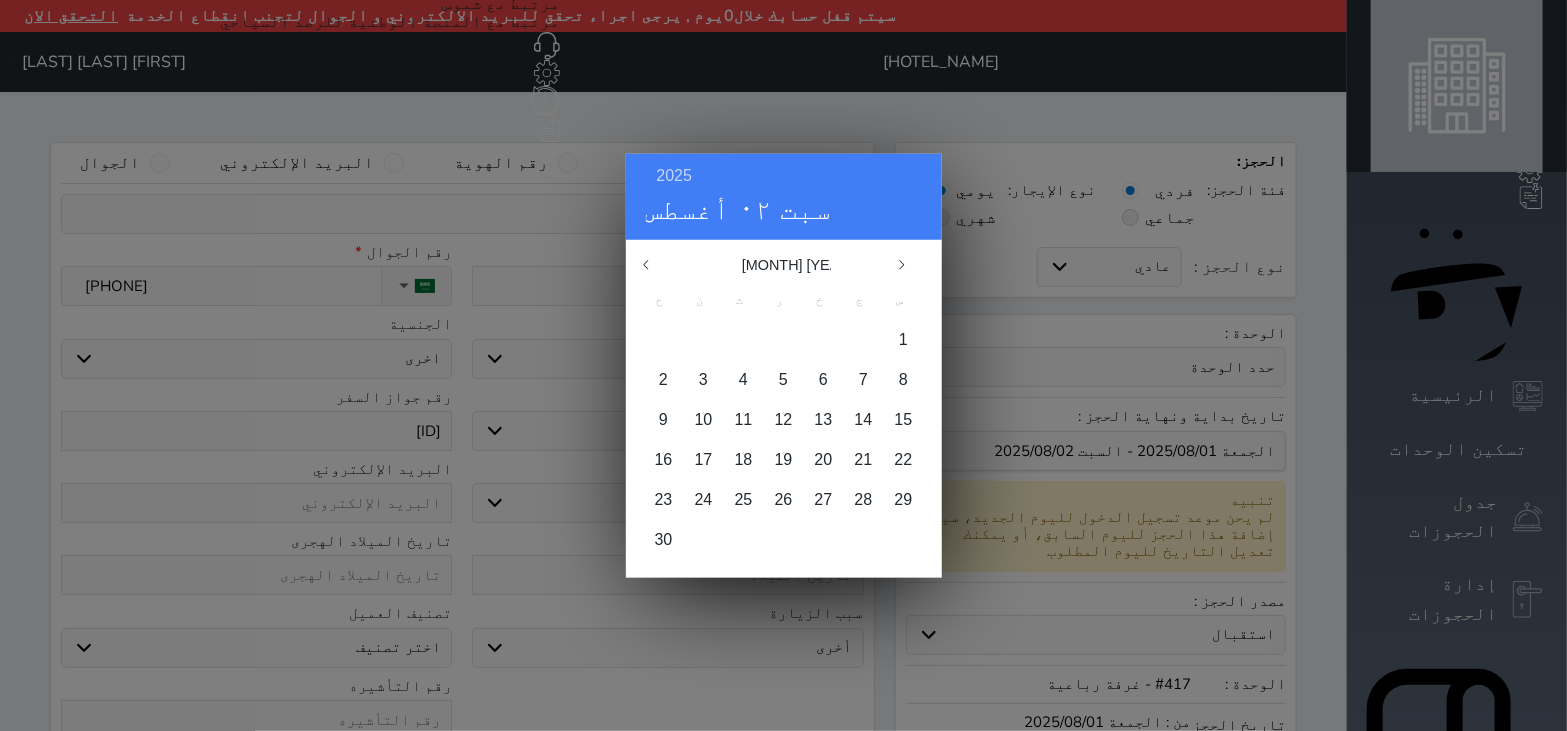 click at bounding box center [656, 264] 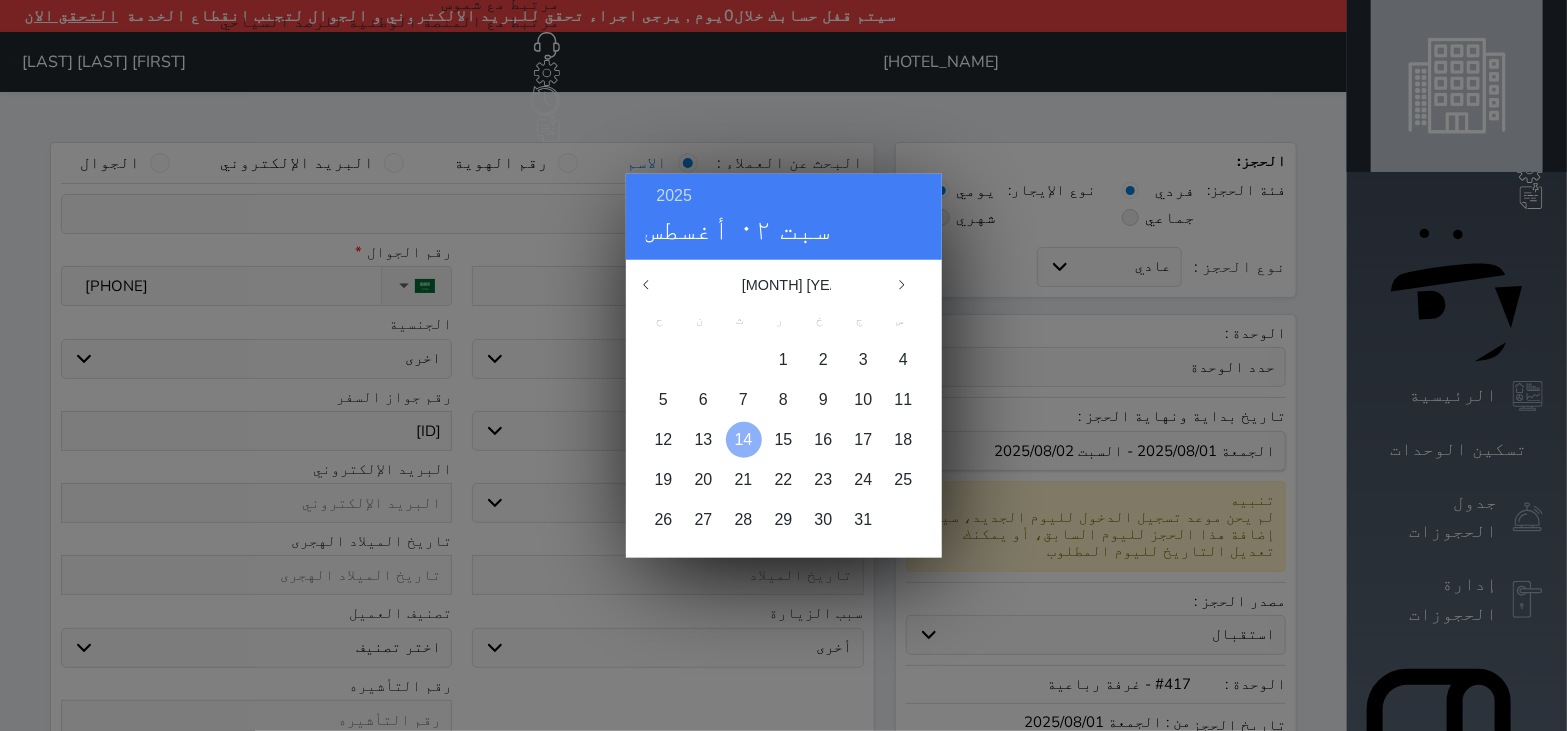 click on "14" at bounding box center (744, 438) 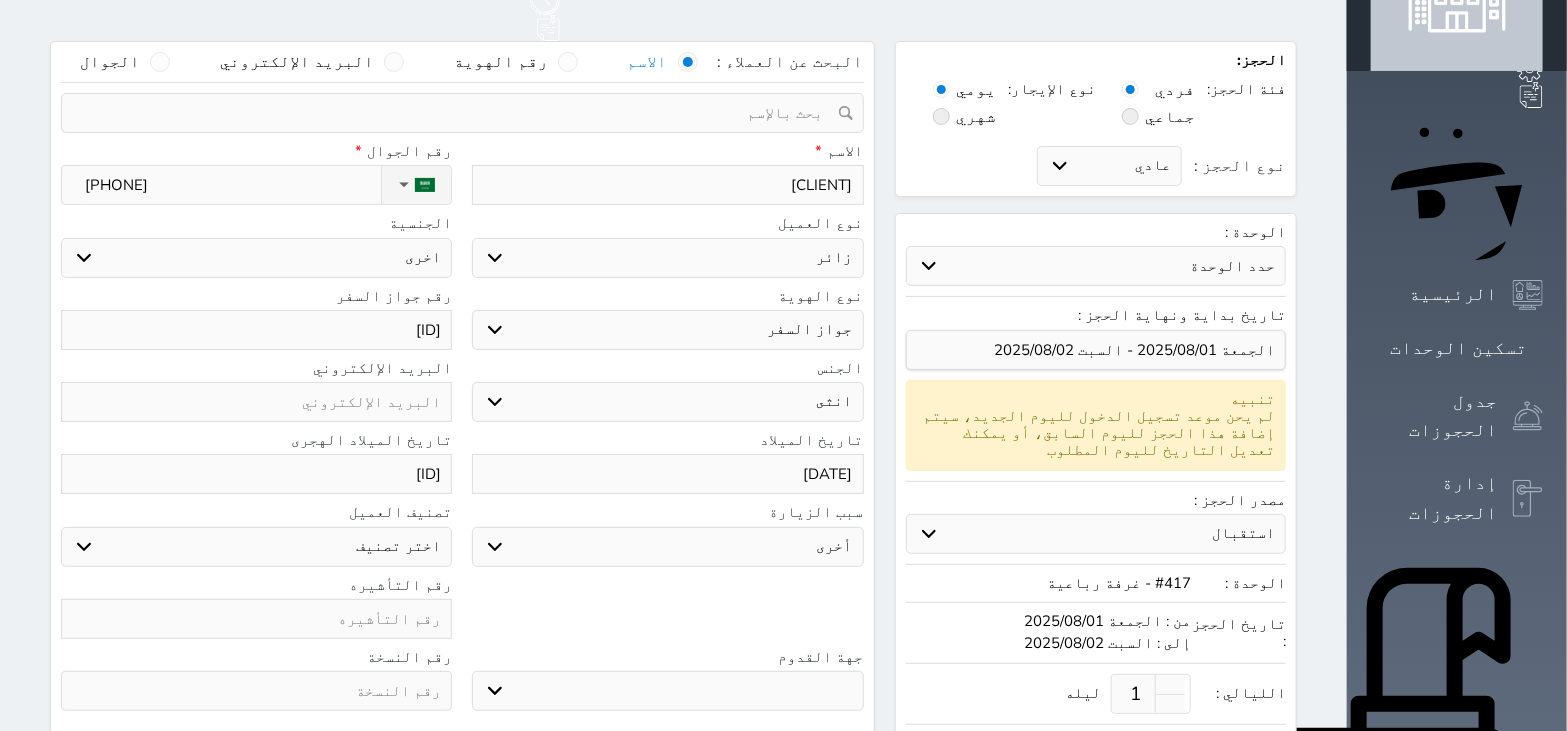 scroll, scrollTop: 150, scrollLeft: 0, axis: vertical 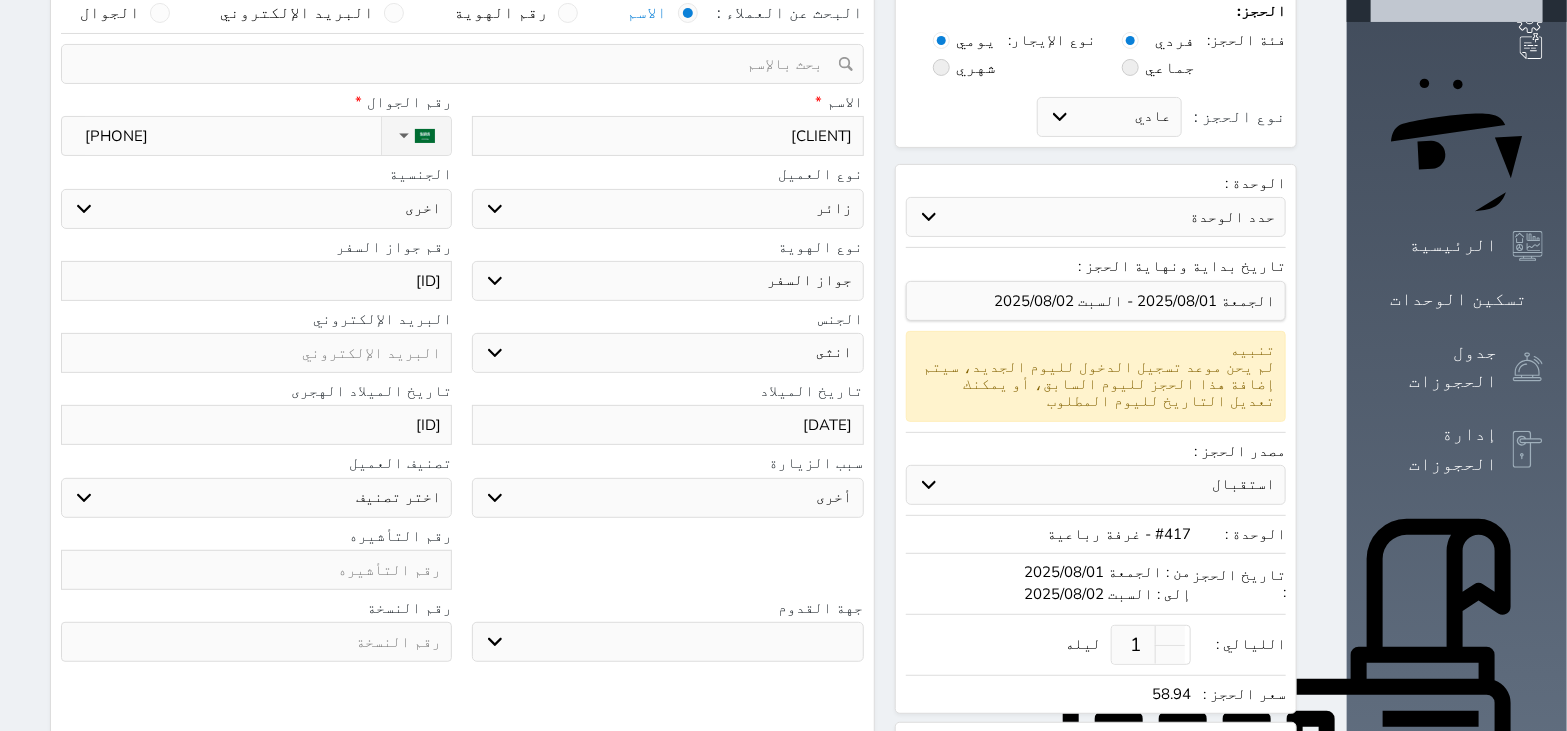 click at bounding box center (256, 570) 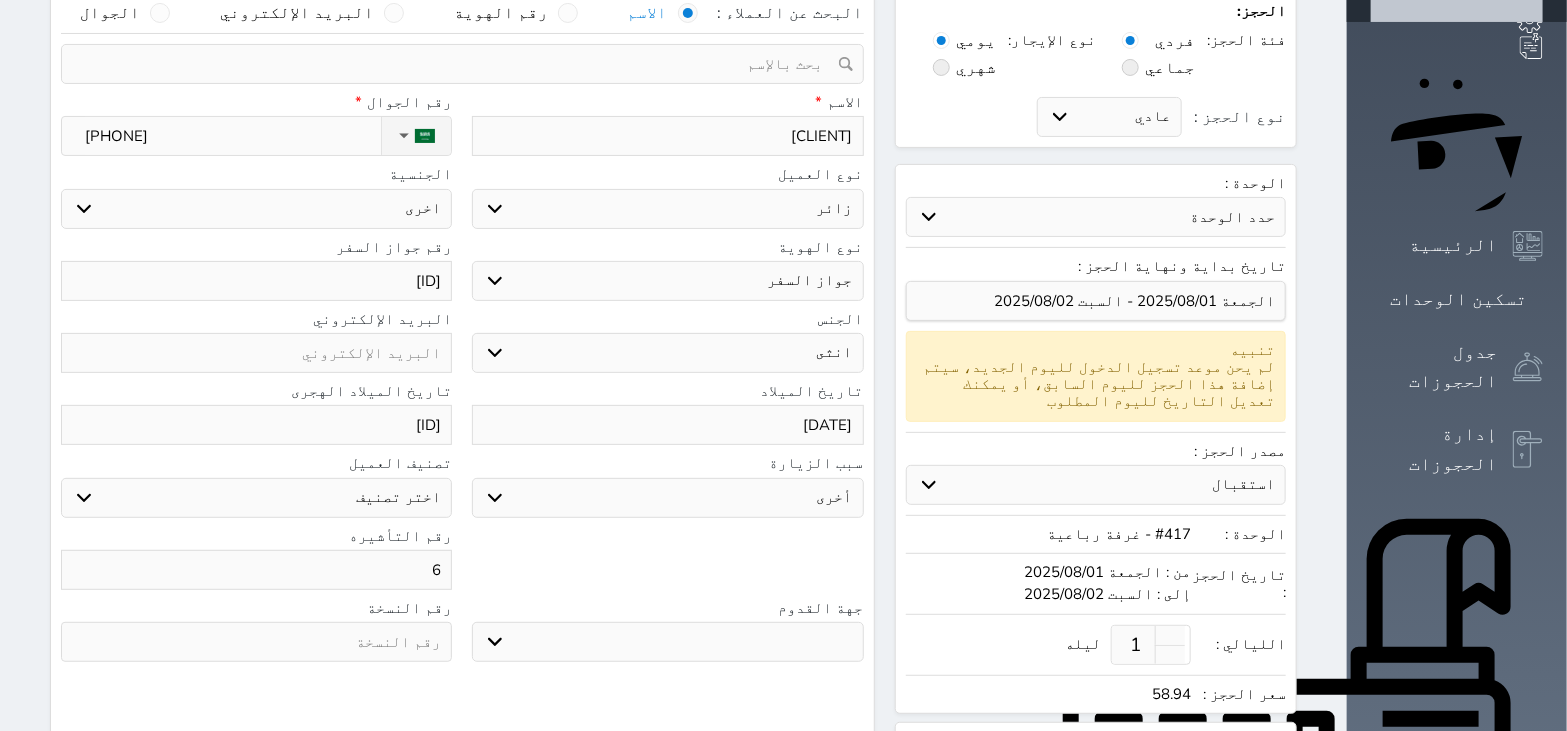 select 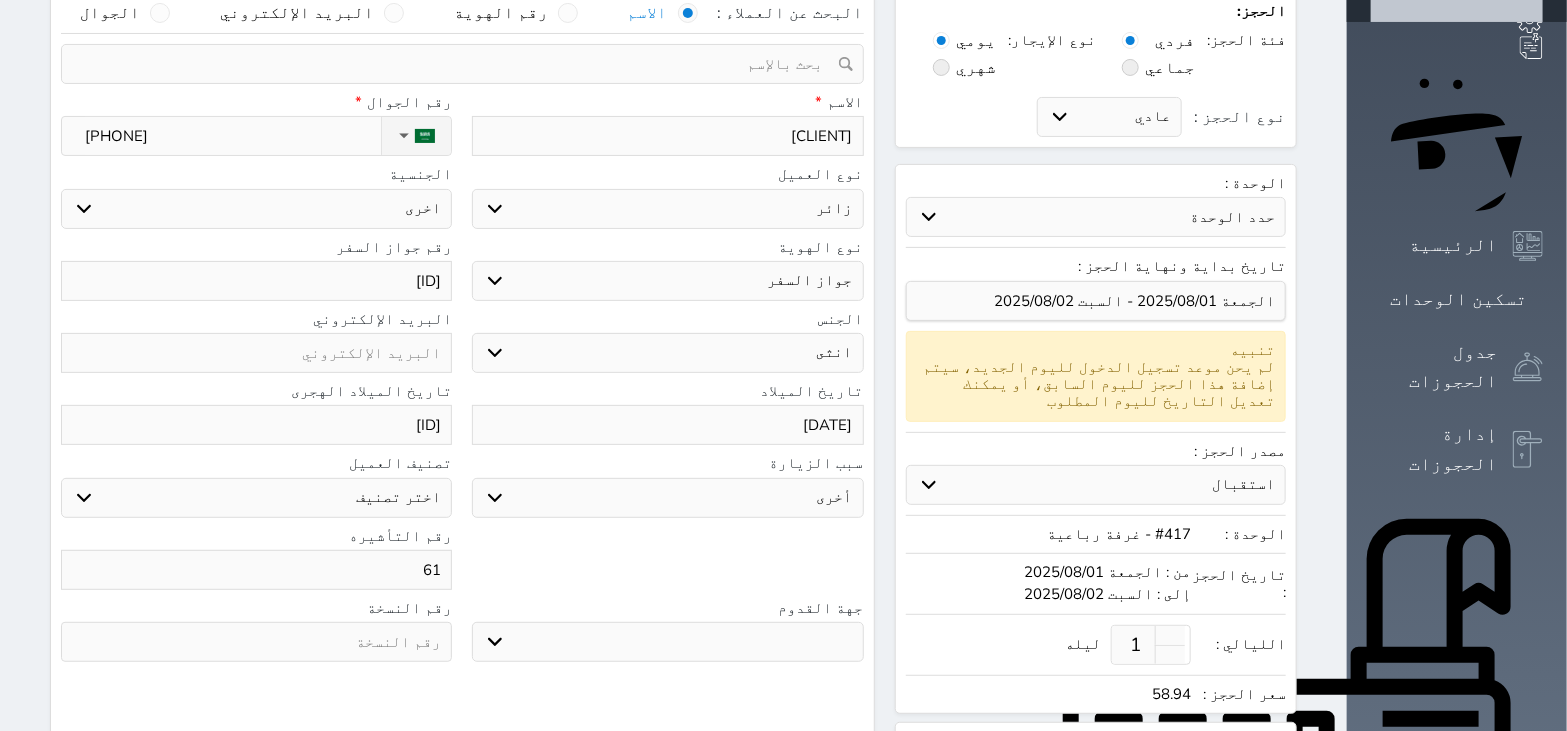 select 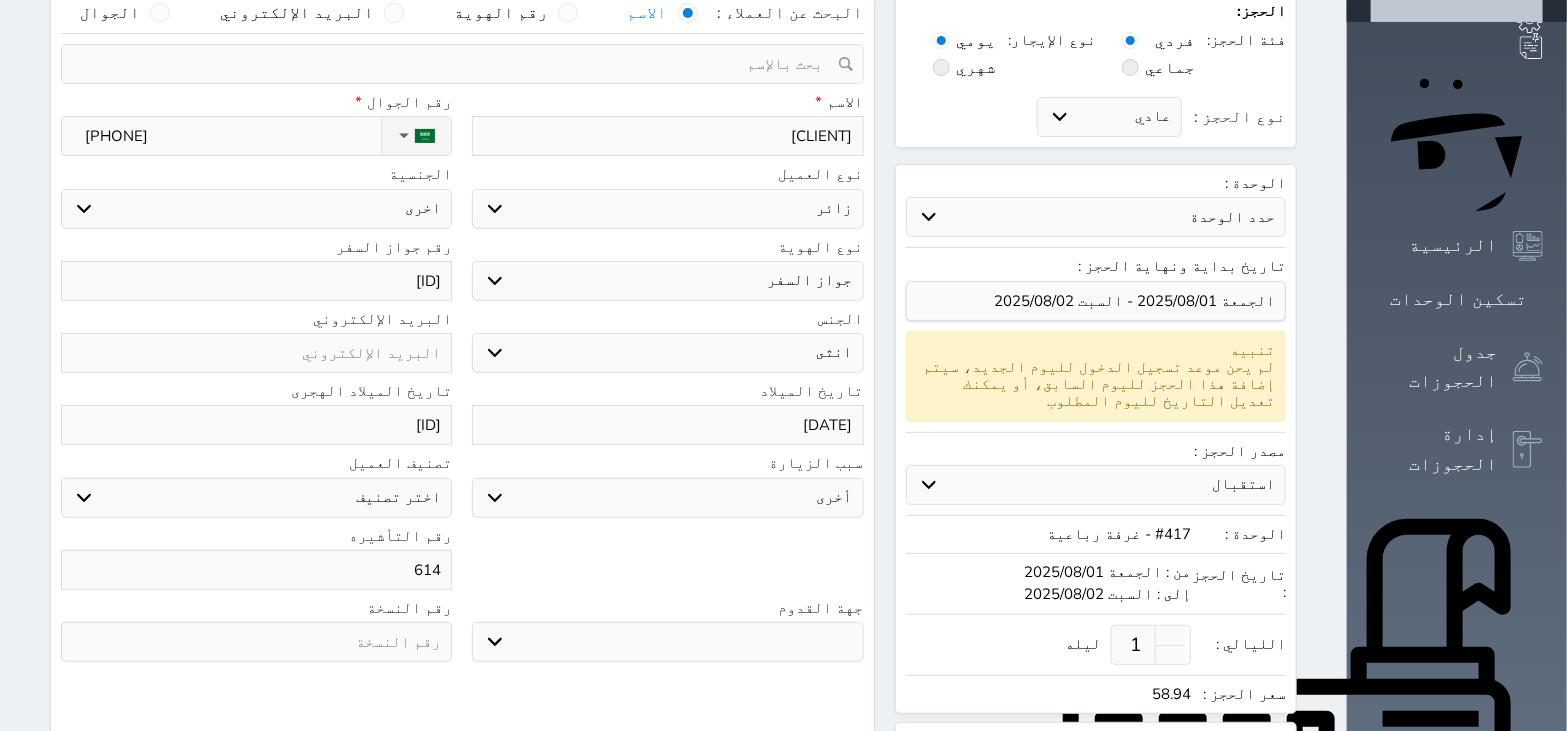 select 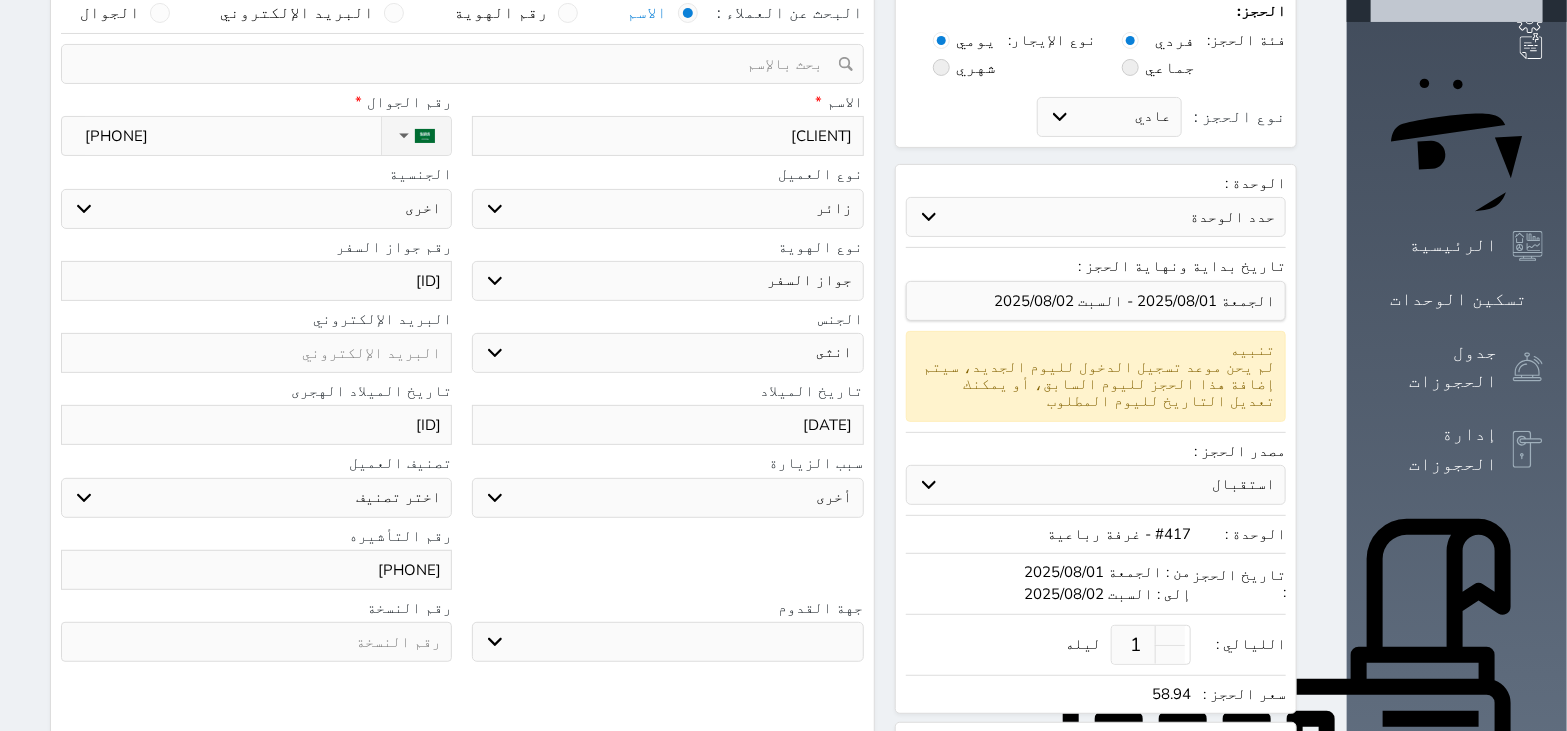 select 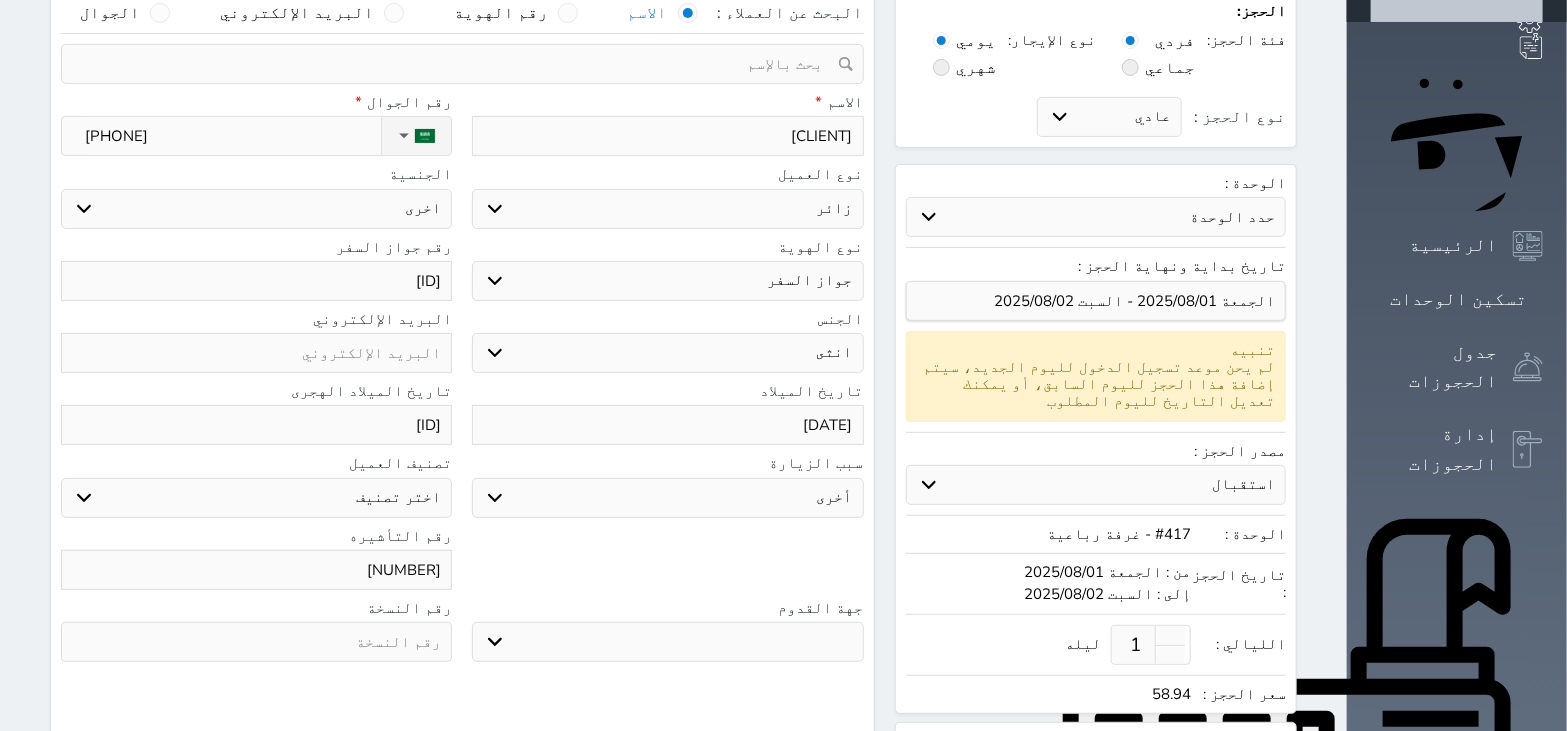 select 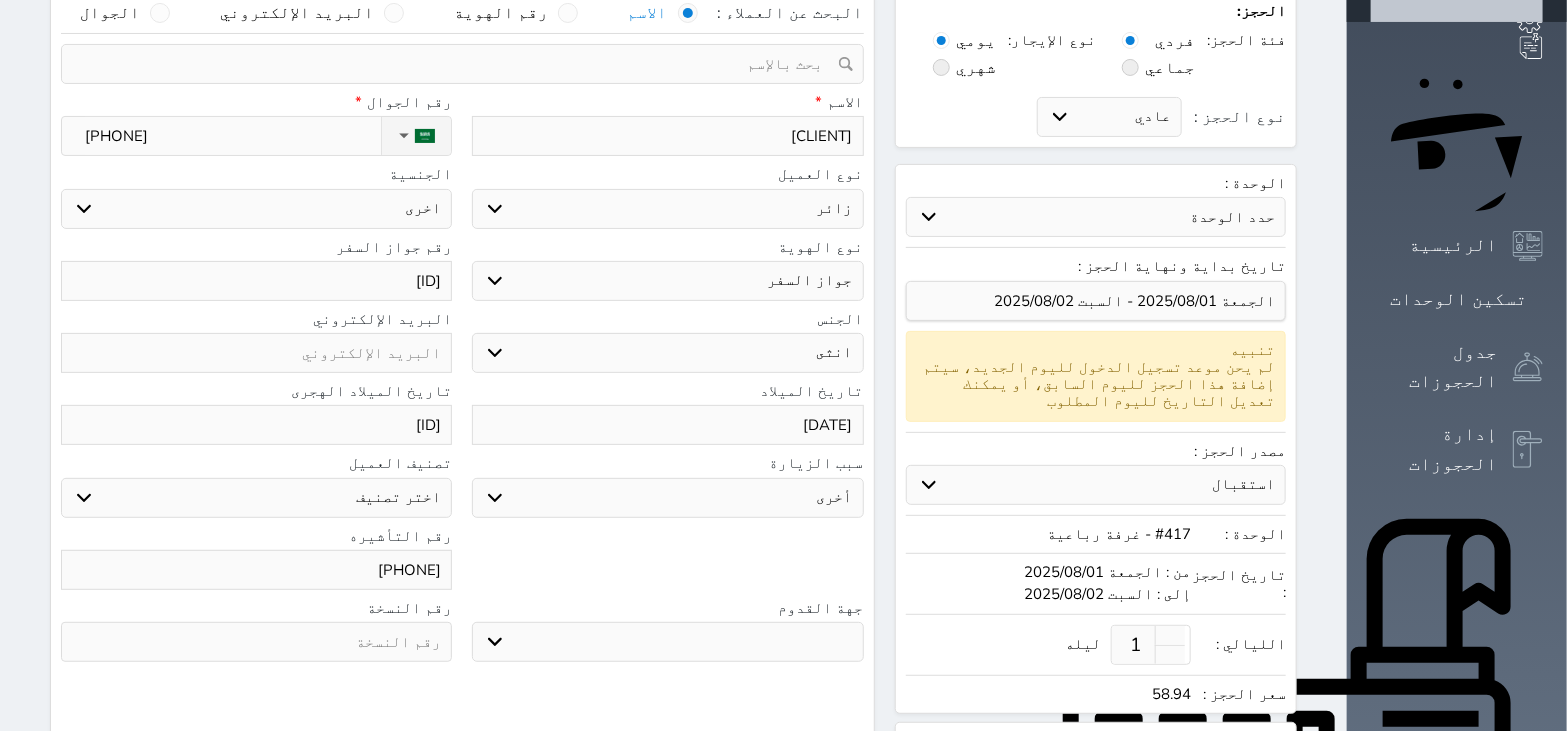 select 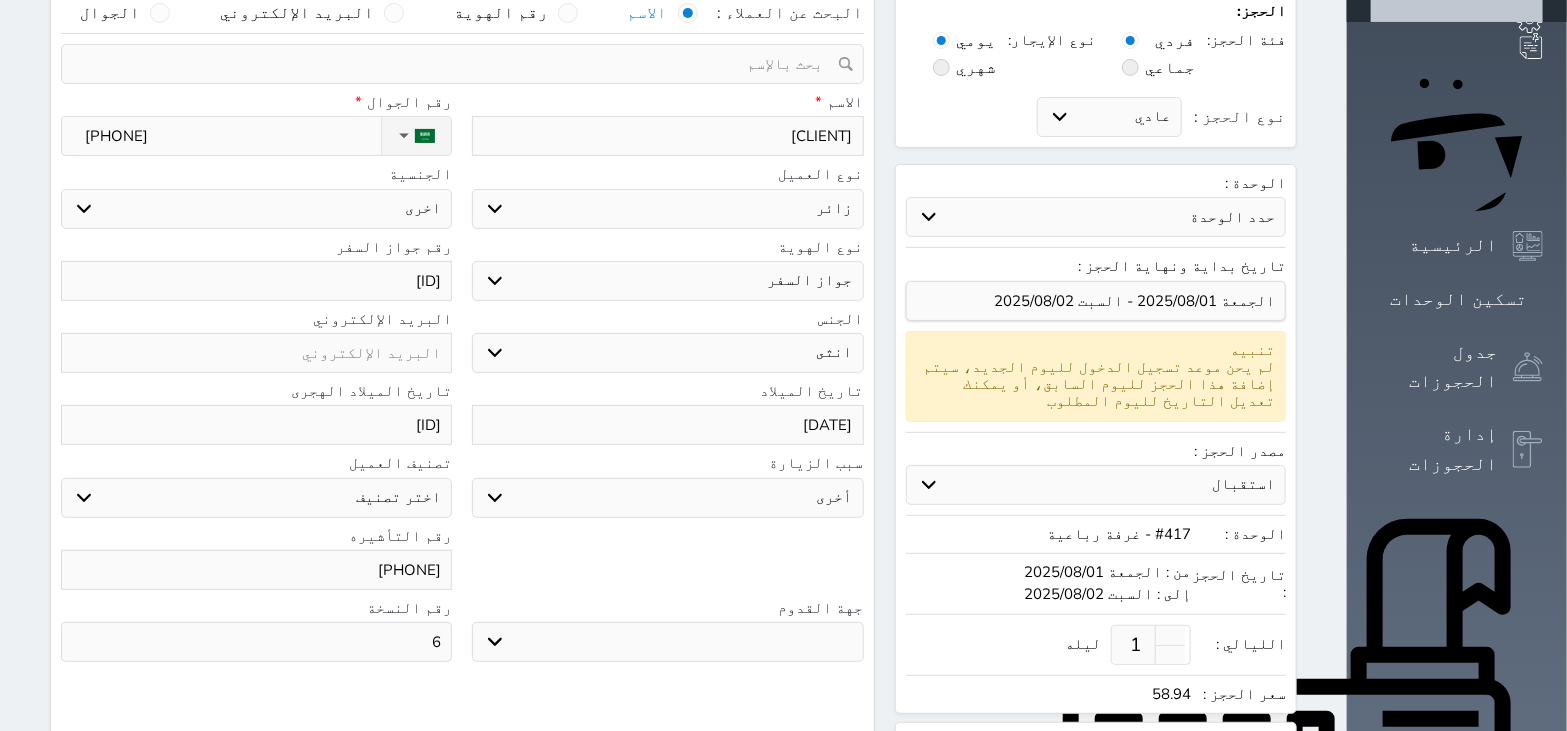 select 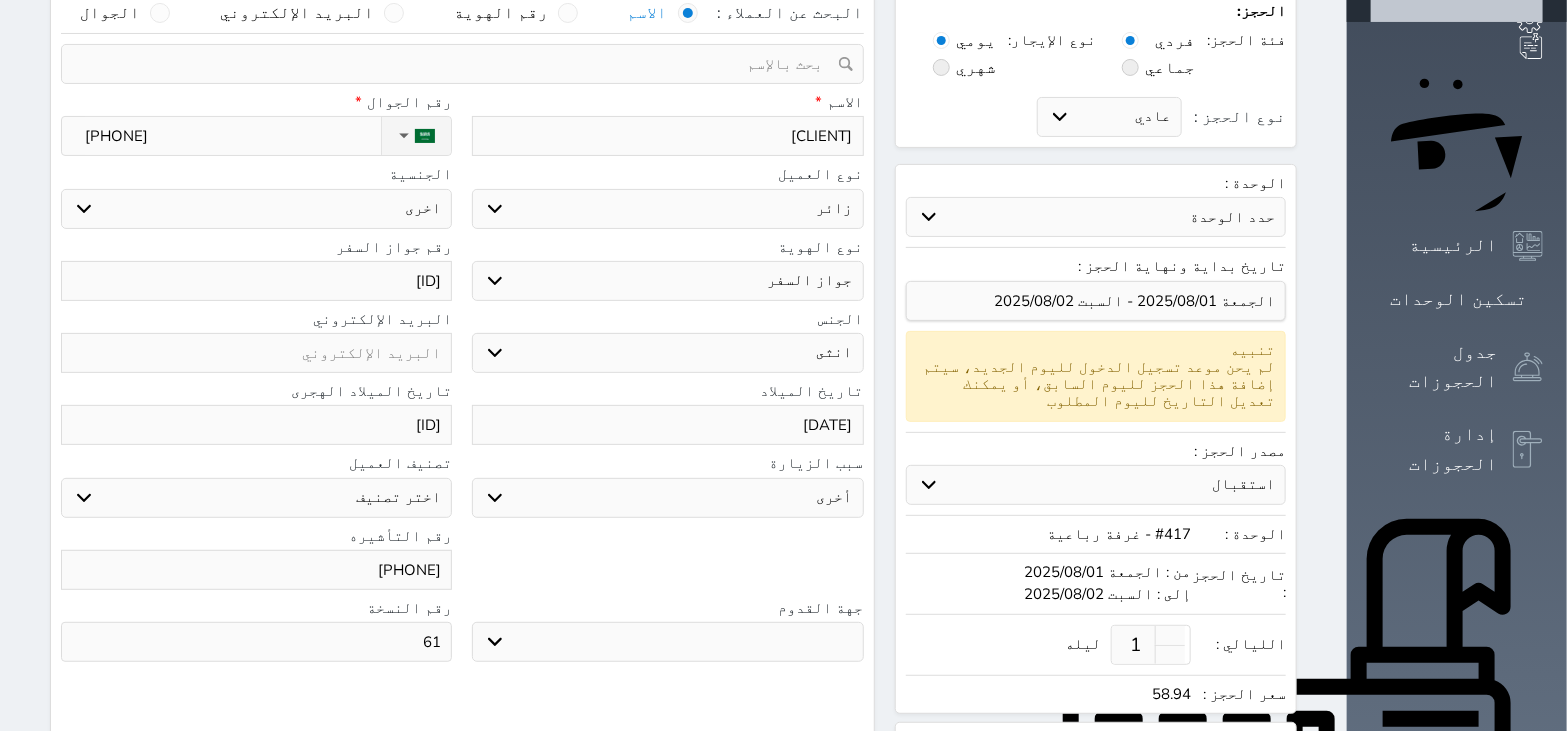 select 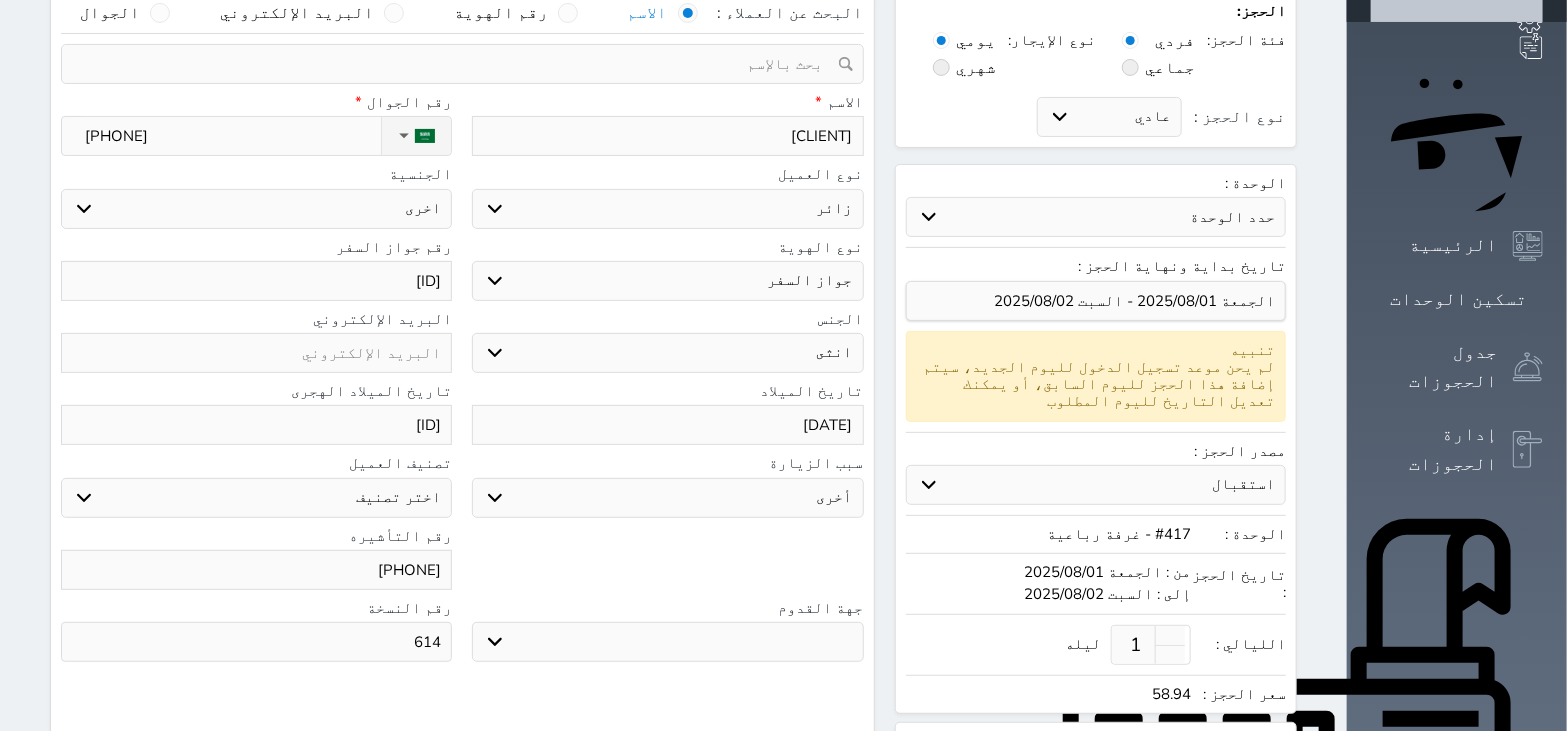 select 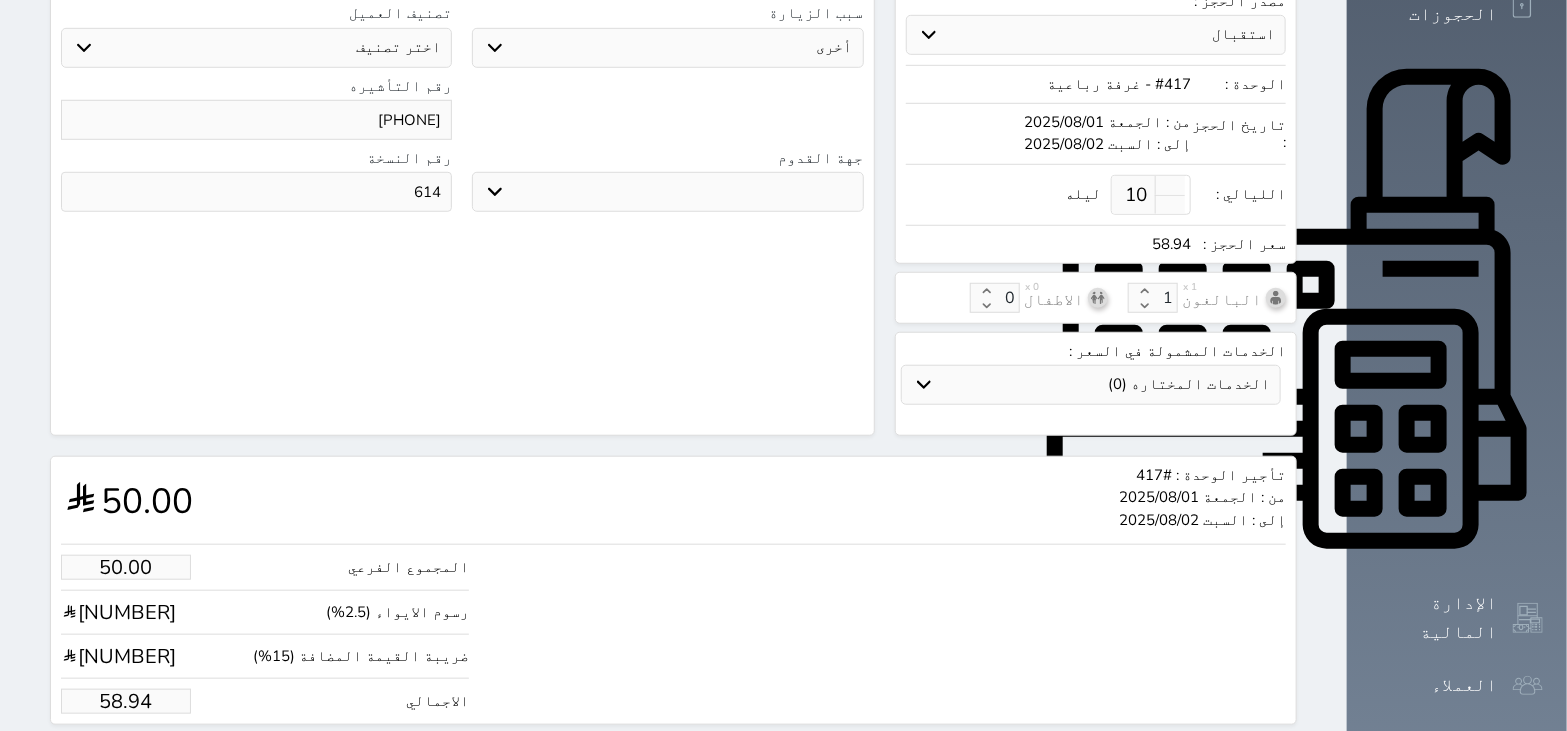 scroll, scrollTop: 620, scrollLeft: 0, axis: vertical 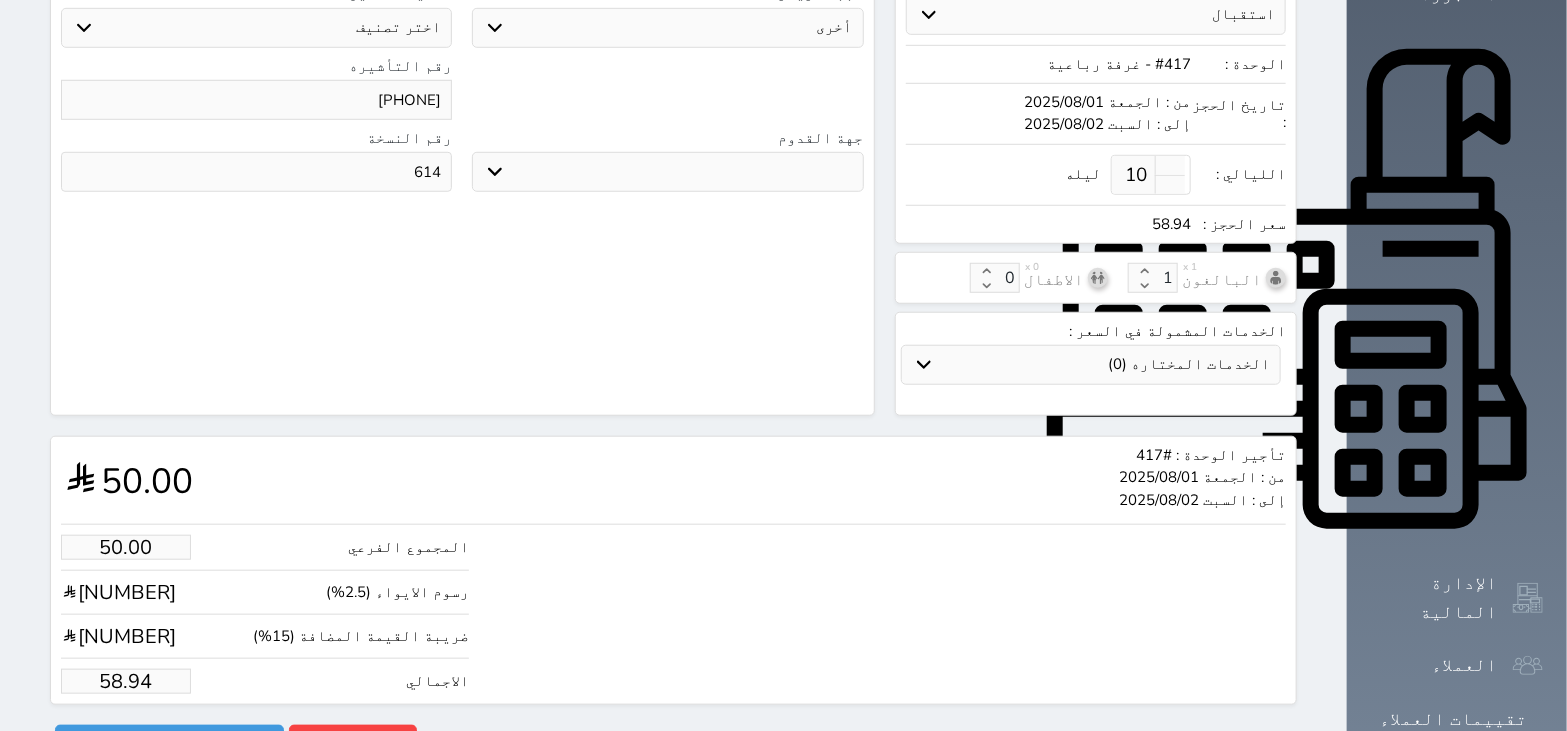 type on "10" 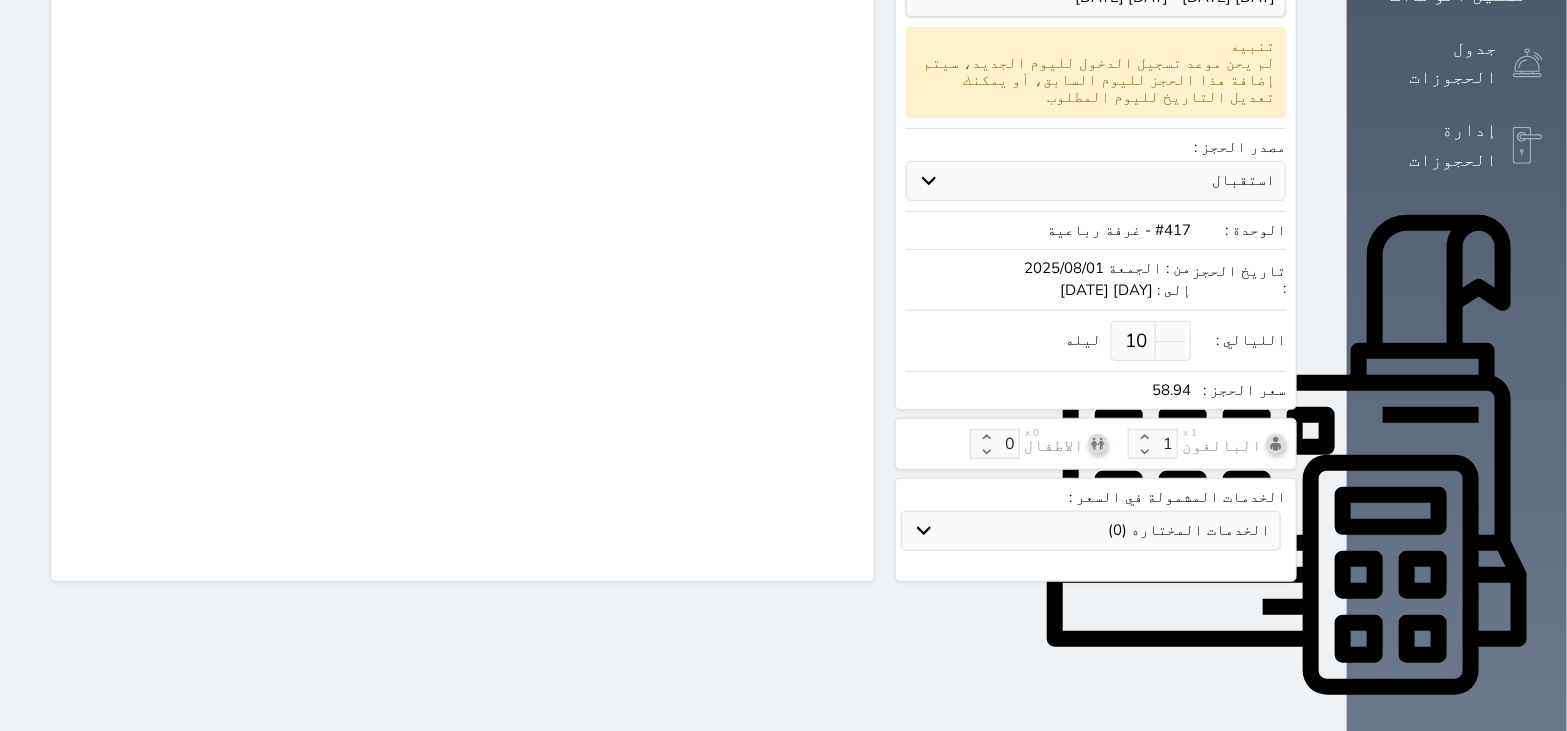 select on "3" 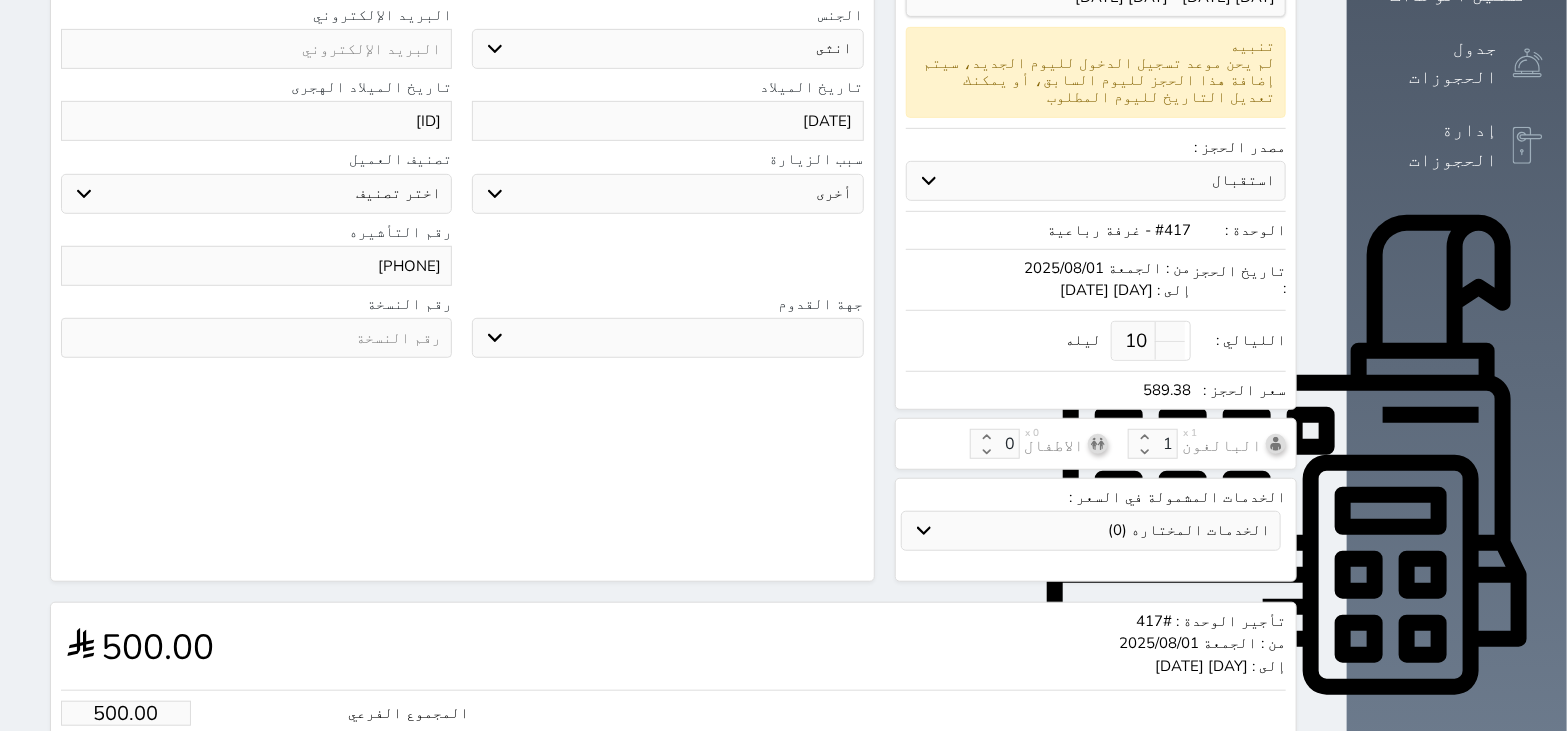scroll, scrollTop: 620, scrollLeft: 0, axis: vertical 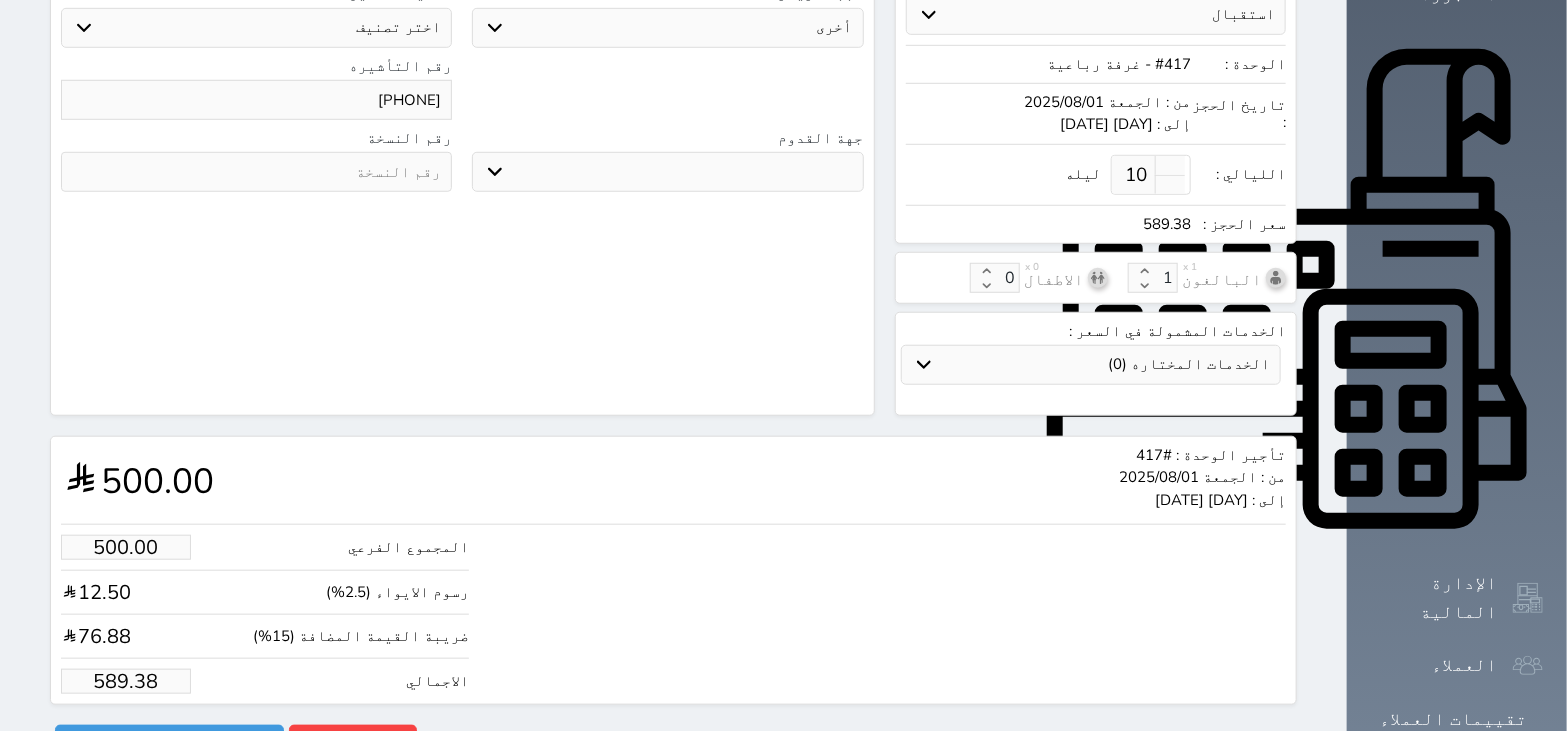 select 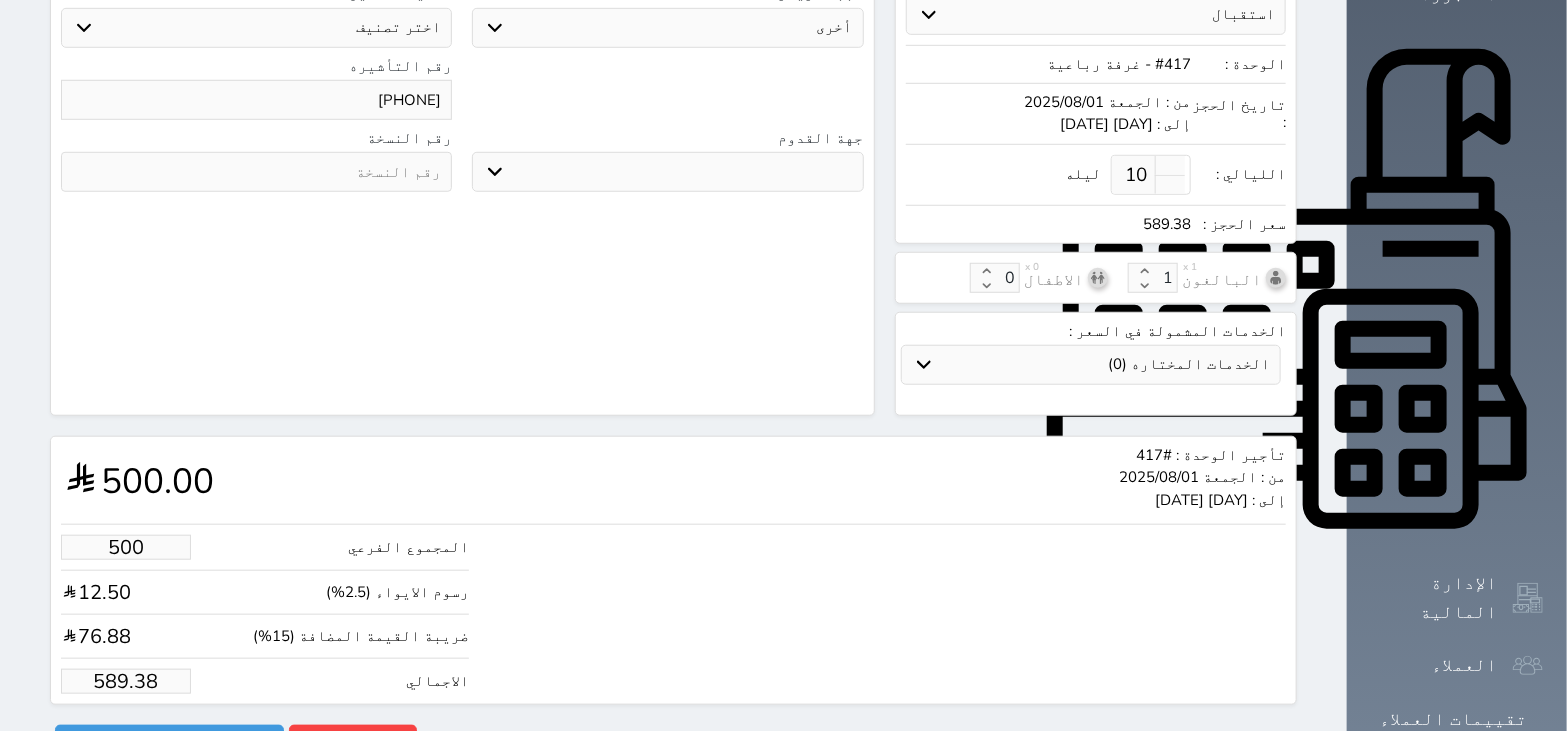 click on "500" at bounding box center (126, 547) 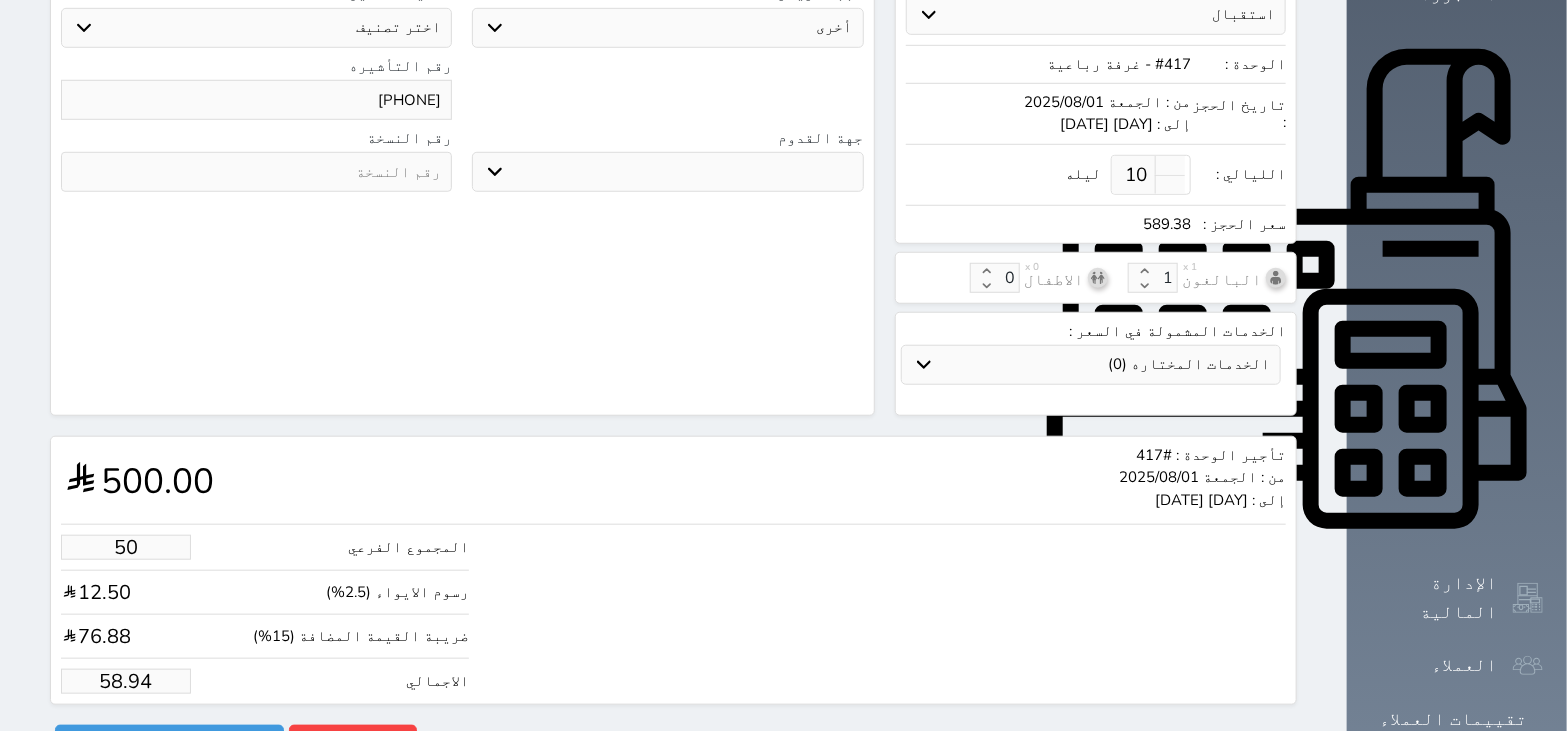select 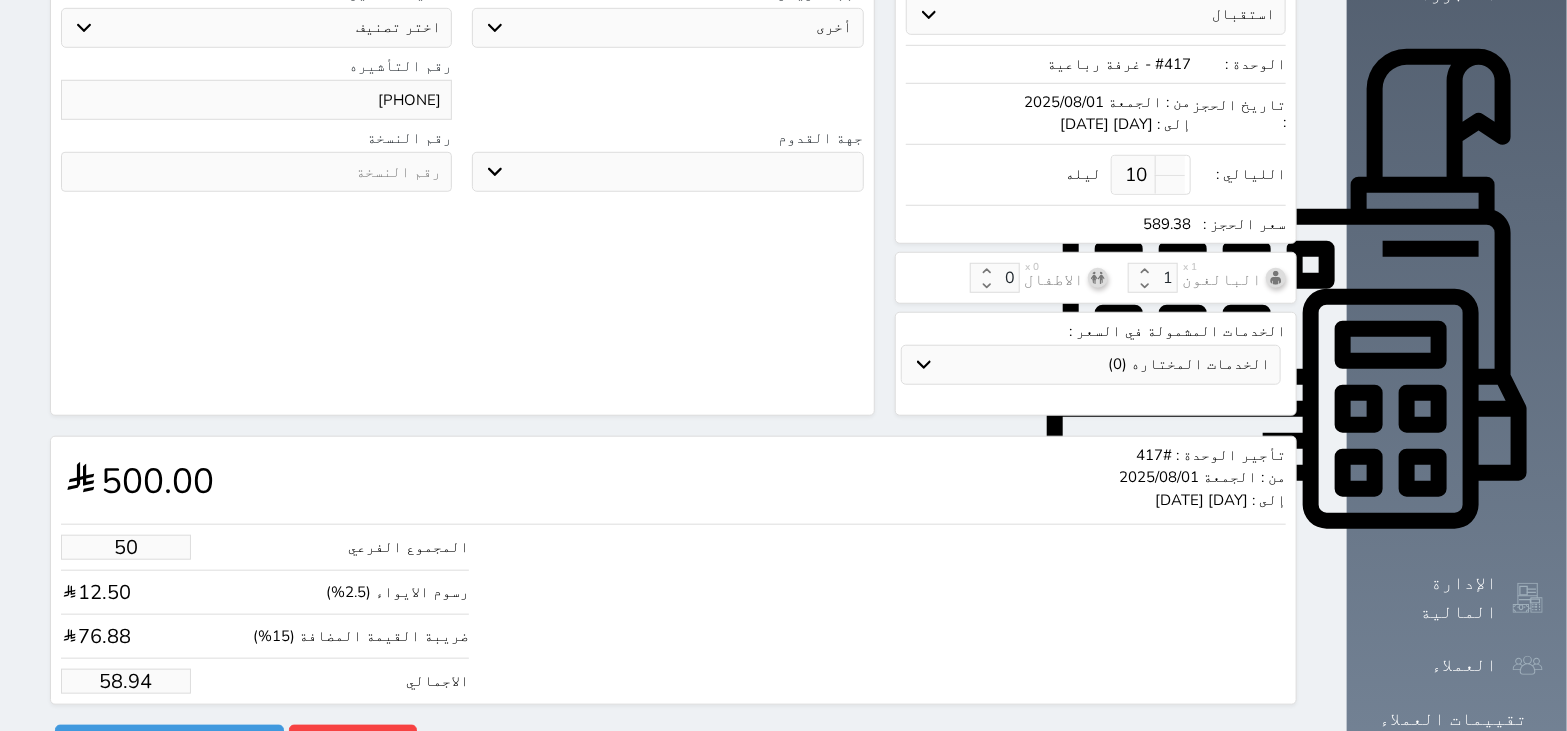 type on "5" 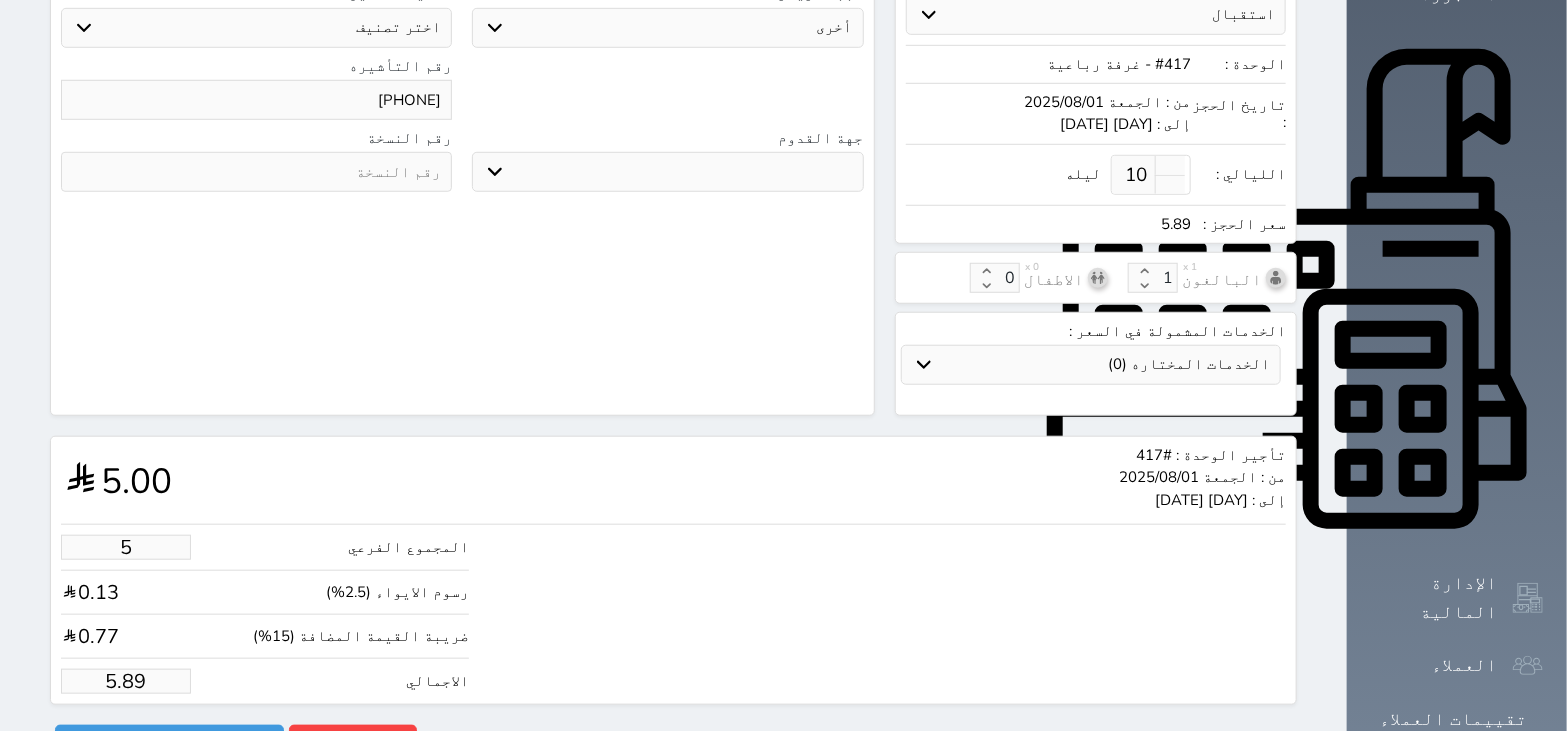 type on "1" 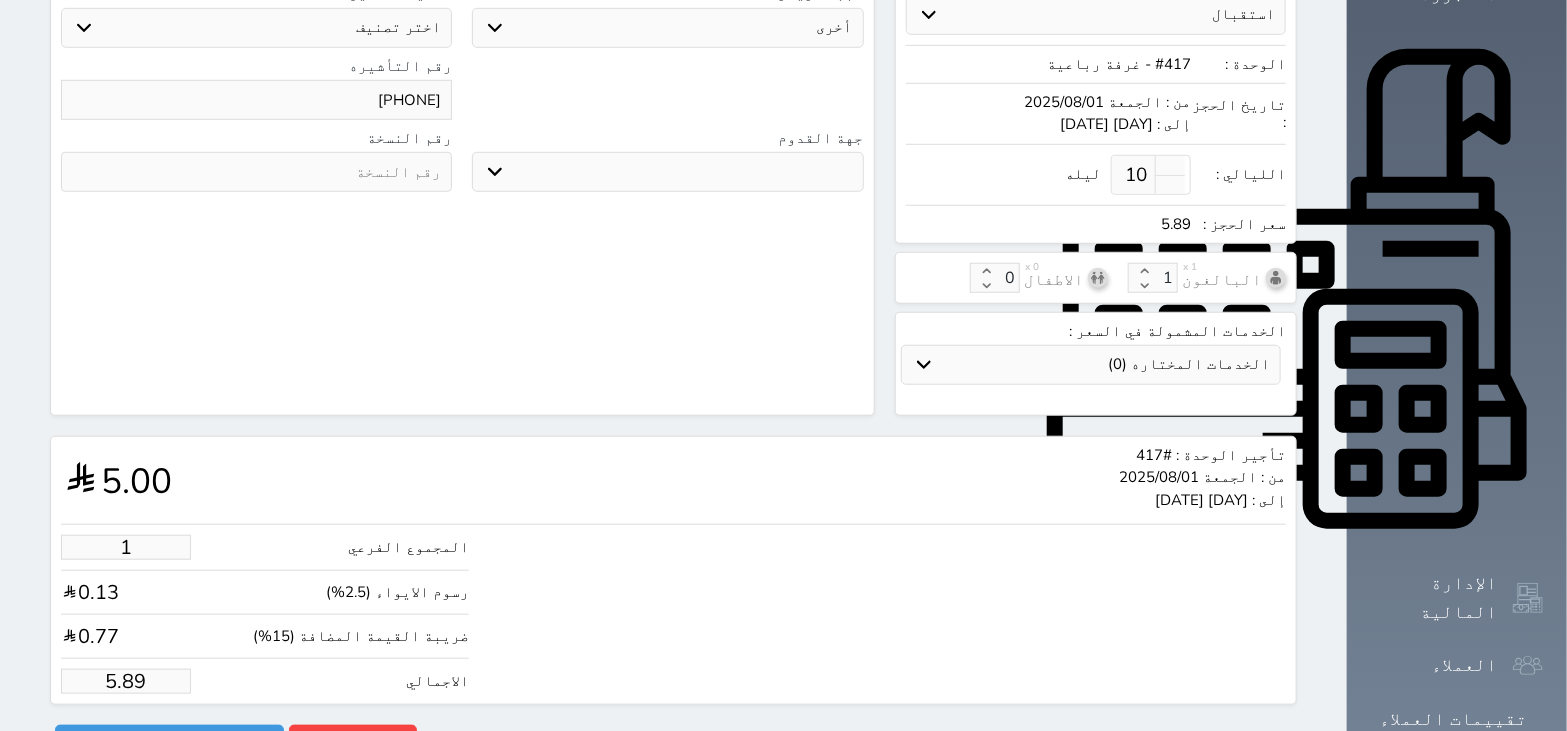 type on "1.18" 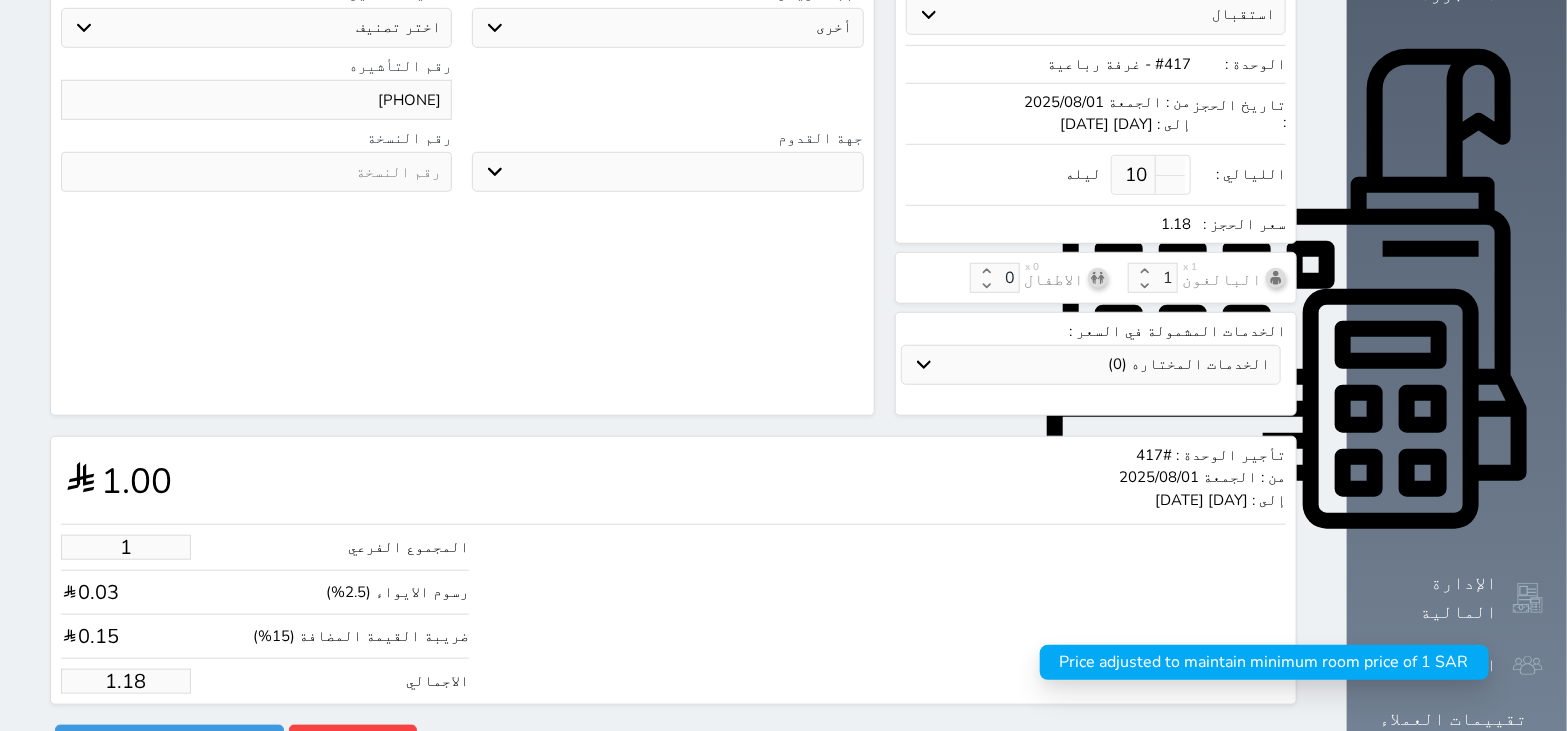 type on "10" 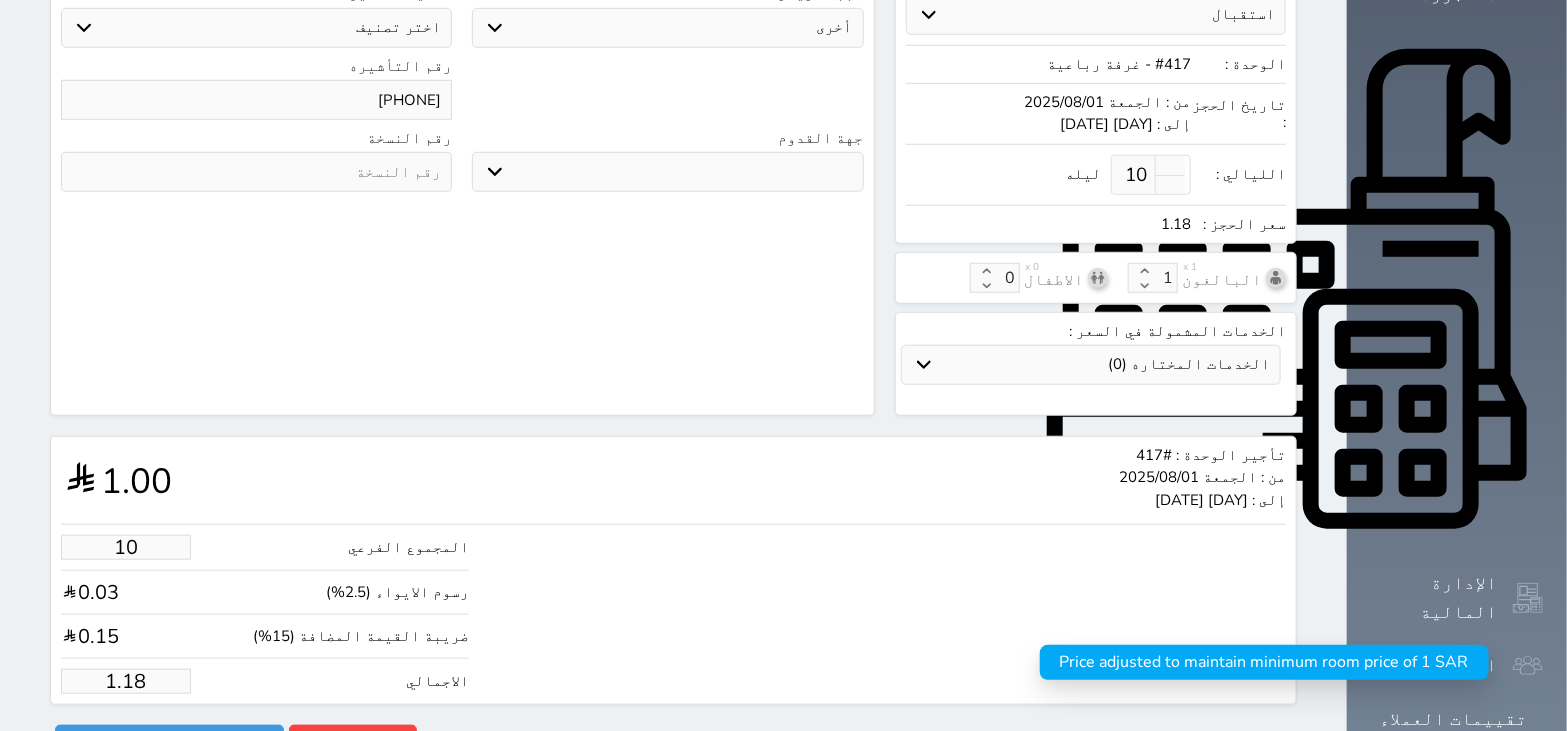 type on "11.79" 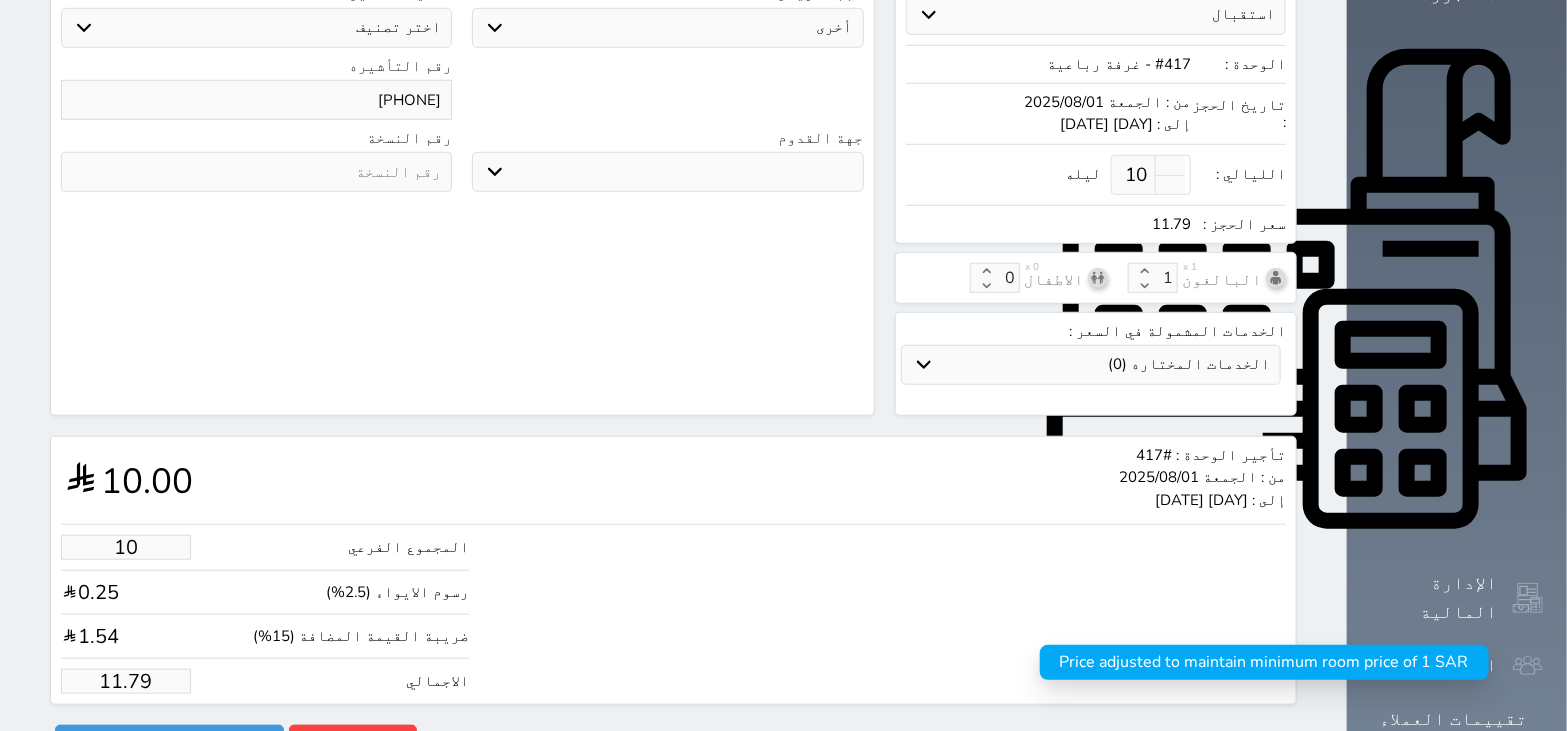 type on "100" 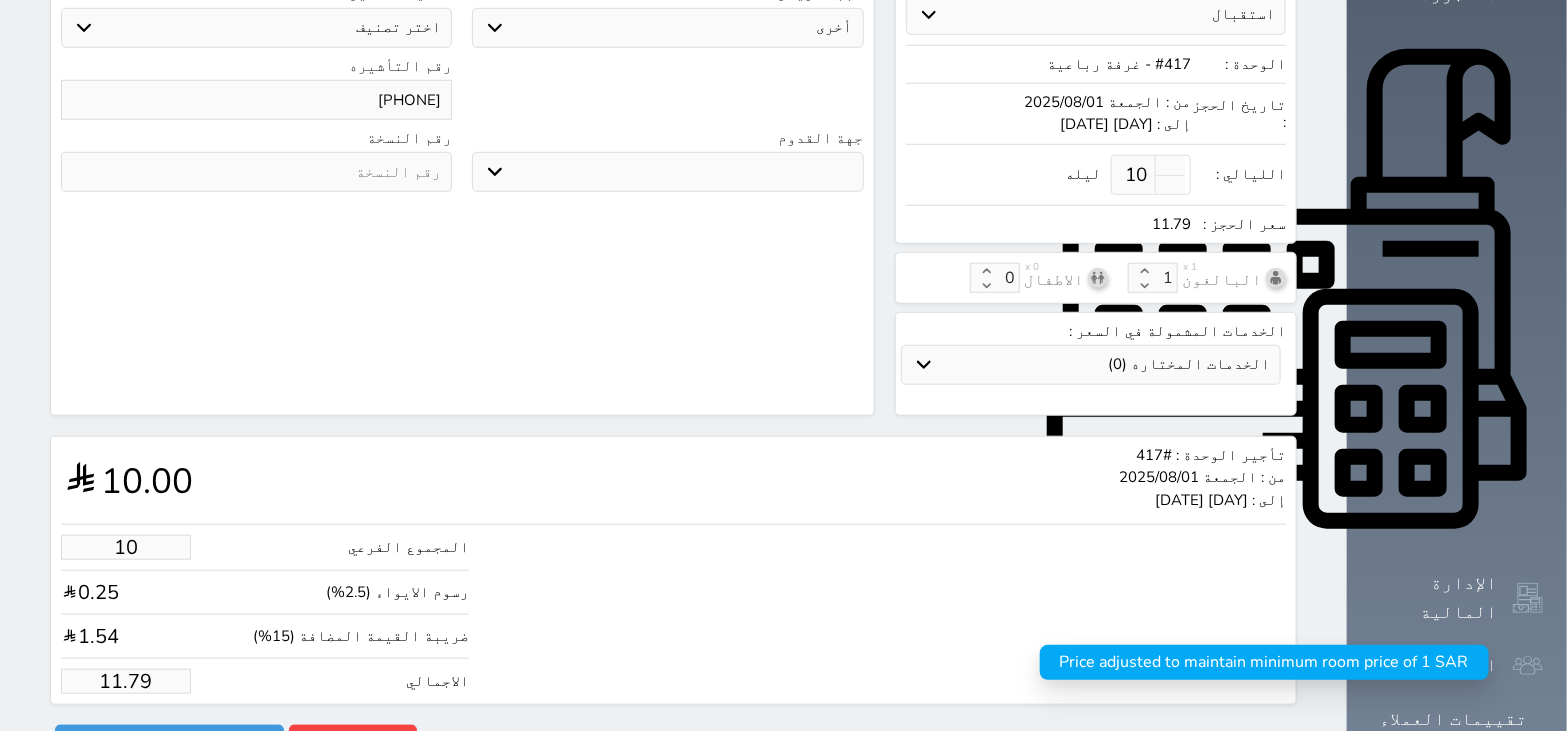 type on "117.88" 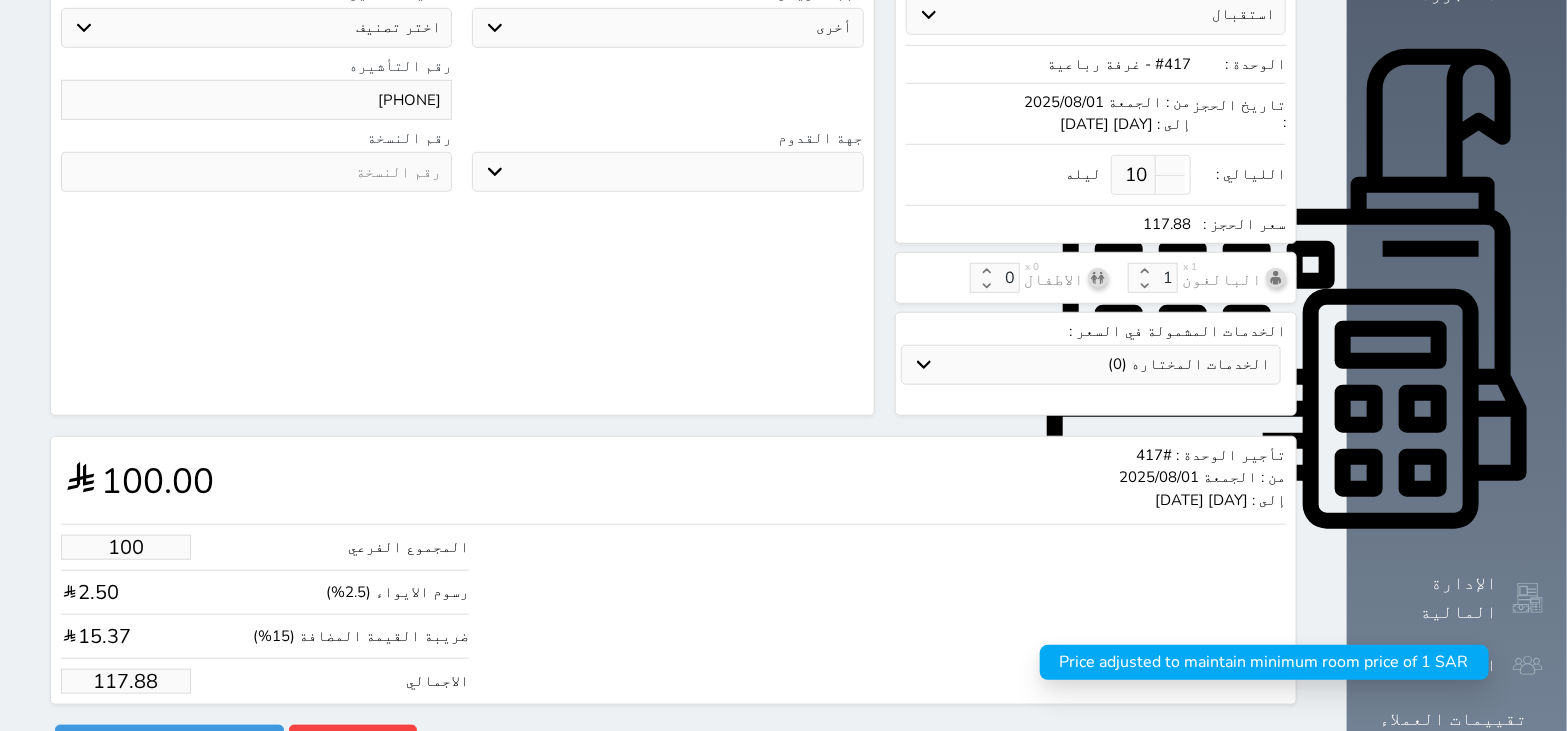 type on "1000" 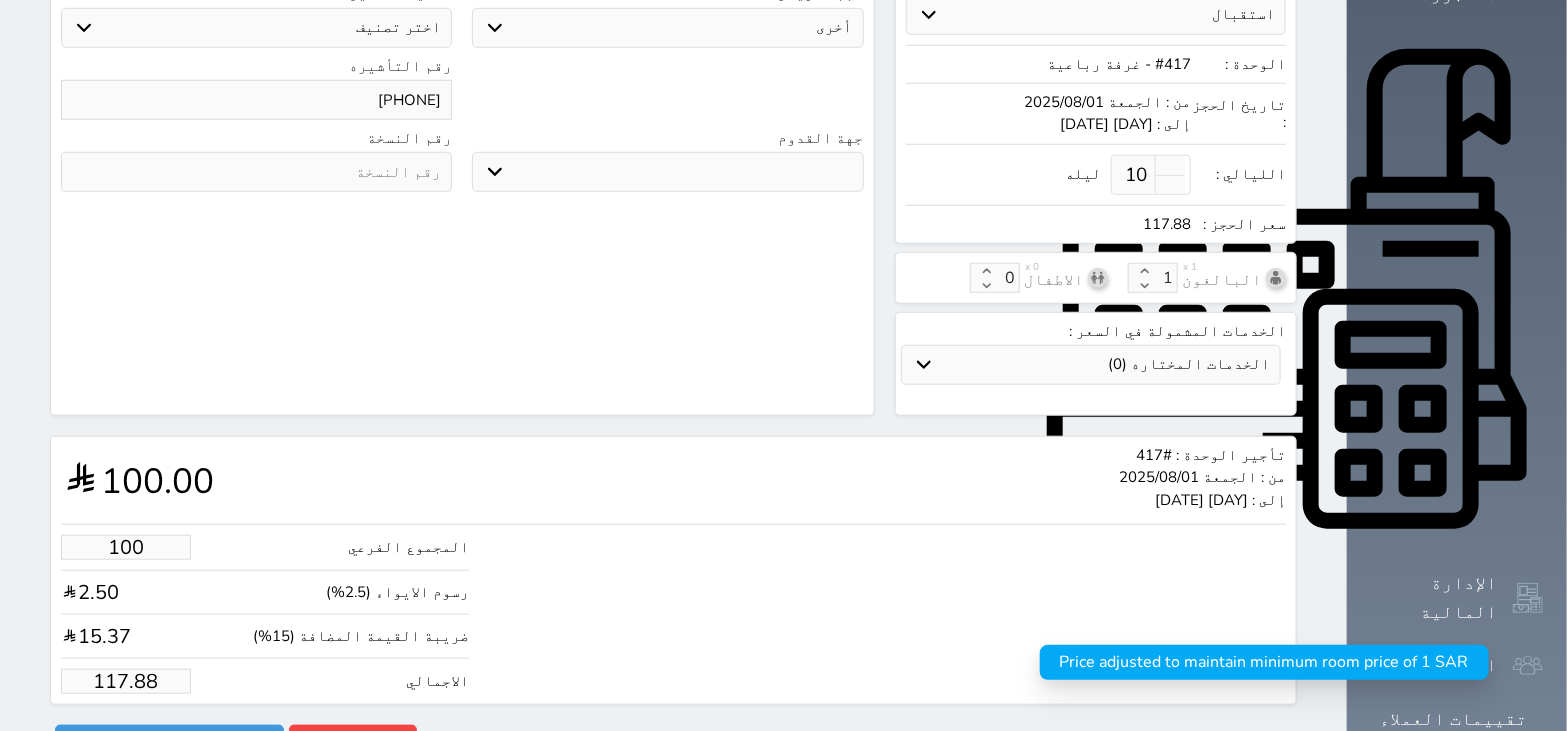 type on "1178.75" 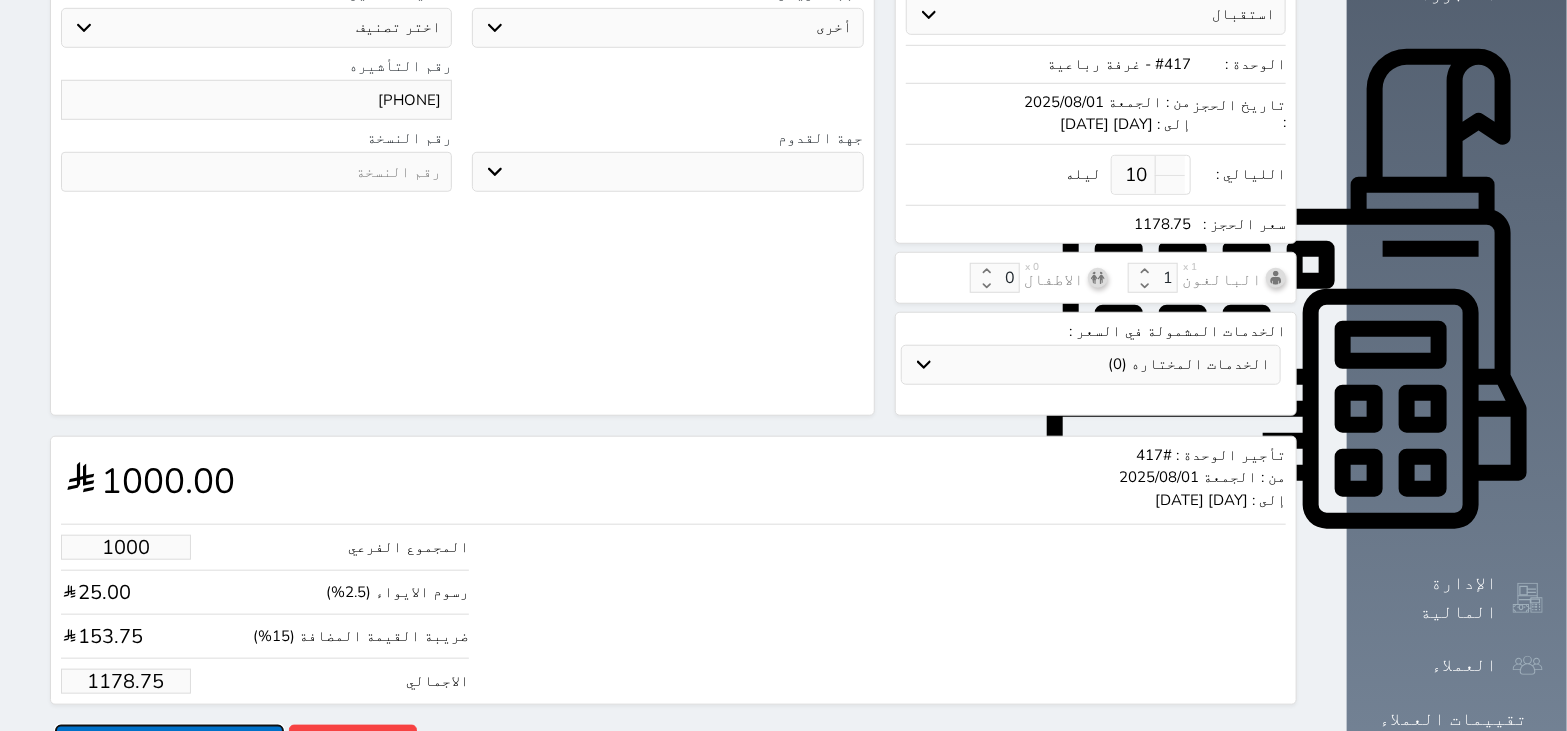 type on "1000.00" 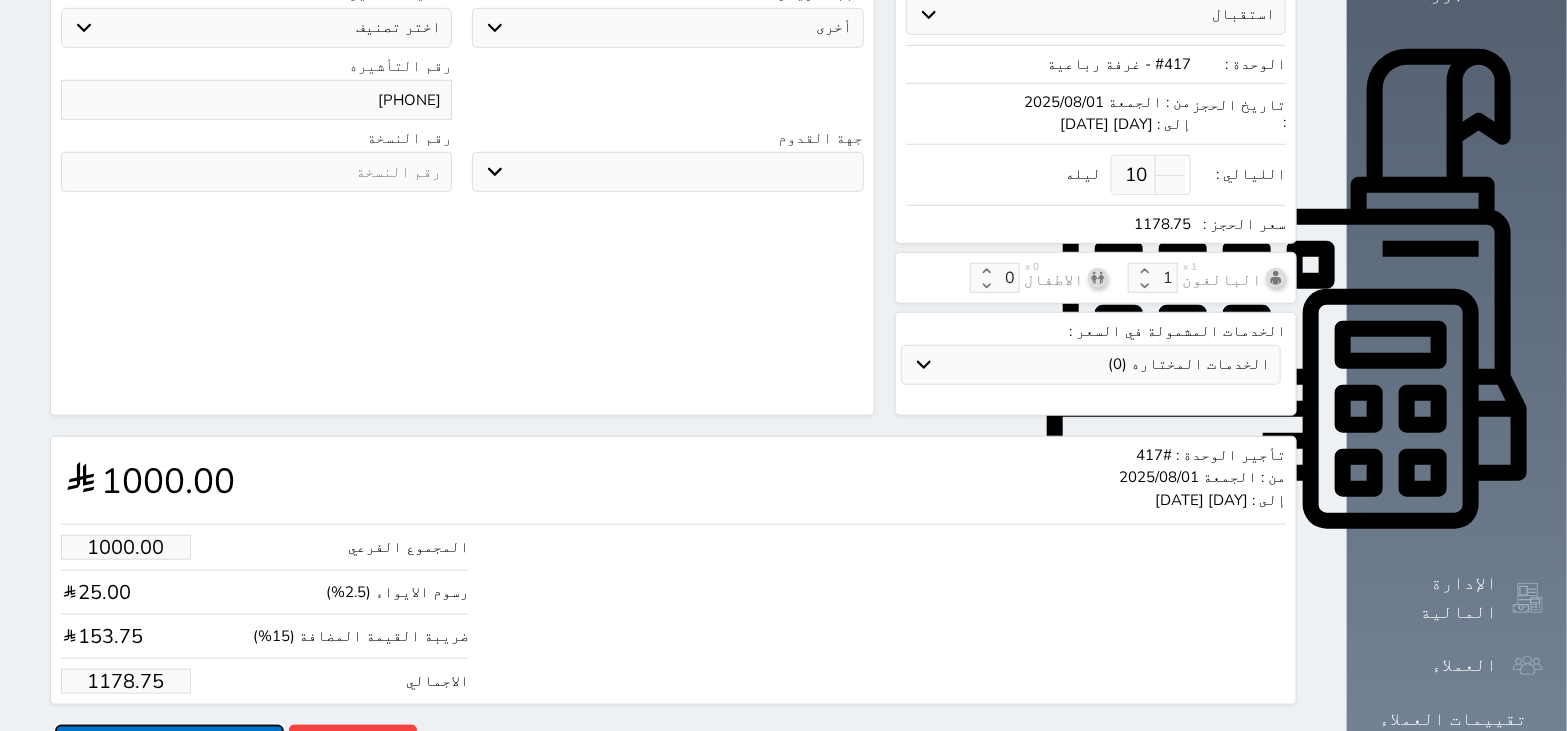 click on "حجز" at bounding box center [169, 742] 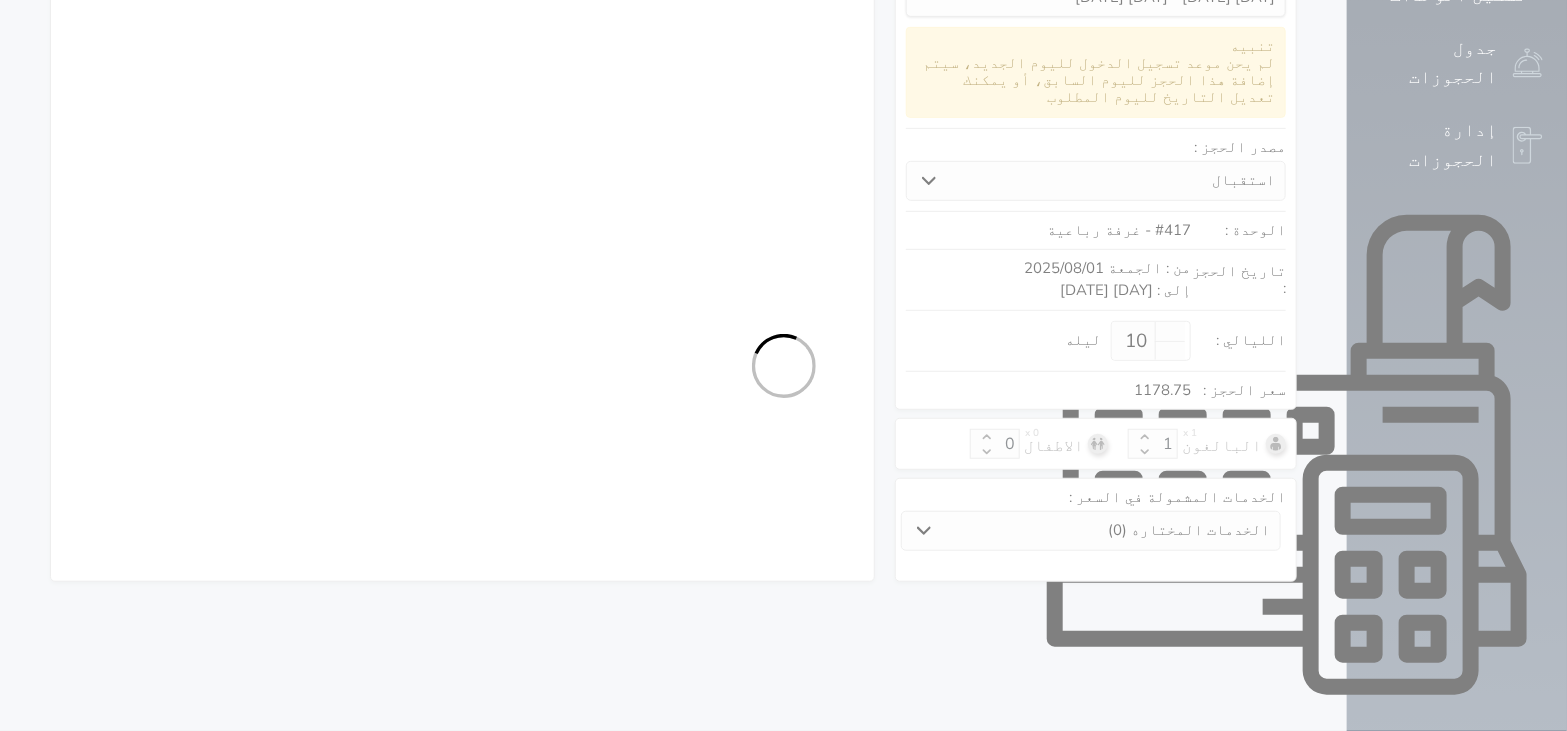 select on "3" 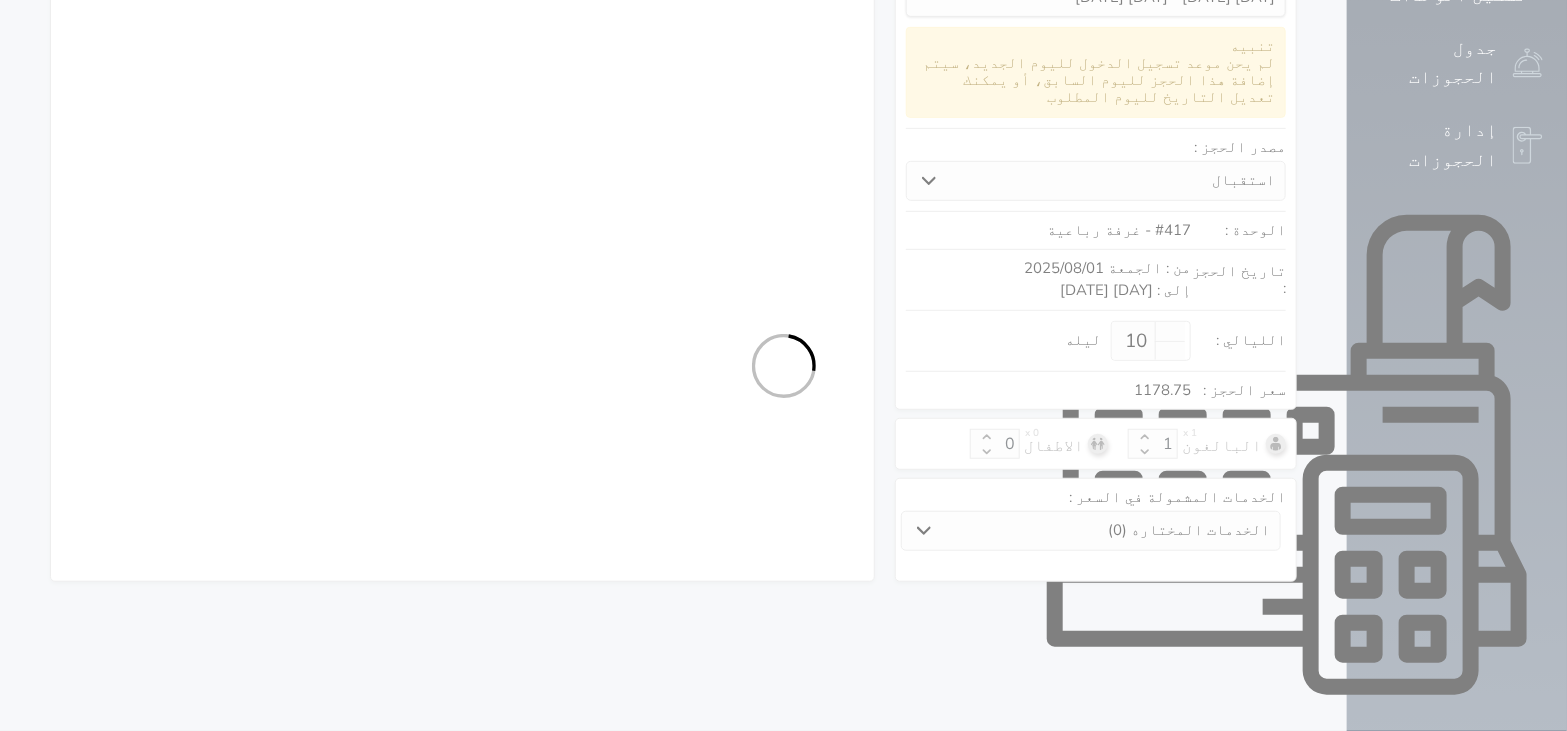 select on "901" 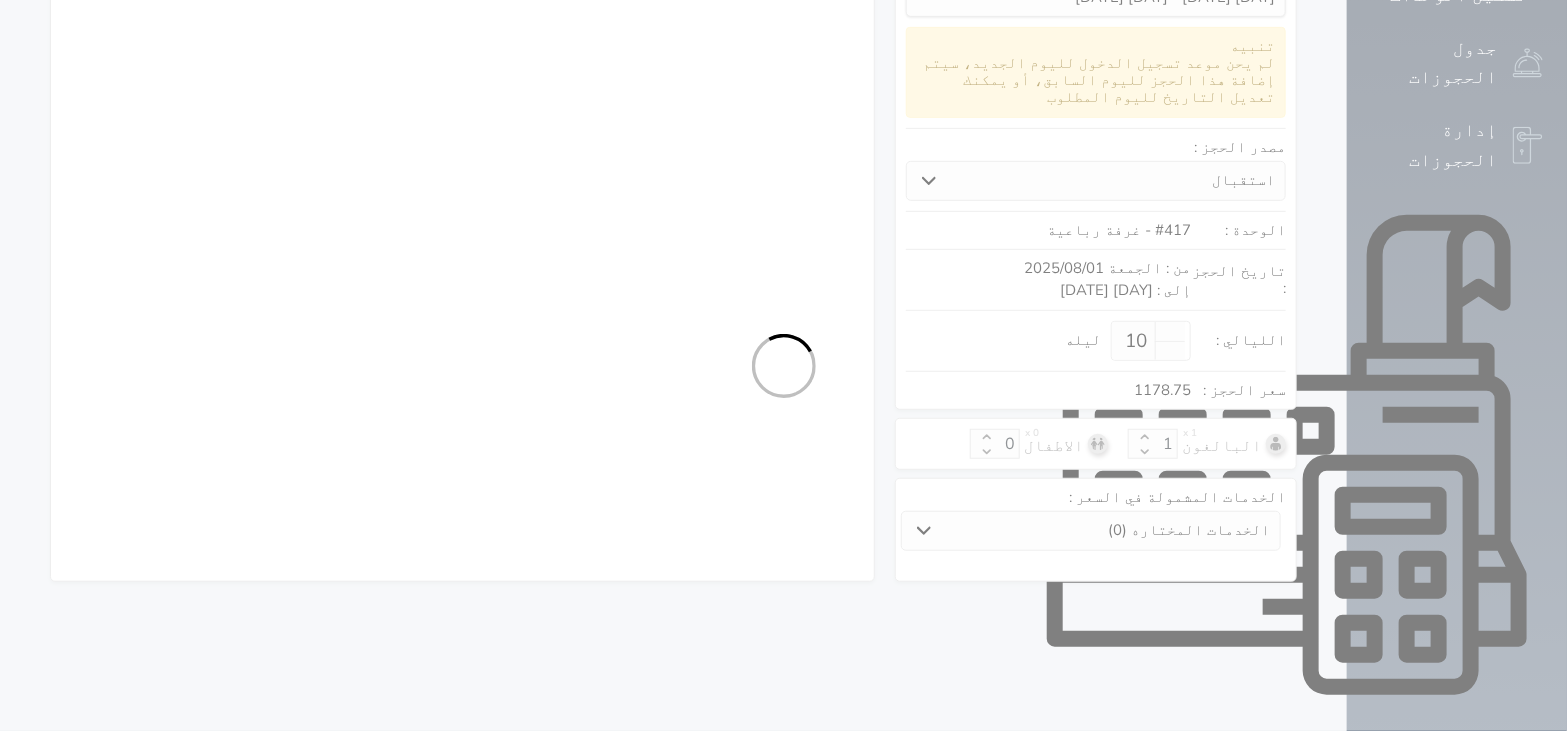 select on "5" 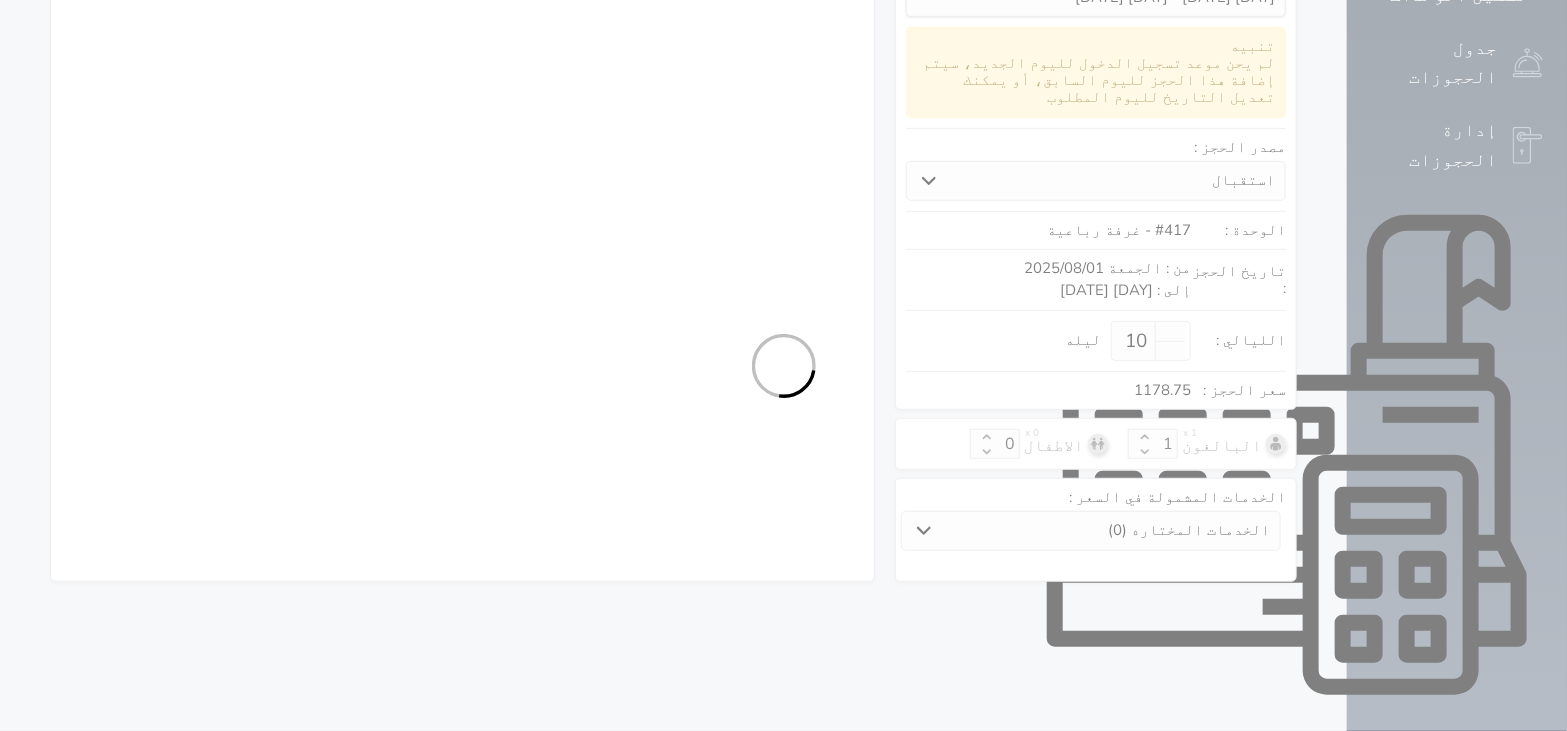 select on "female" 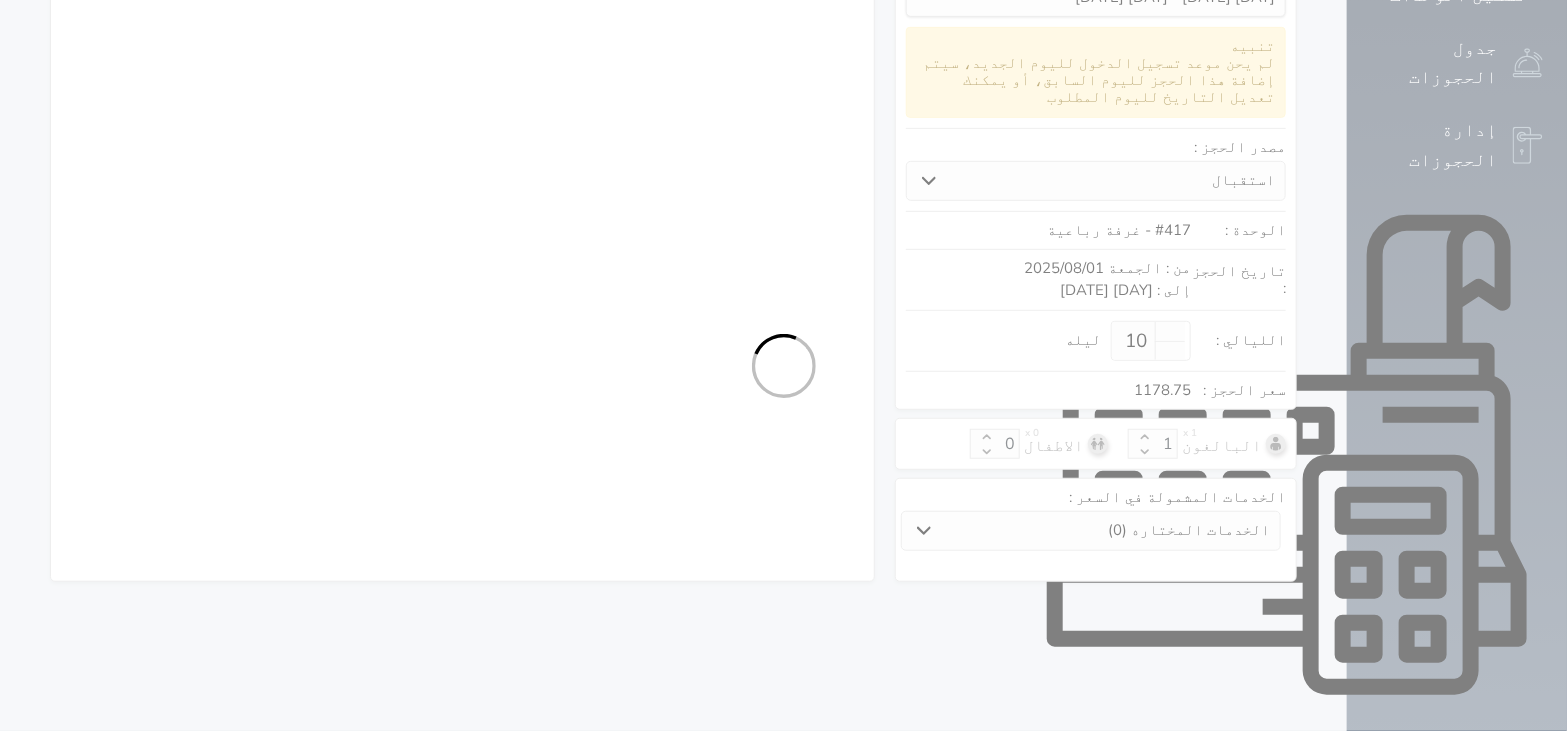 select on "7" 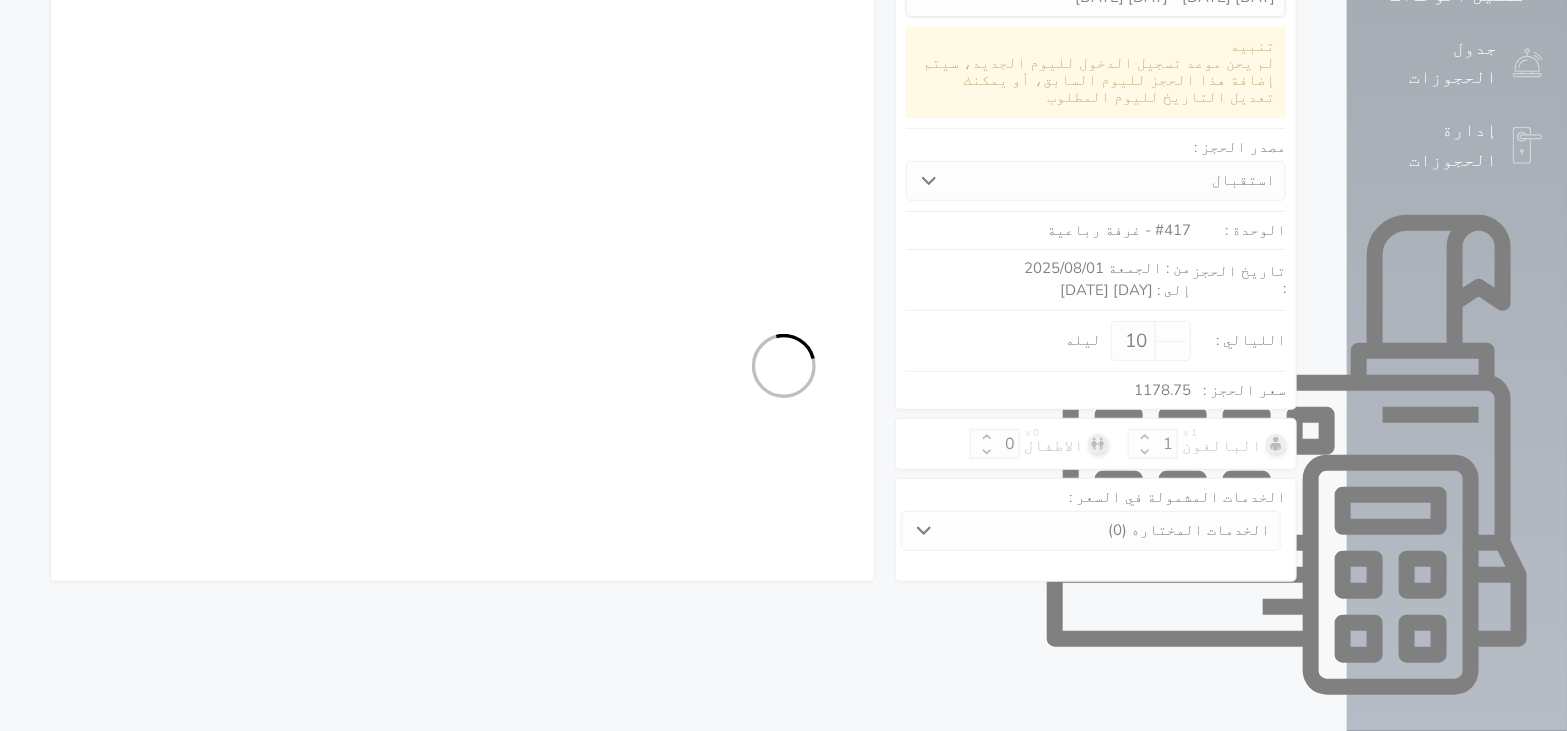 select 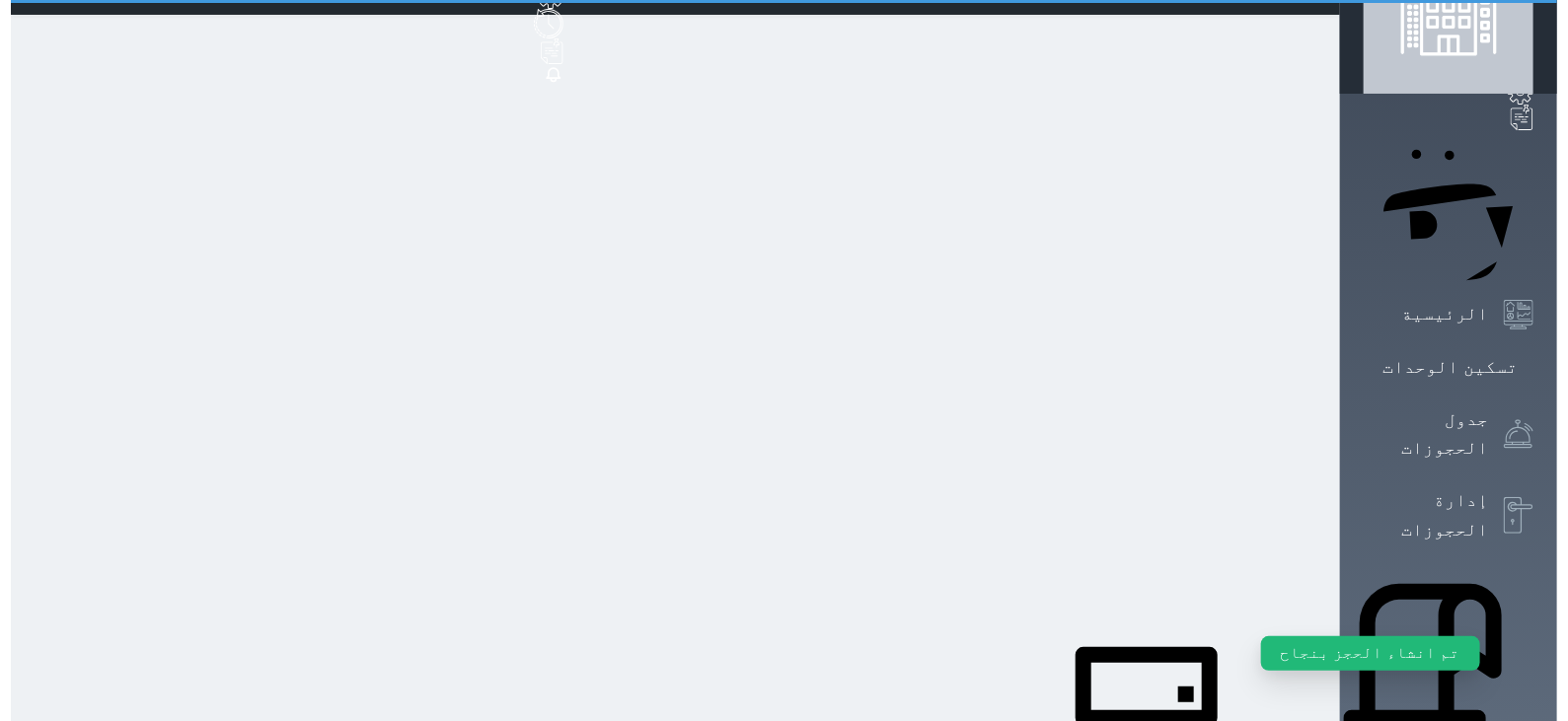 scroll, scrollTop: 0, scrollLeft: 0, axis: both 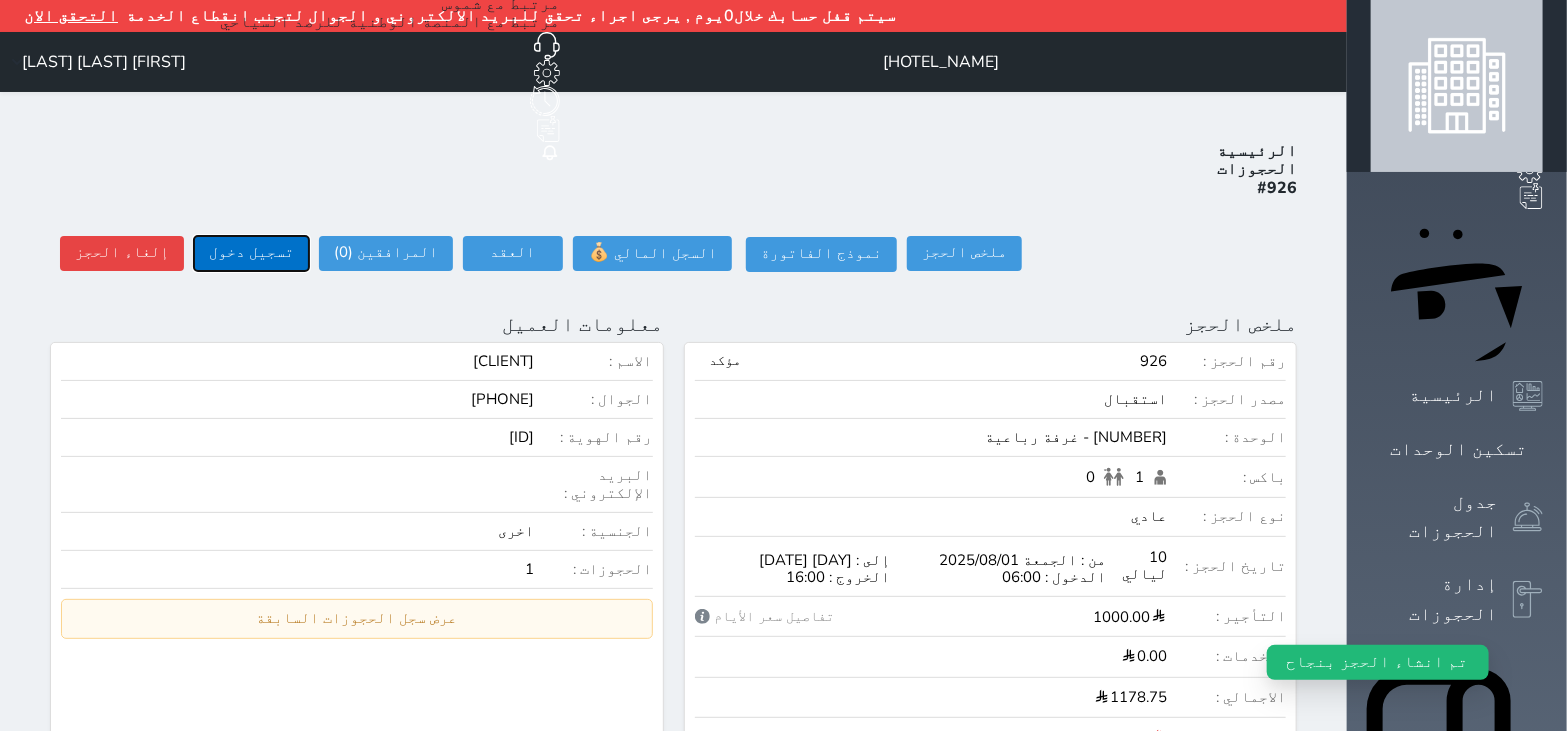 click on "تسجيل دخول" at bounding box center (251, 253) 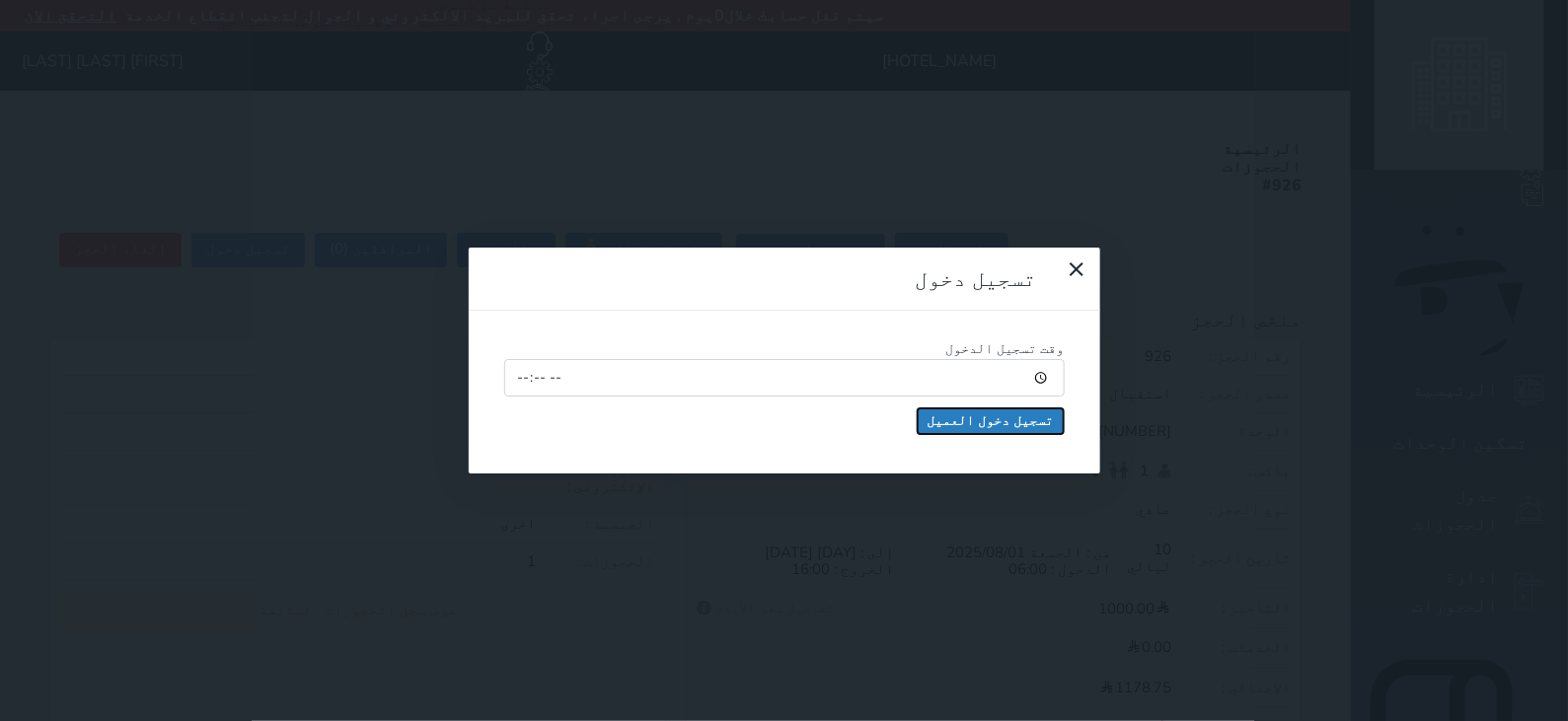 click on "تسجيل دخول العميل" at bounding box center [991, 421] 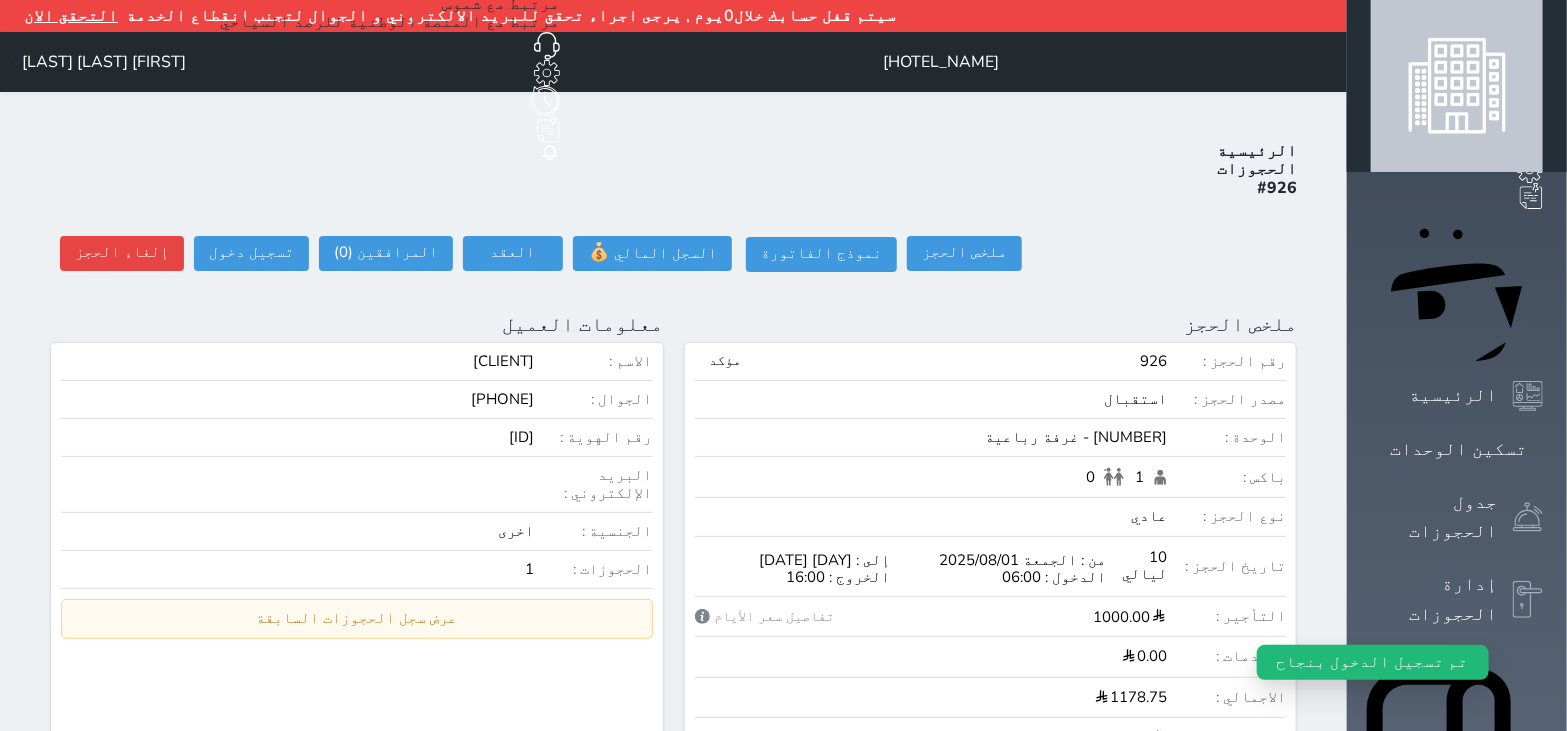 select 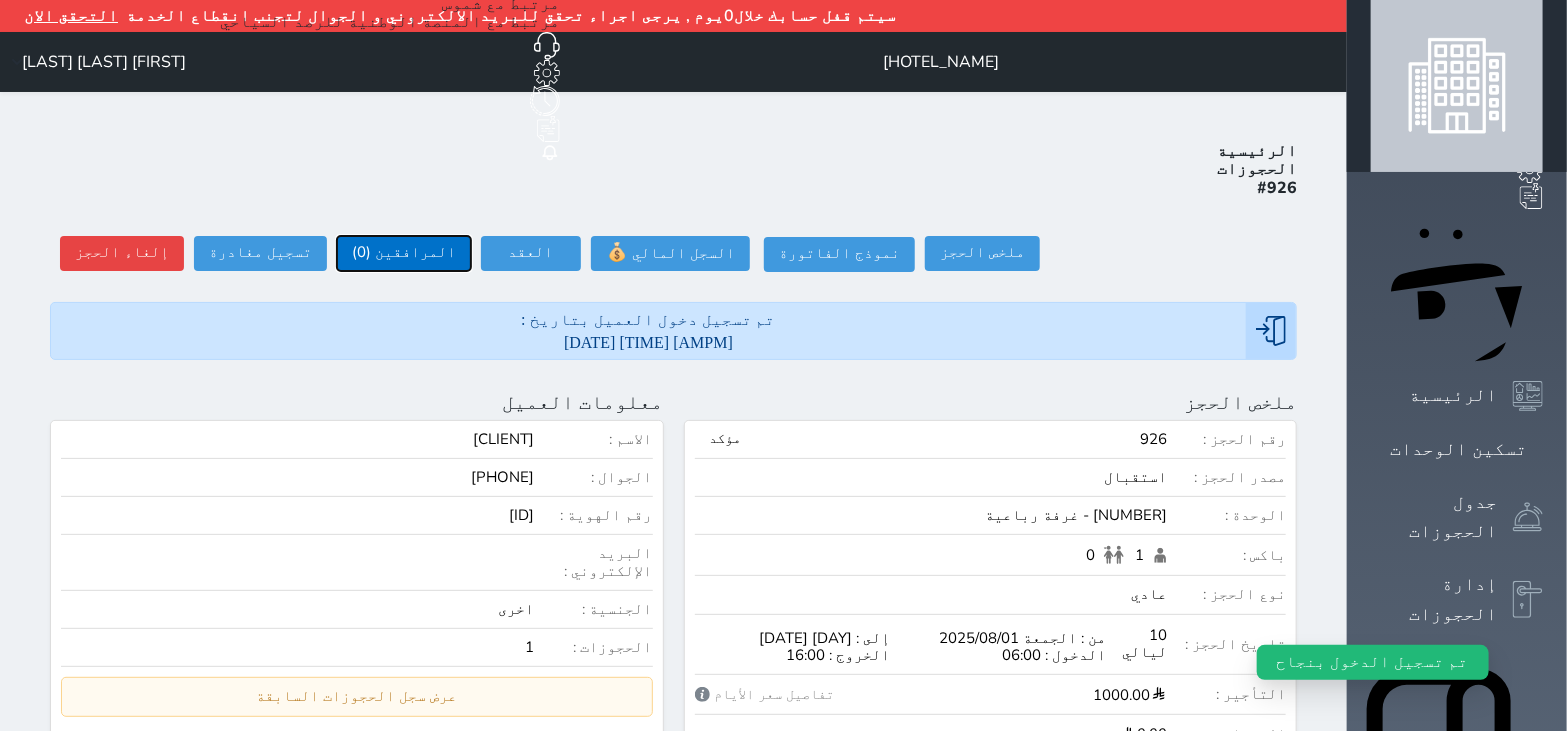 click on "المرافقين (0)" at bounding box center (404, 253) 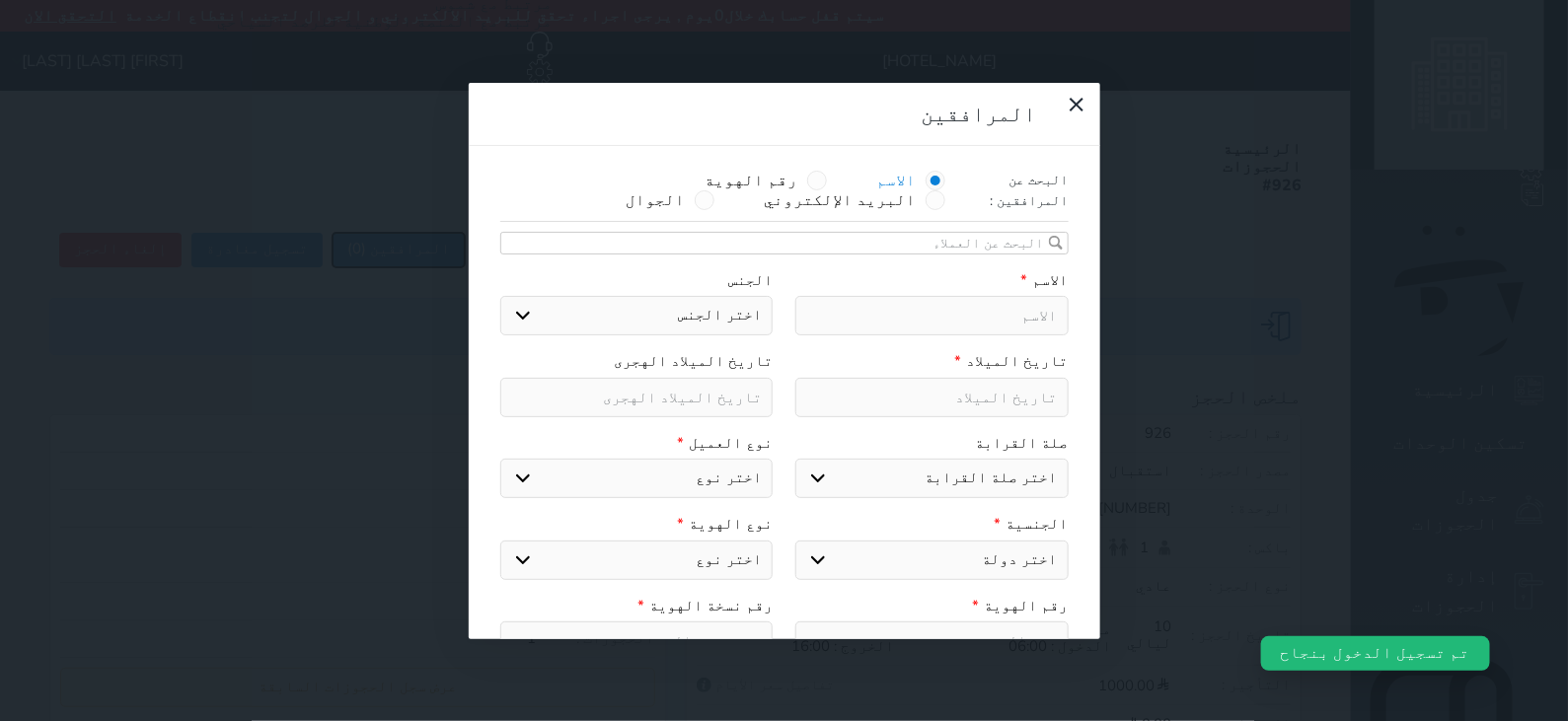 select 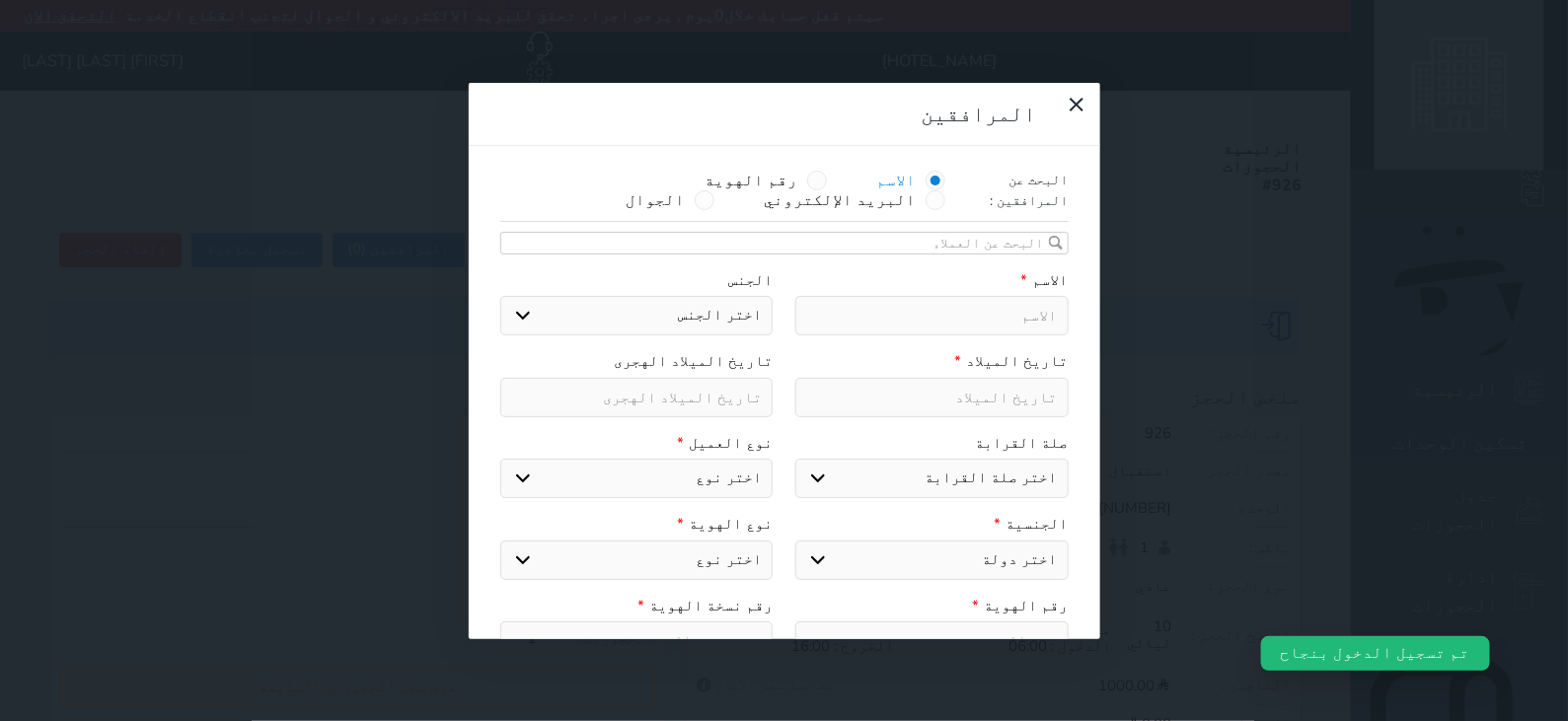 click at bounding box center [932, 316] 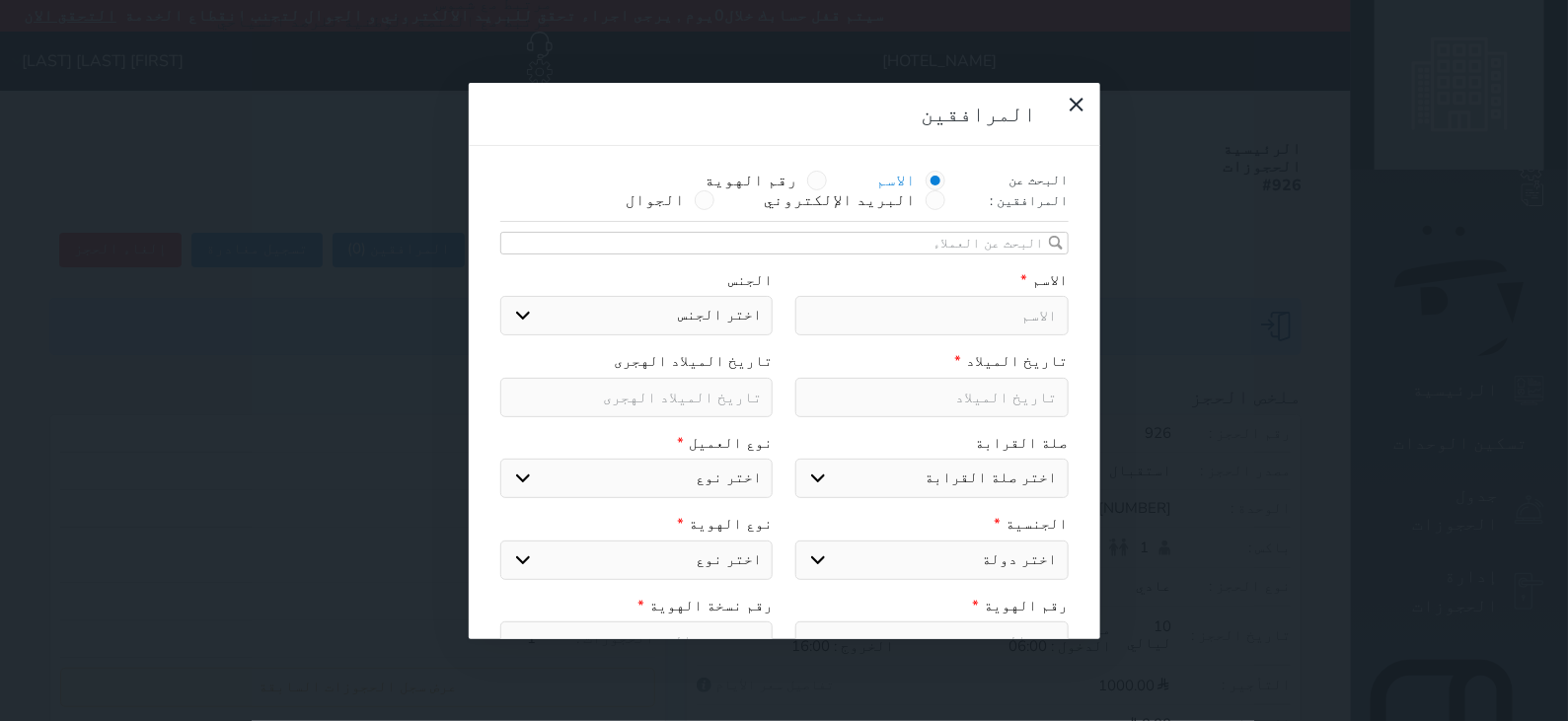 type on "F" 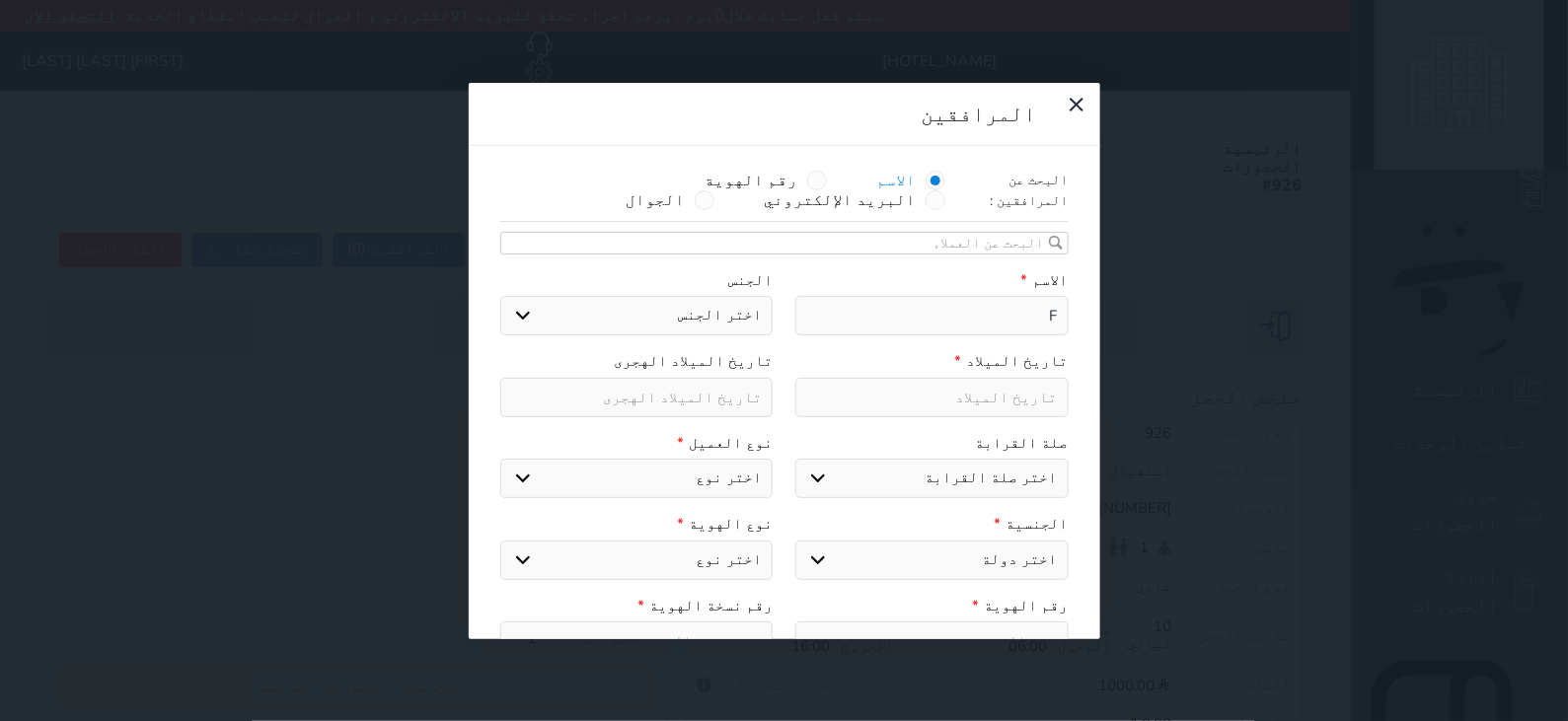 type 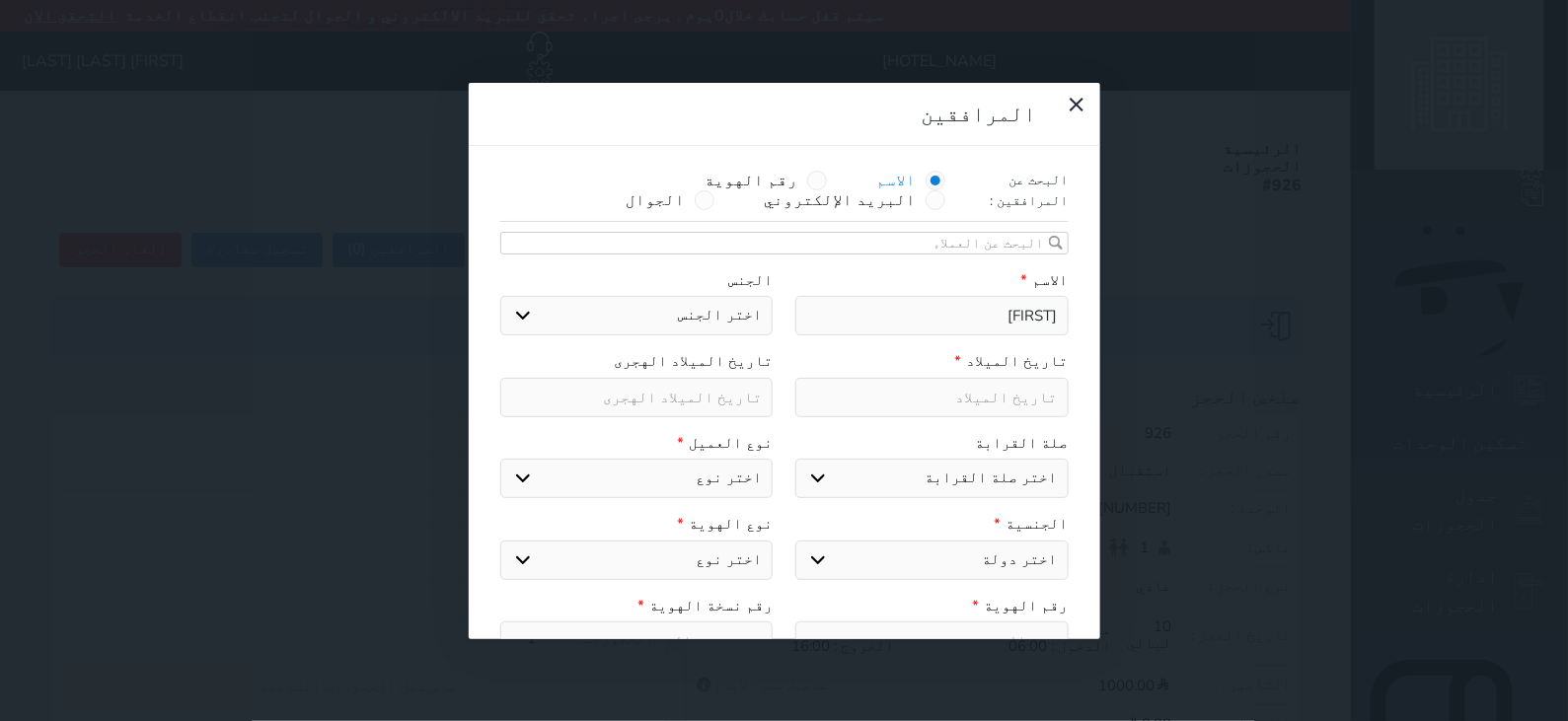 click on "اختر الجنس   ذكر انثى" at bounding box center (636, 316) 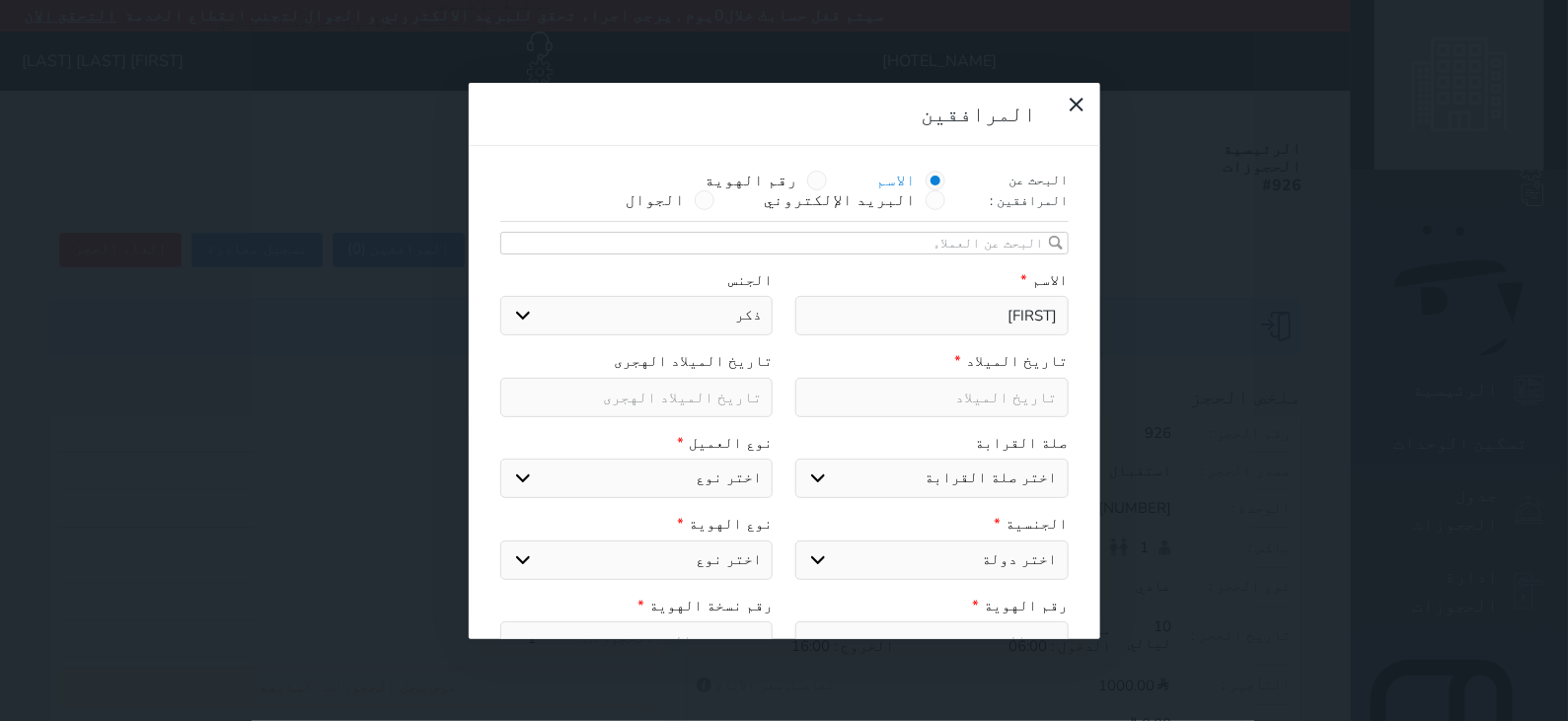 click on "اختر الجنس   ذكر انثى" at bounding box center (636, 316) 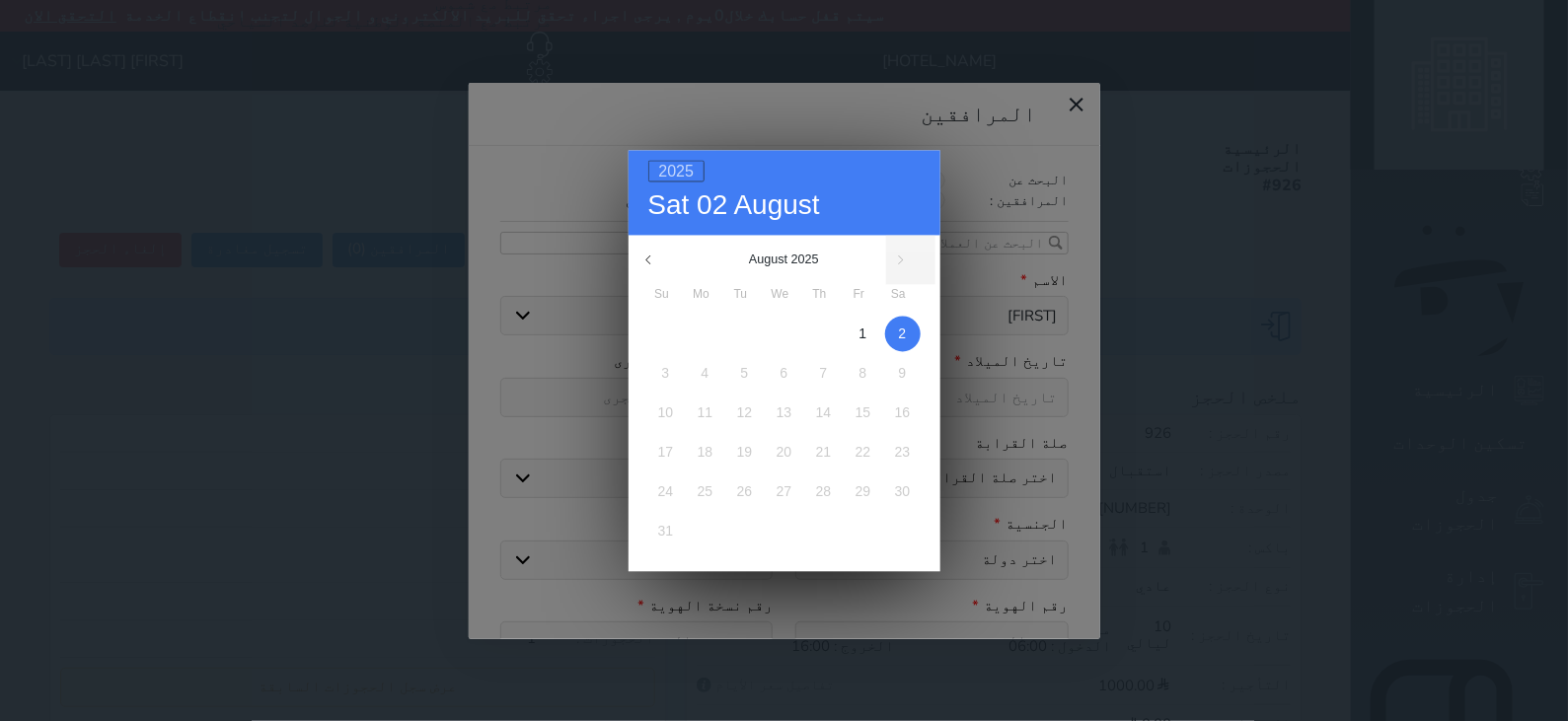 click on "2025" at bounding box center [677, 171] 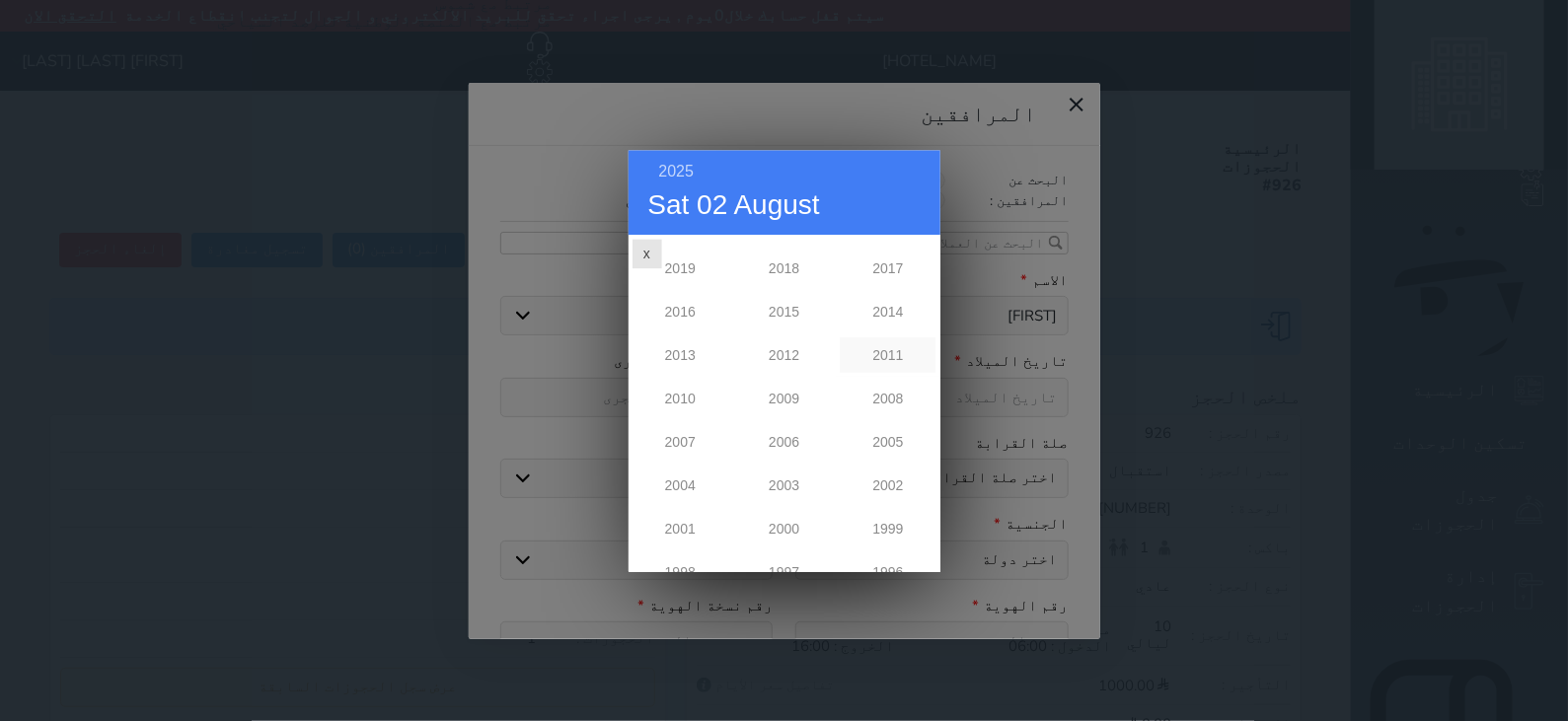 scroll, scrollTop: 148, scrollLeft: 0, axis: vertical 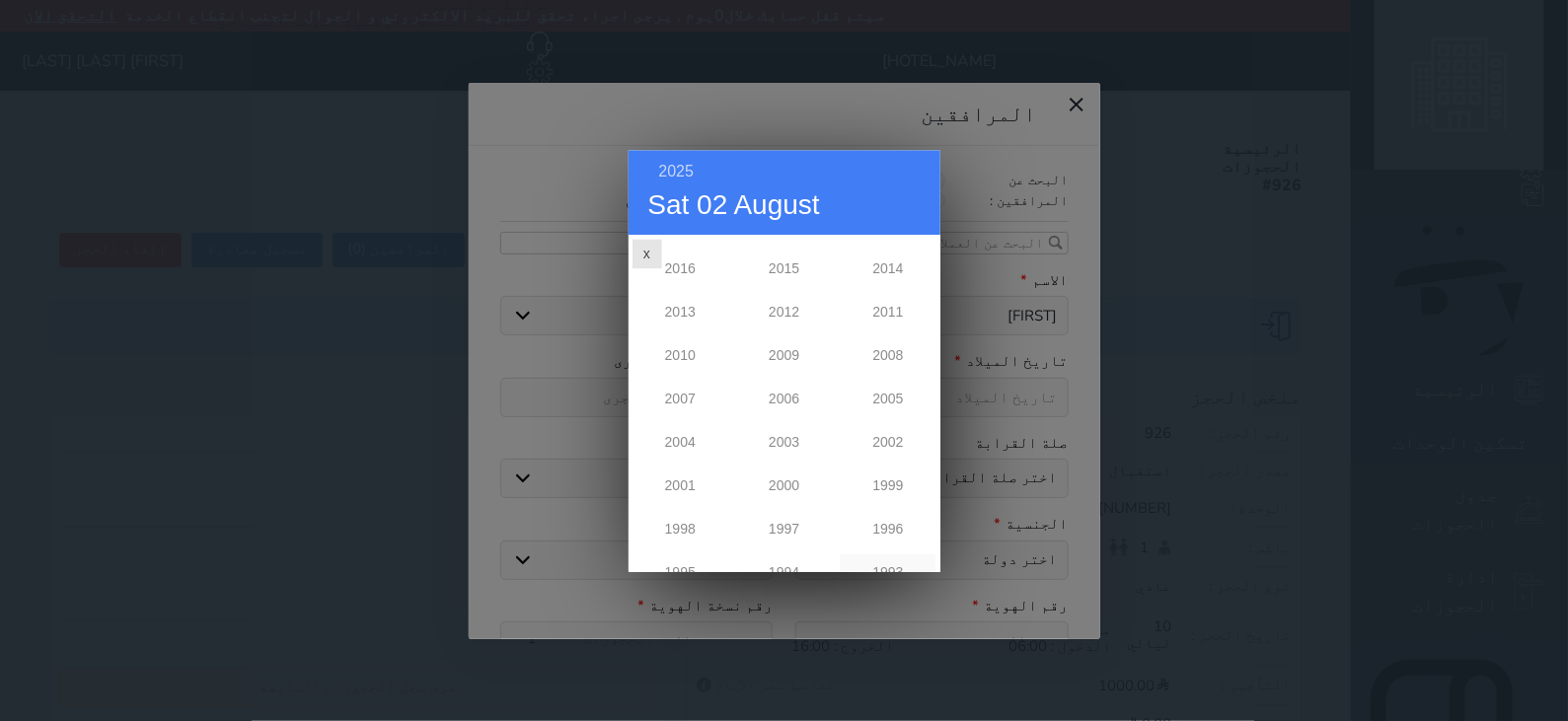 click on "1993" at bounding box center [887, 572] 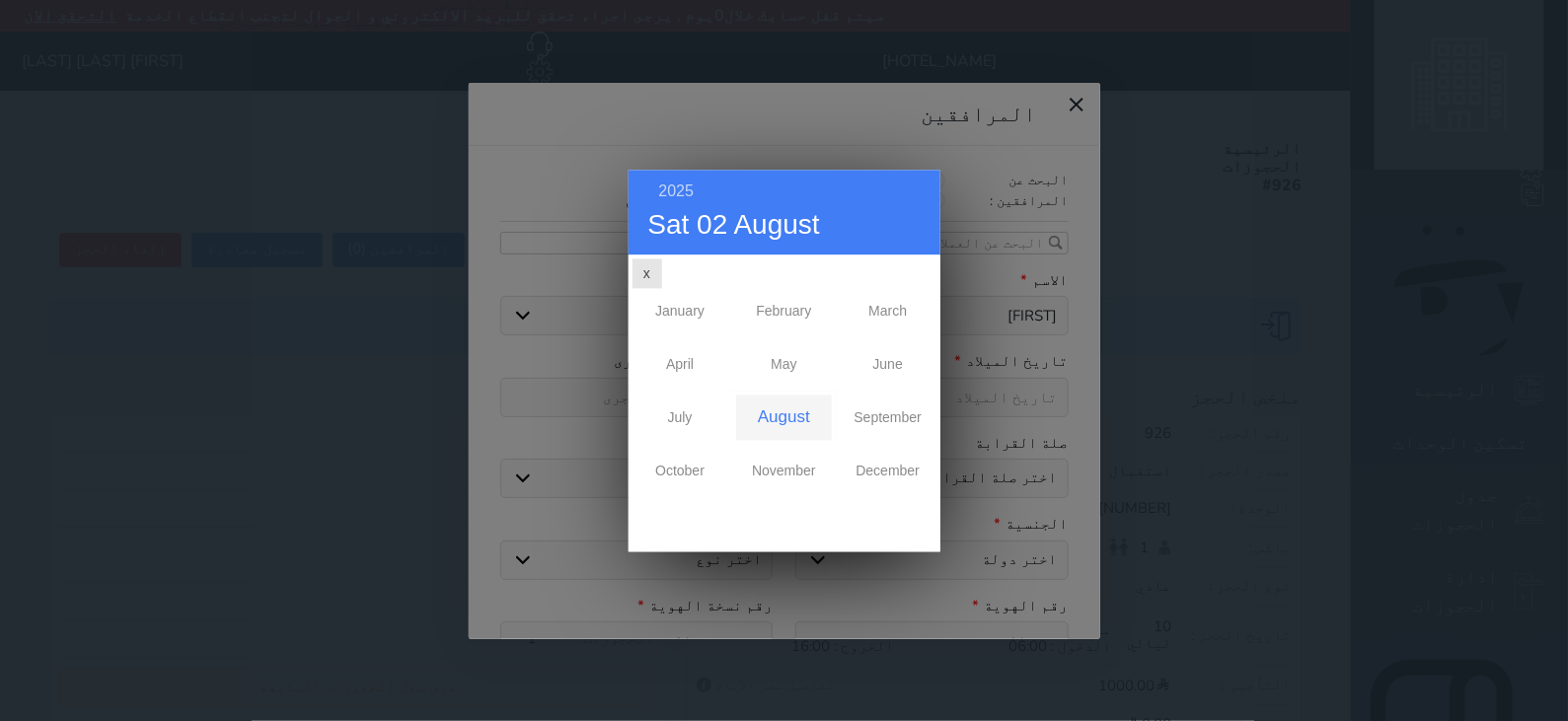 scroll, scrollTop: 0, scrollLeft: 0, axis: both 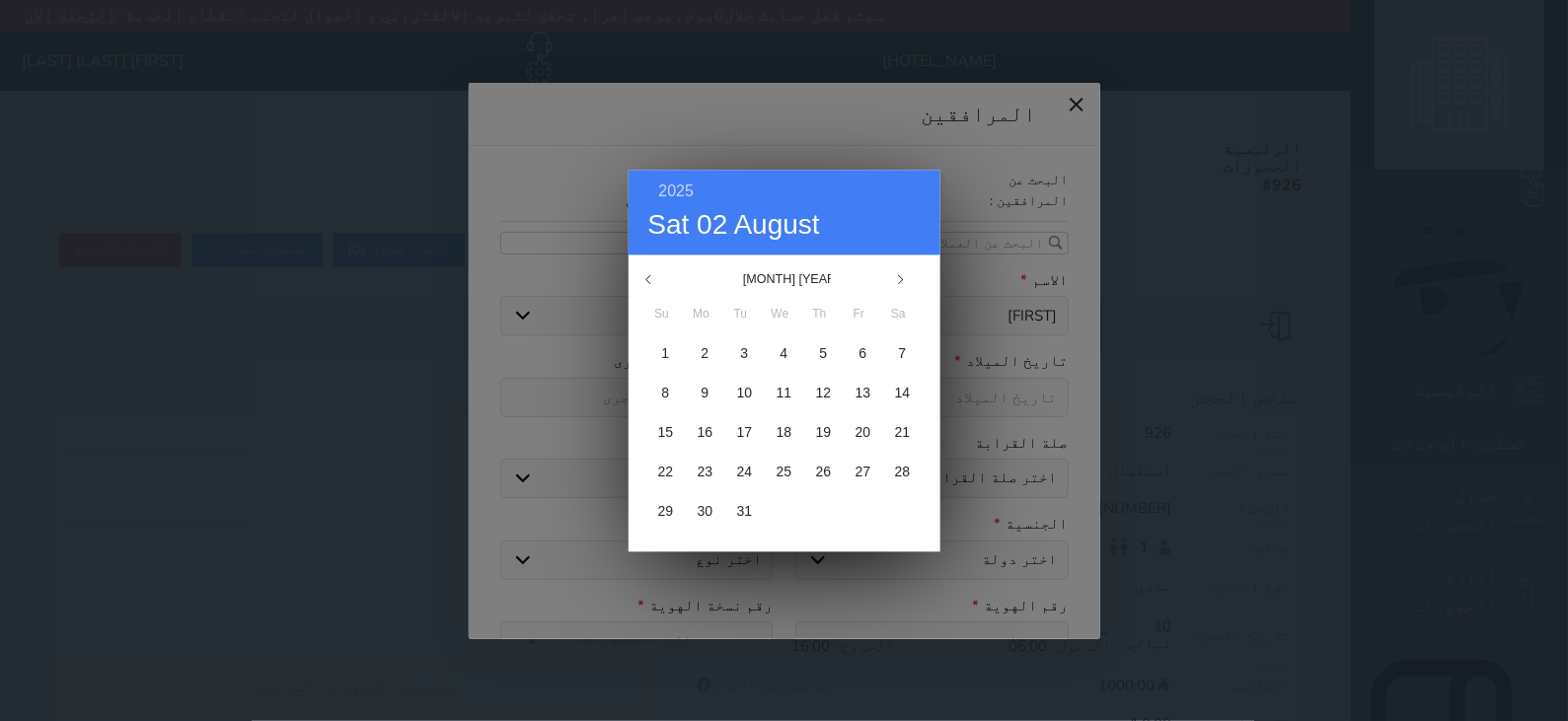 click on "[MONTH] [YEAR]" at bounding box center [784, 279] 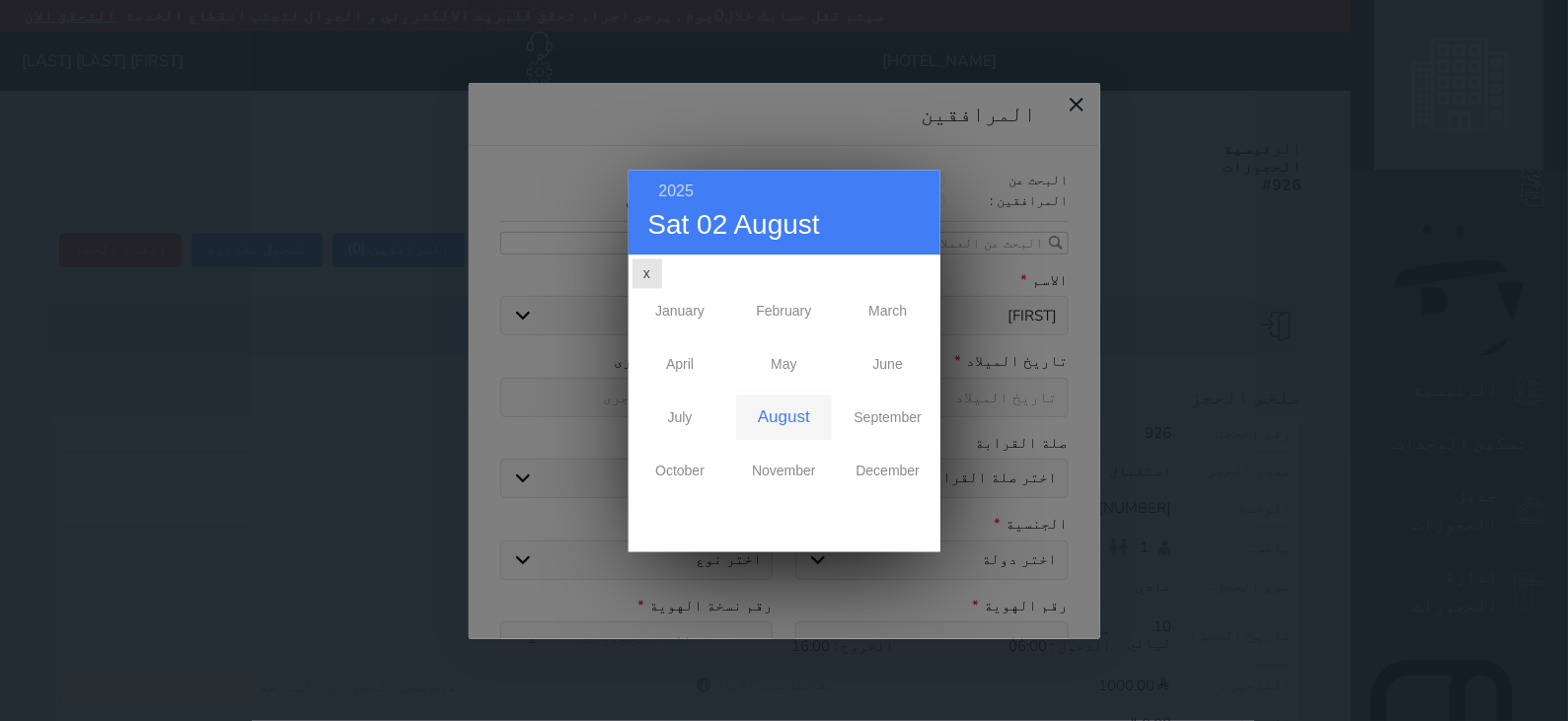 click on "January
February
March
April
May
June
July
August
September
October
November
December" at bounding box center [784, 402] 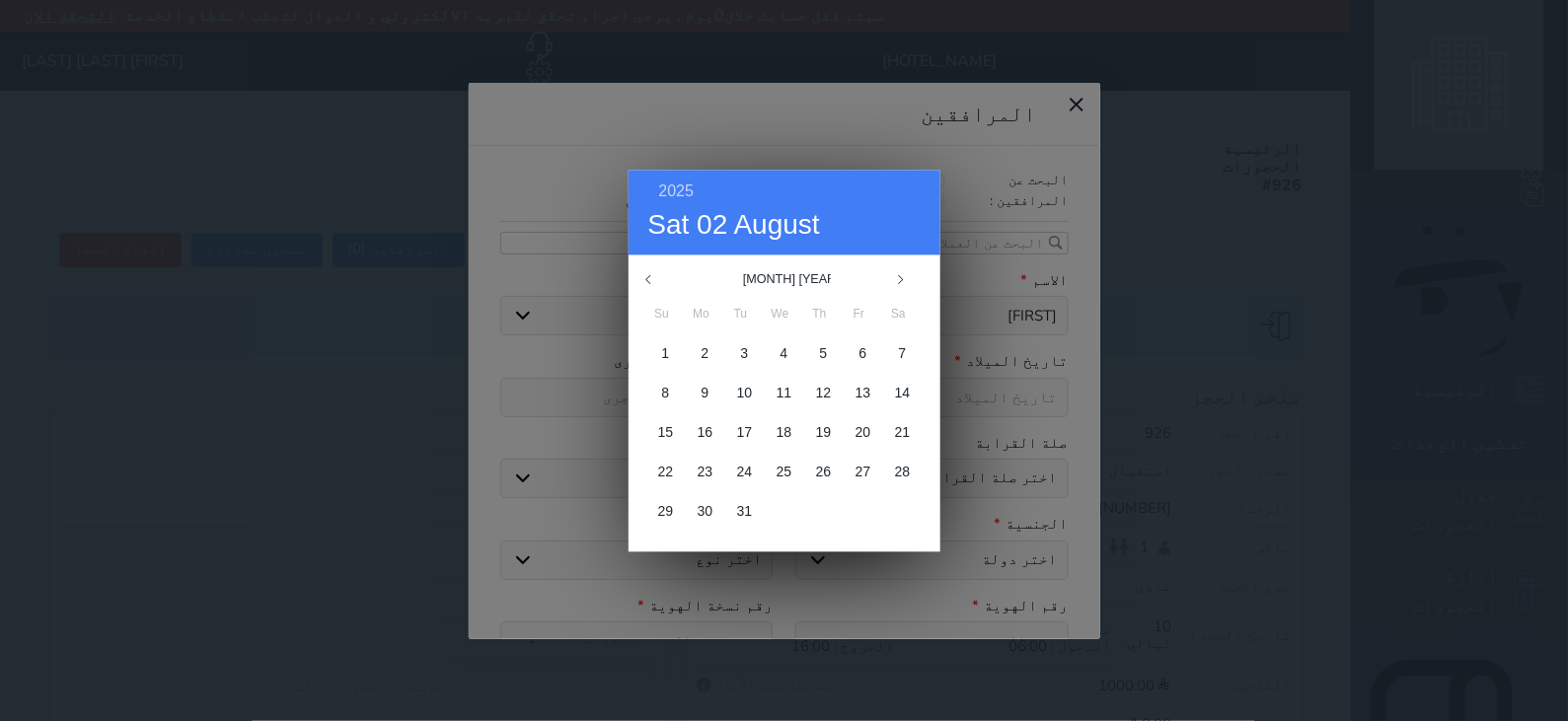 click on "[MONTH] [YEAR]" at bounding box center [784, 279] 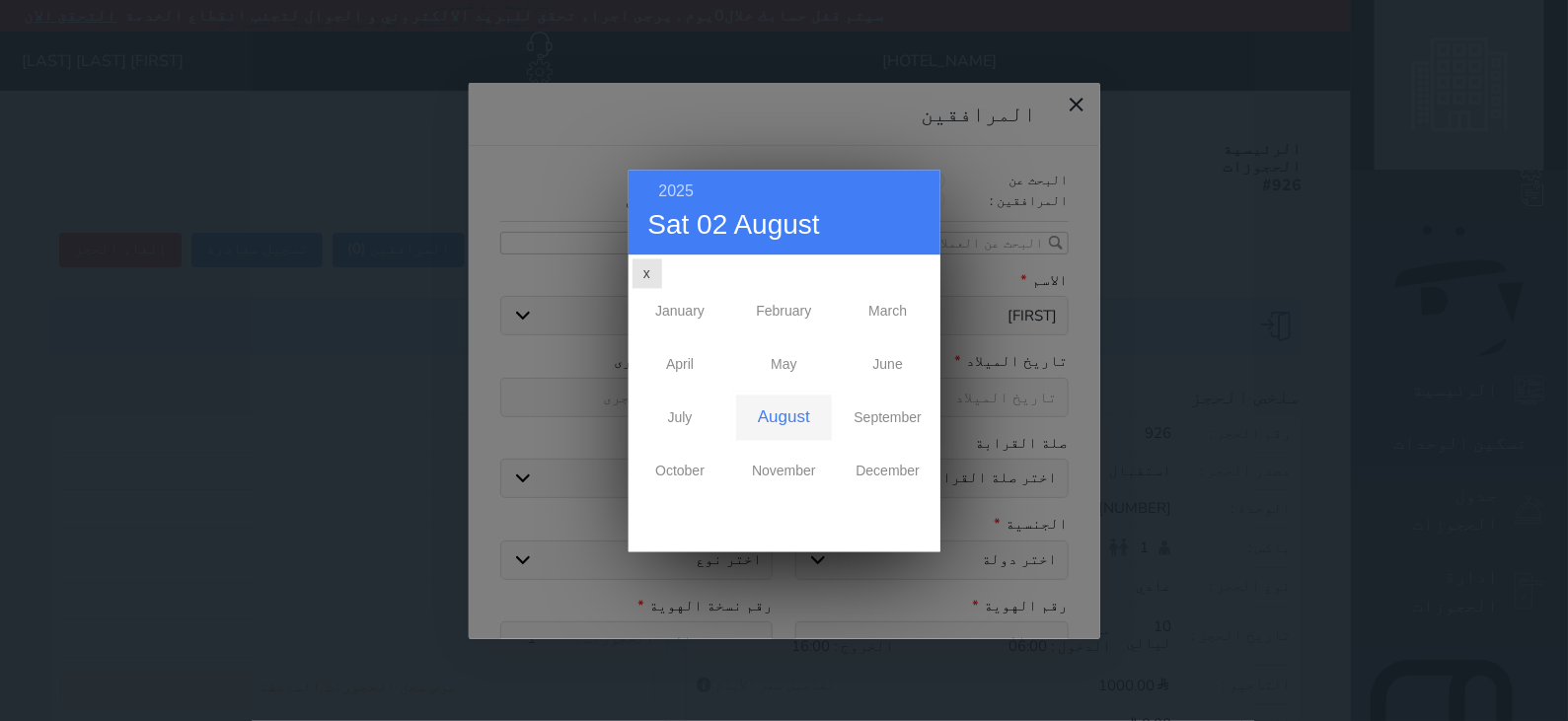 click on "August" at bounding box center (784, 417) 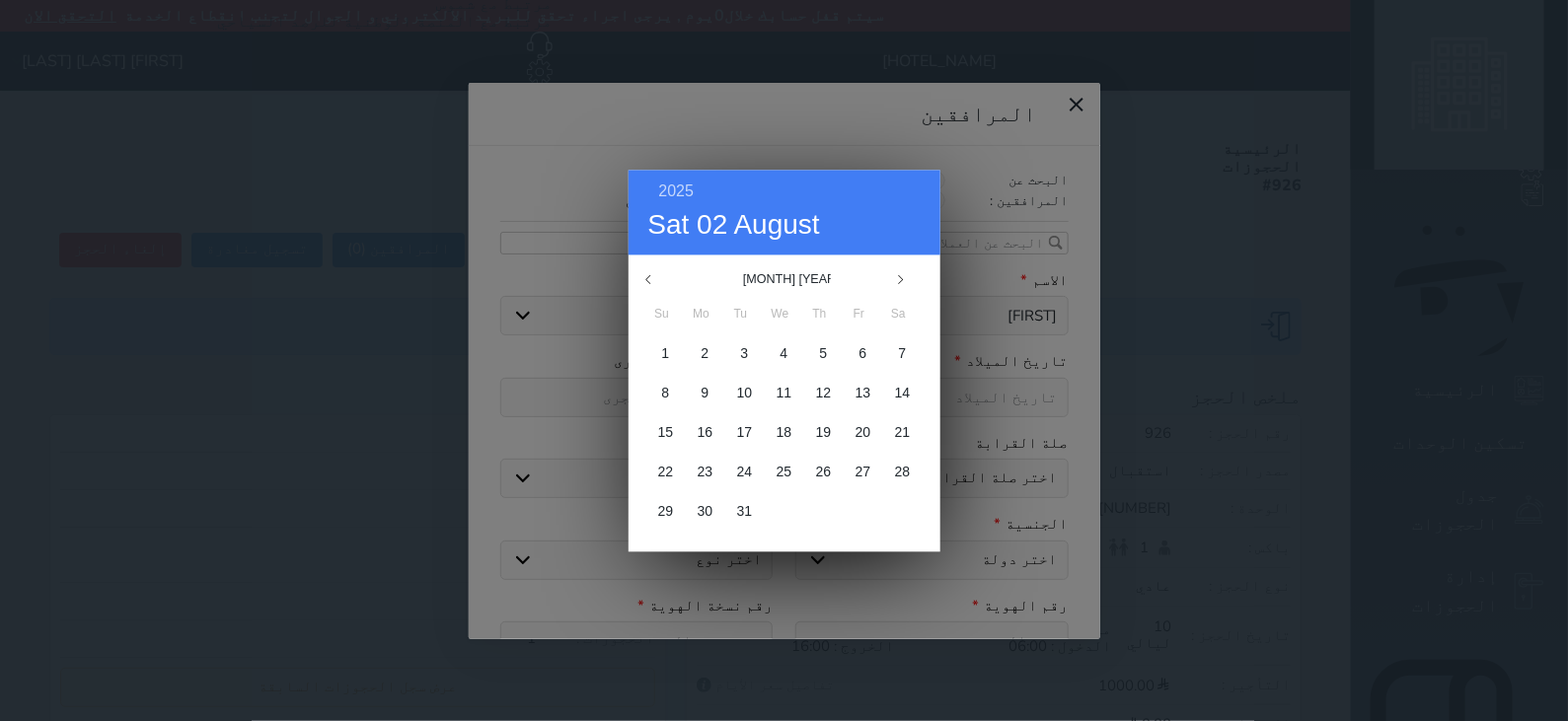 click at bounding box center [658, 279] 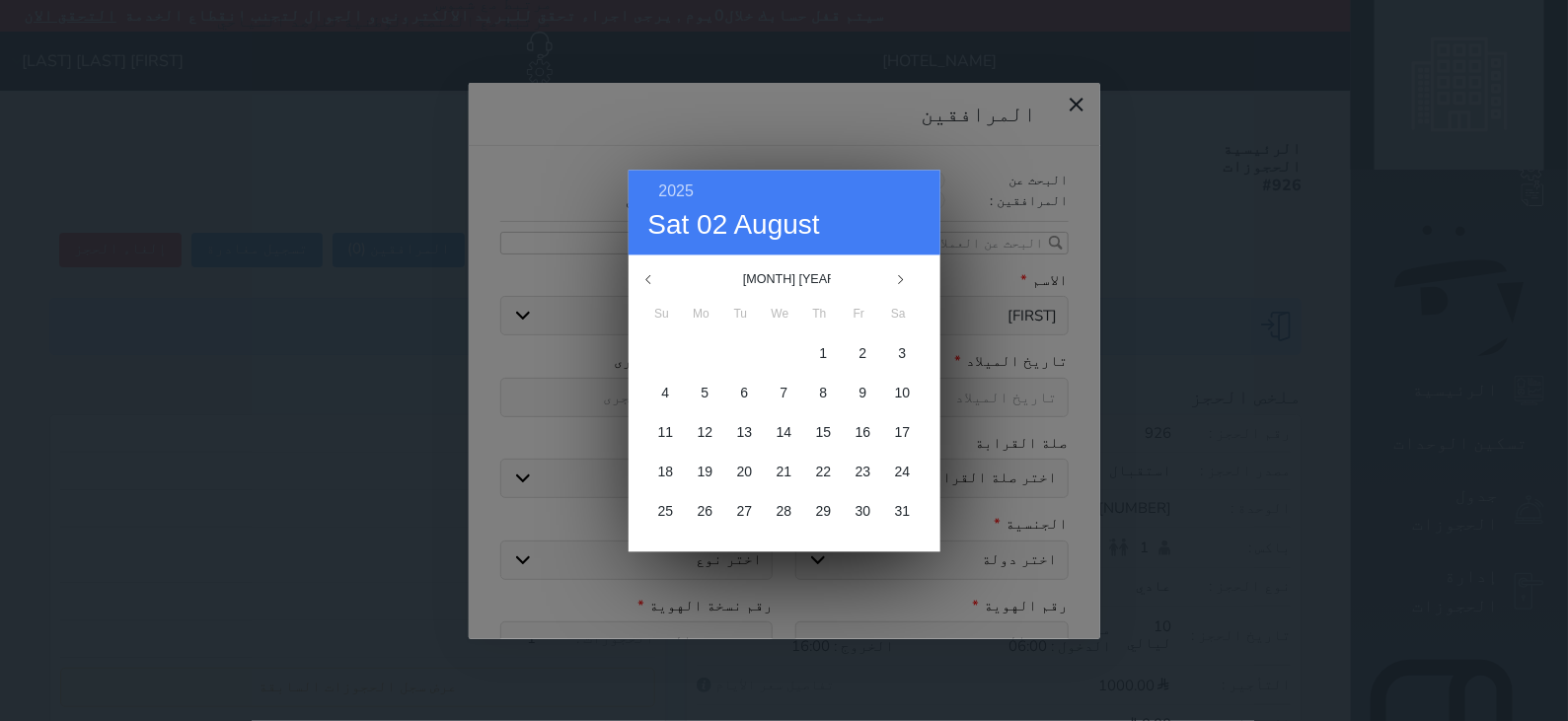 click at bounding box center (658, 279) 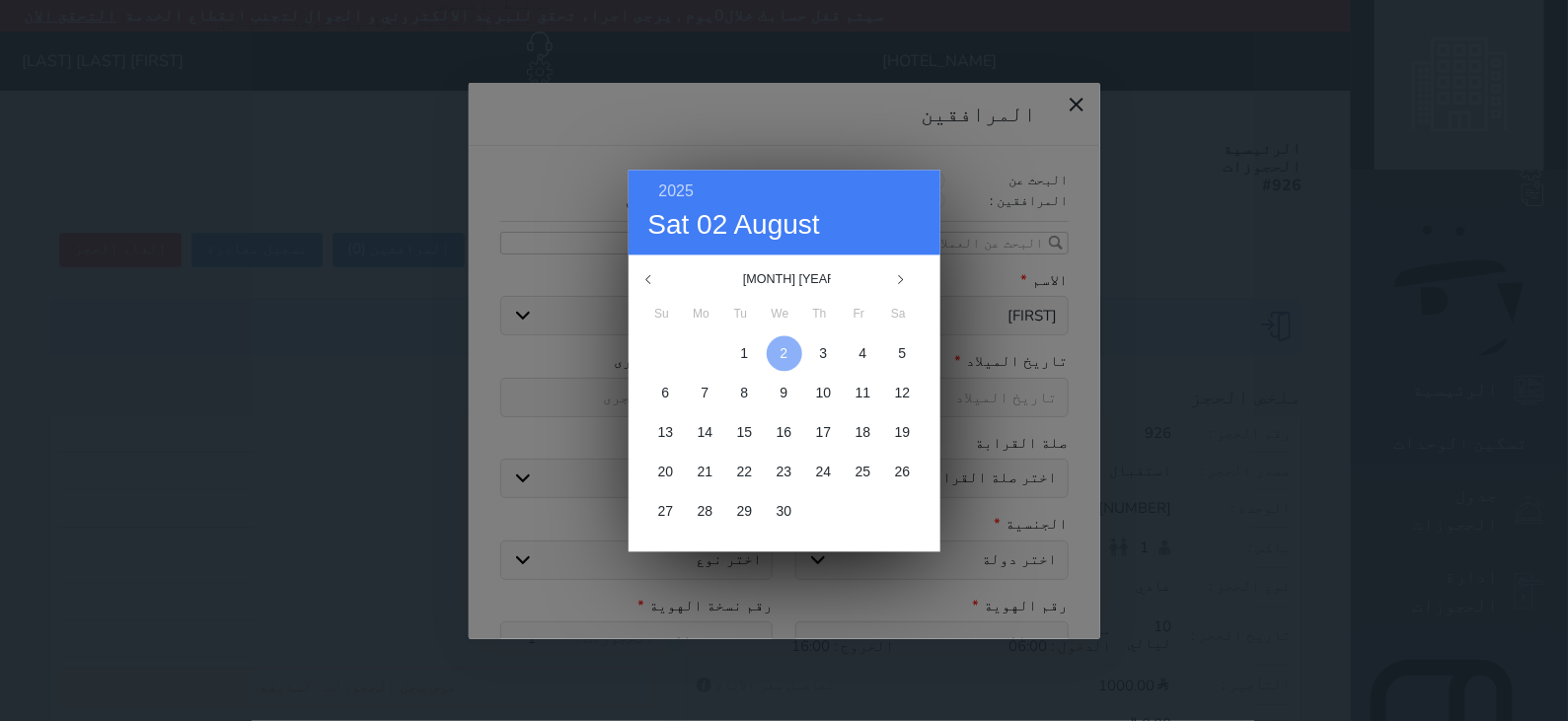 click at bounding box center [784, 353] 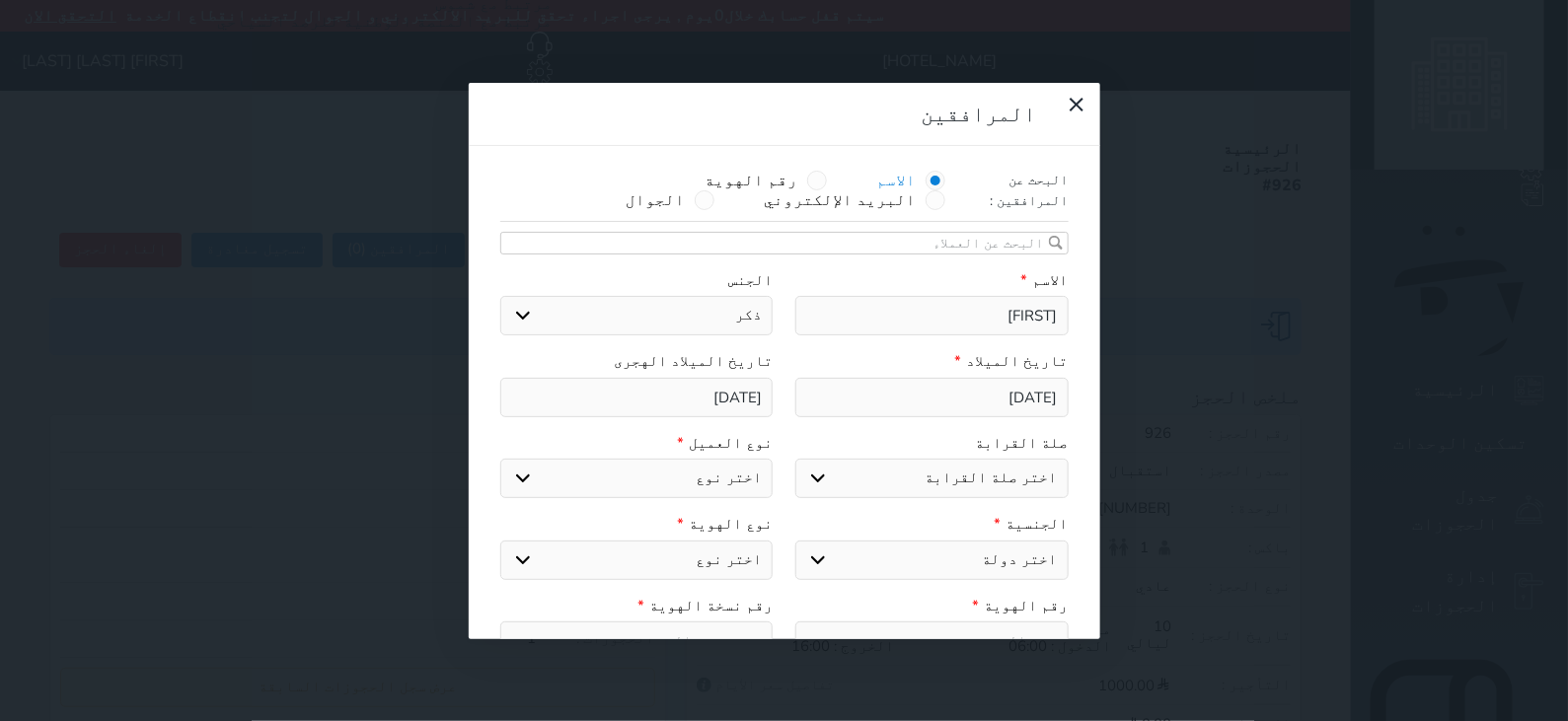 click on "[DATE]" at bounding box center [932, 397] 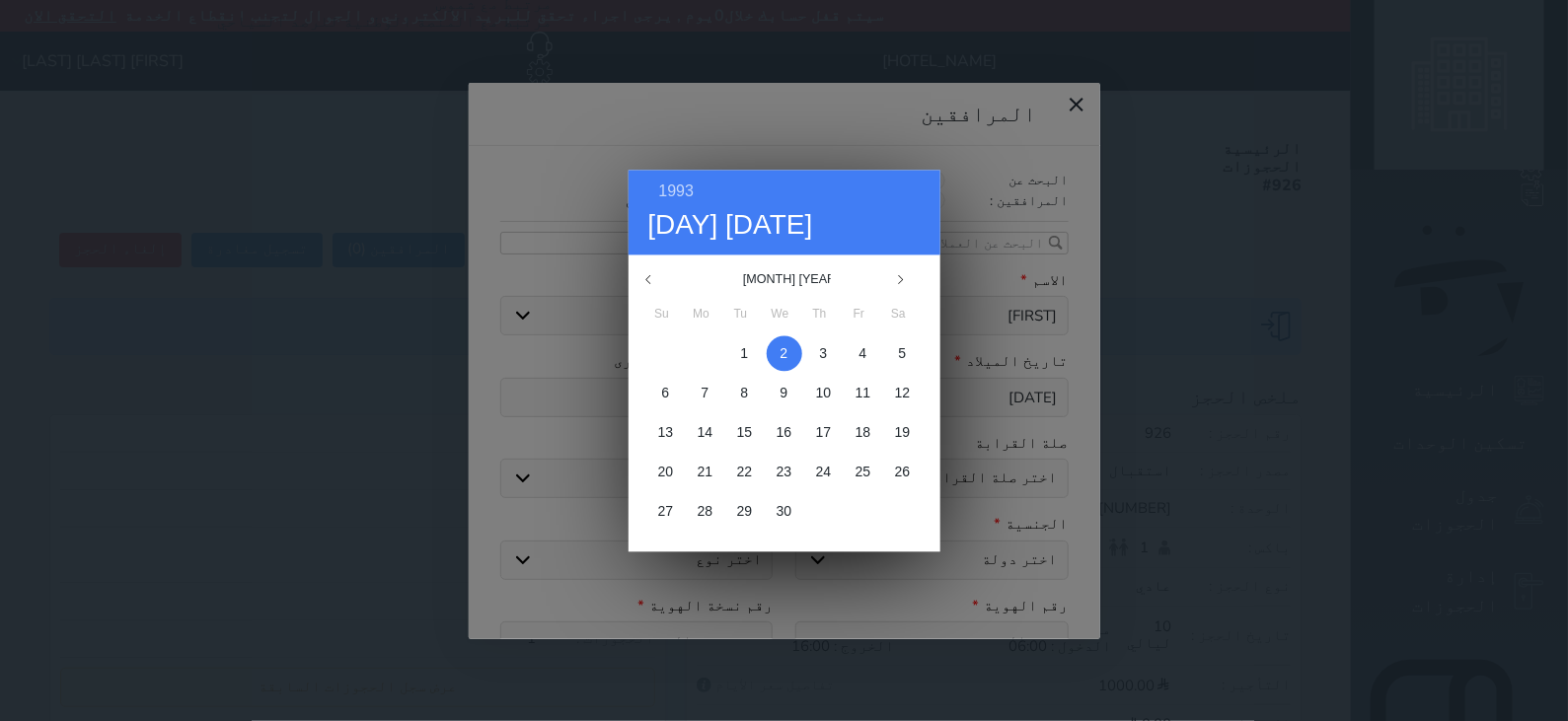 click at bounding box center (911, 279) 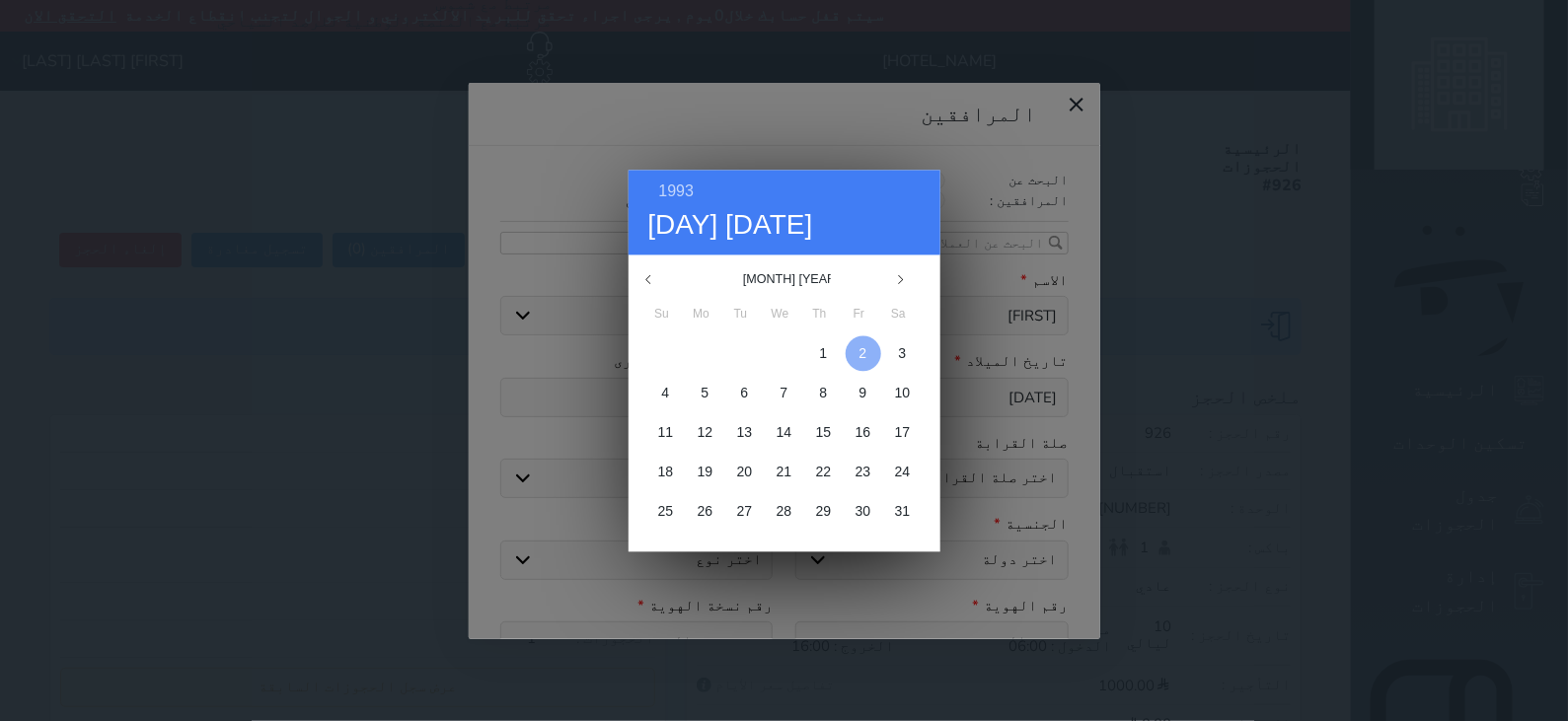 click at bounding box center [863, 353] 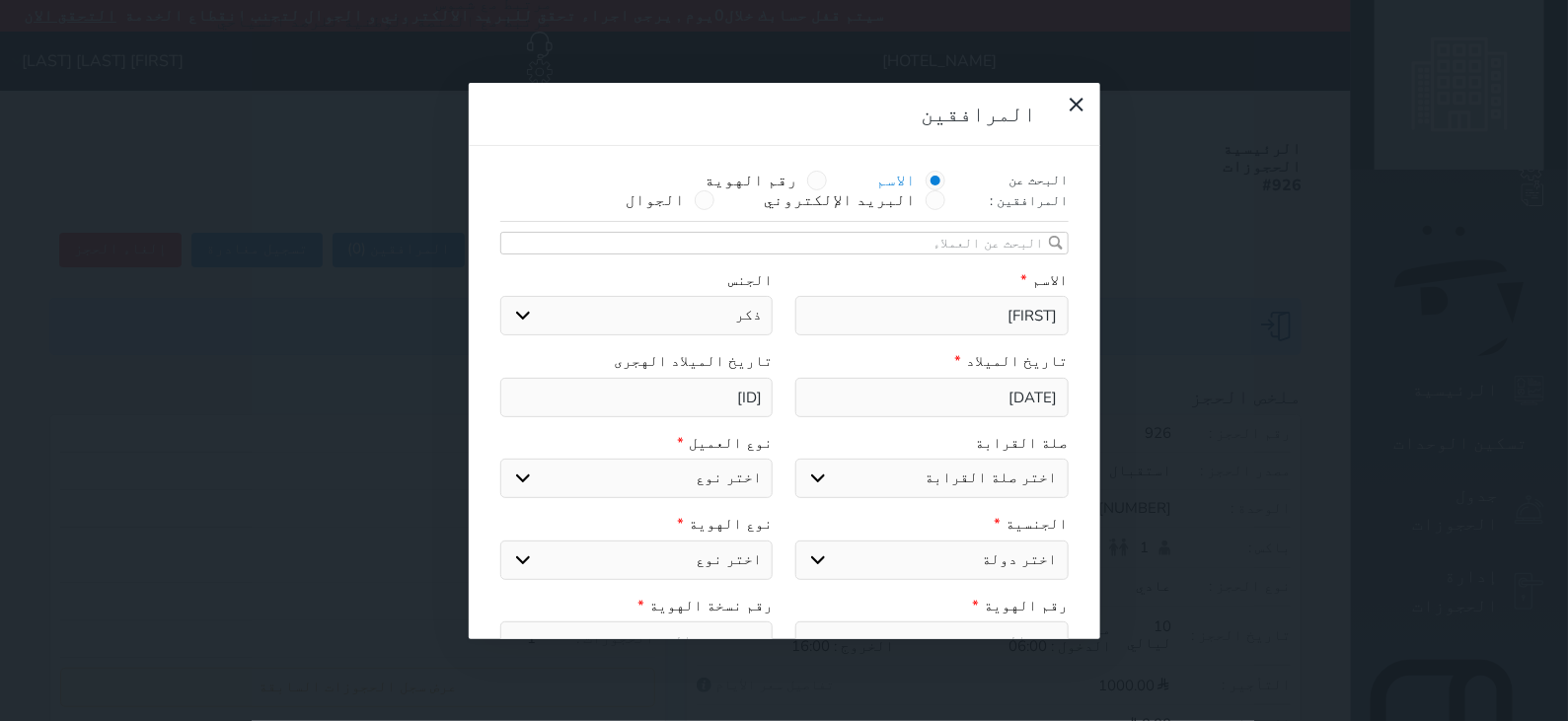 click on "اختر نوع   مواطن مواطن خليجي زائر مقيم" at bounding box center [636, 478] 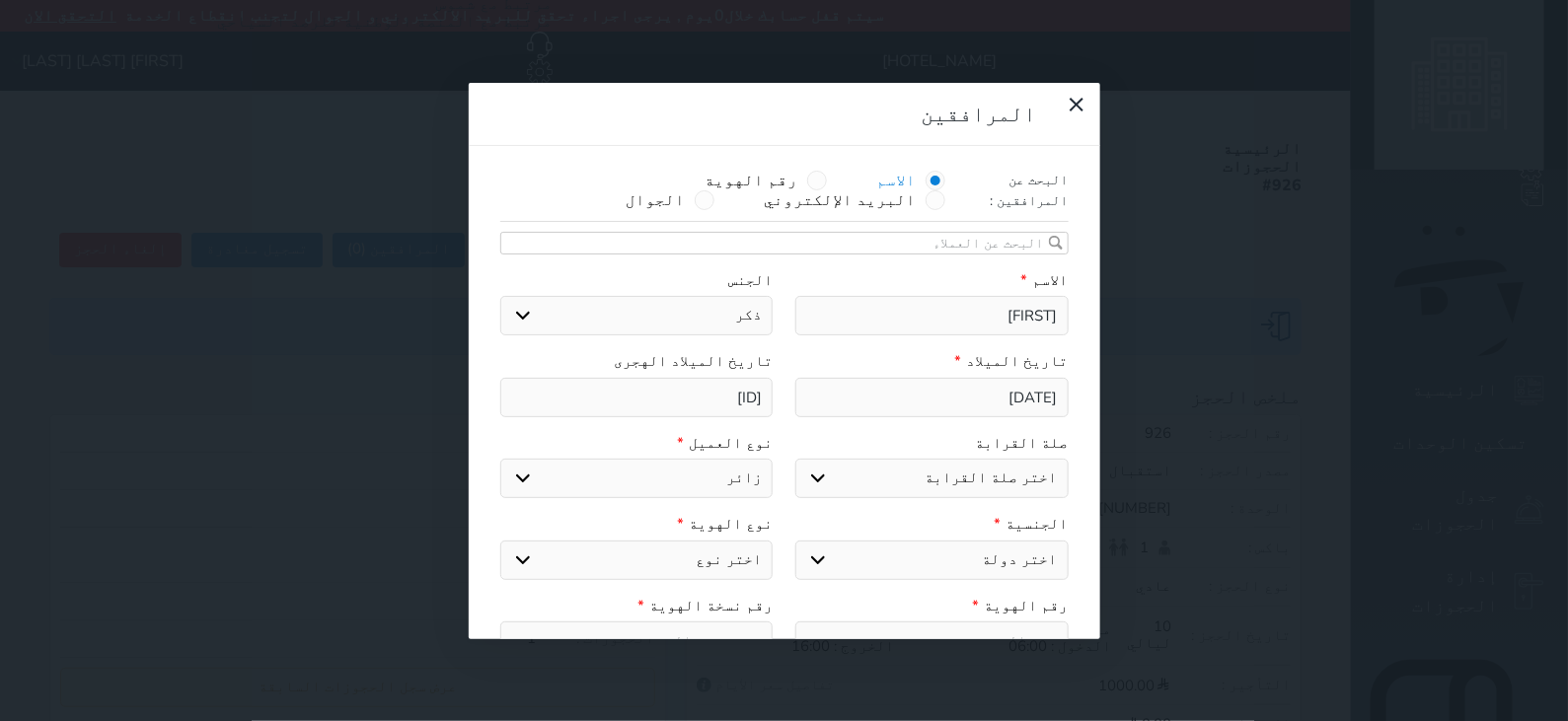 click on "اختر نوع   مواطن مواطن خليجي زائر مقيم" at bounding box center [636, 478] 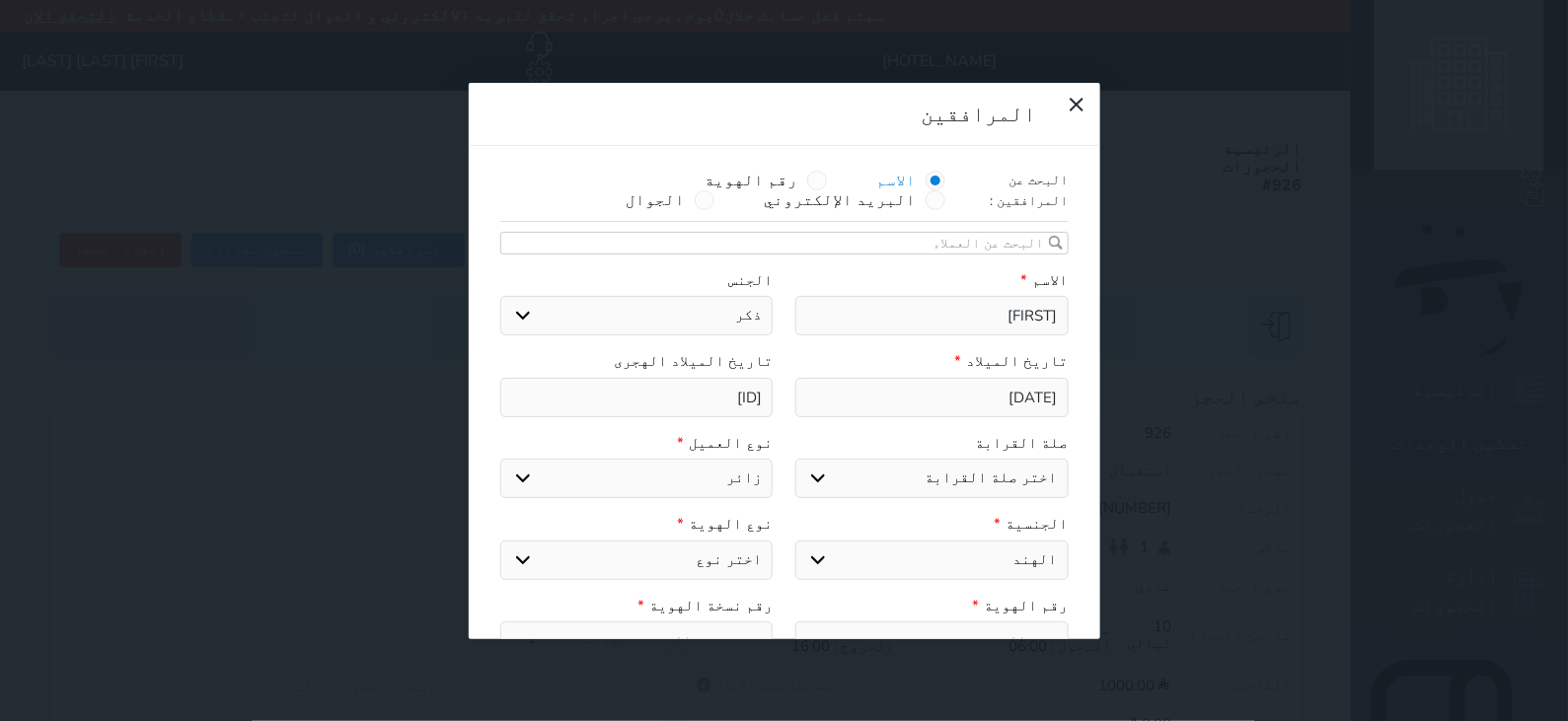 click on "اختر دولة   الامارات العربية الاردن البحرين سوريا العراق عمان فلسطين قطر الكويت لبنان اليمن اليمن الجنوبي يمني جنوبي-السلاطين بني حارث الكويت-بدون افراد القبائل من سكان البحرين قبائل مجاورة للعطفين اجنبي بجواز سعودي فلسطيني بوثيقة مصرية فلسطيني بوثيقةلبناني فلسطيني بوثيقةاردنية فلسطيني بوثيقةعراقية فلسطيني بوثيقة سورية وثيقة قطريه وثيقة عمانيه وثيقة اماراتيه وثيقة بحرينيه عرب ثمانية وأربعون قبائل نازحة/الحليفه اليمن - لحج قبائل نازحة/الكويت غير كويتي غير بحريني غير قطري غير اماراتي غير عماني مقيم/نازح مقيم/مولود مقيم/طالب جنسية مقيم/أفراد القبائل مصر" at bounding box center [932, 560] 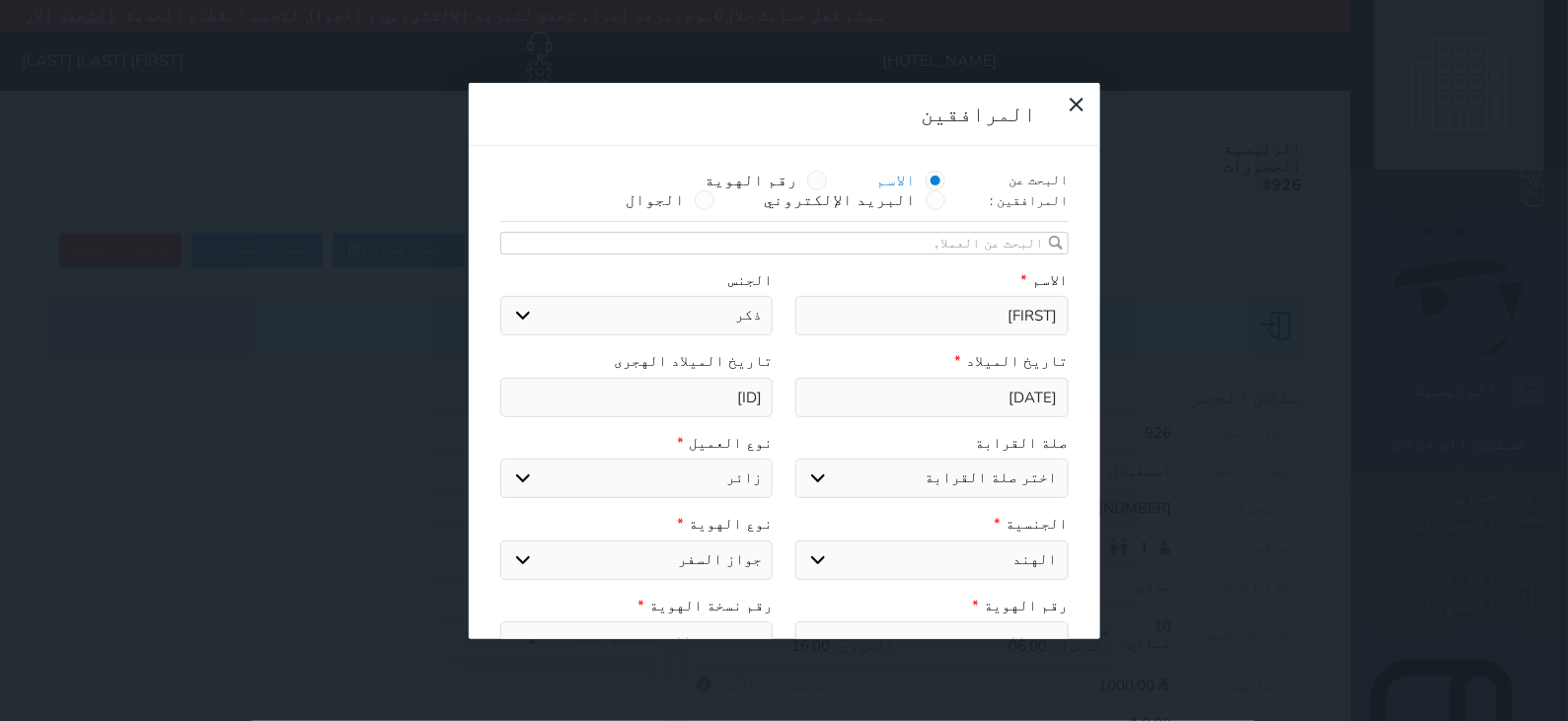click on "اختر نوع   جواز السفر هوية زائر" at bounding box center (636, 560) 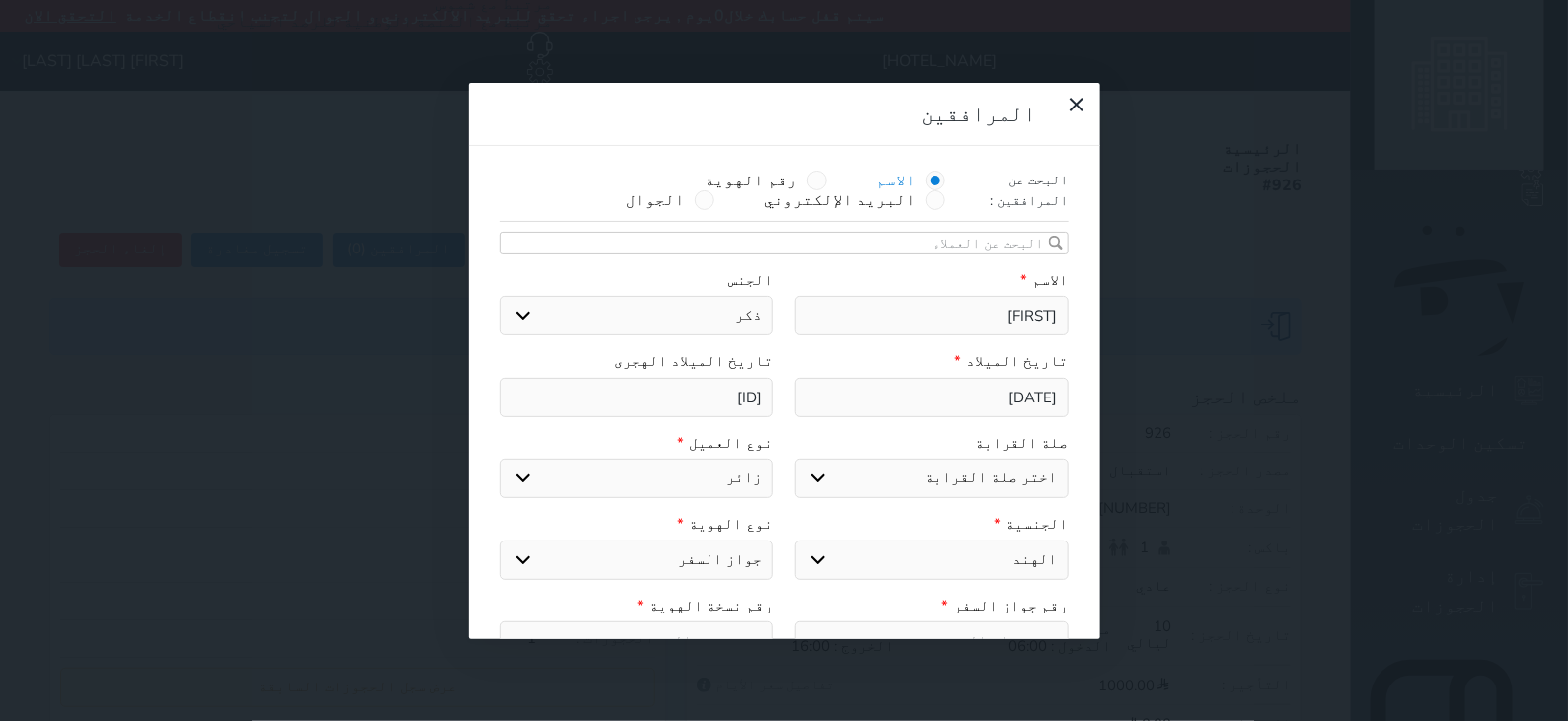 scroll, scrollTop: 148, scrollLeft: 0, axis: vertical 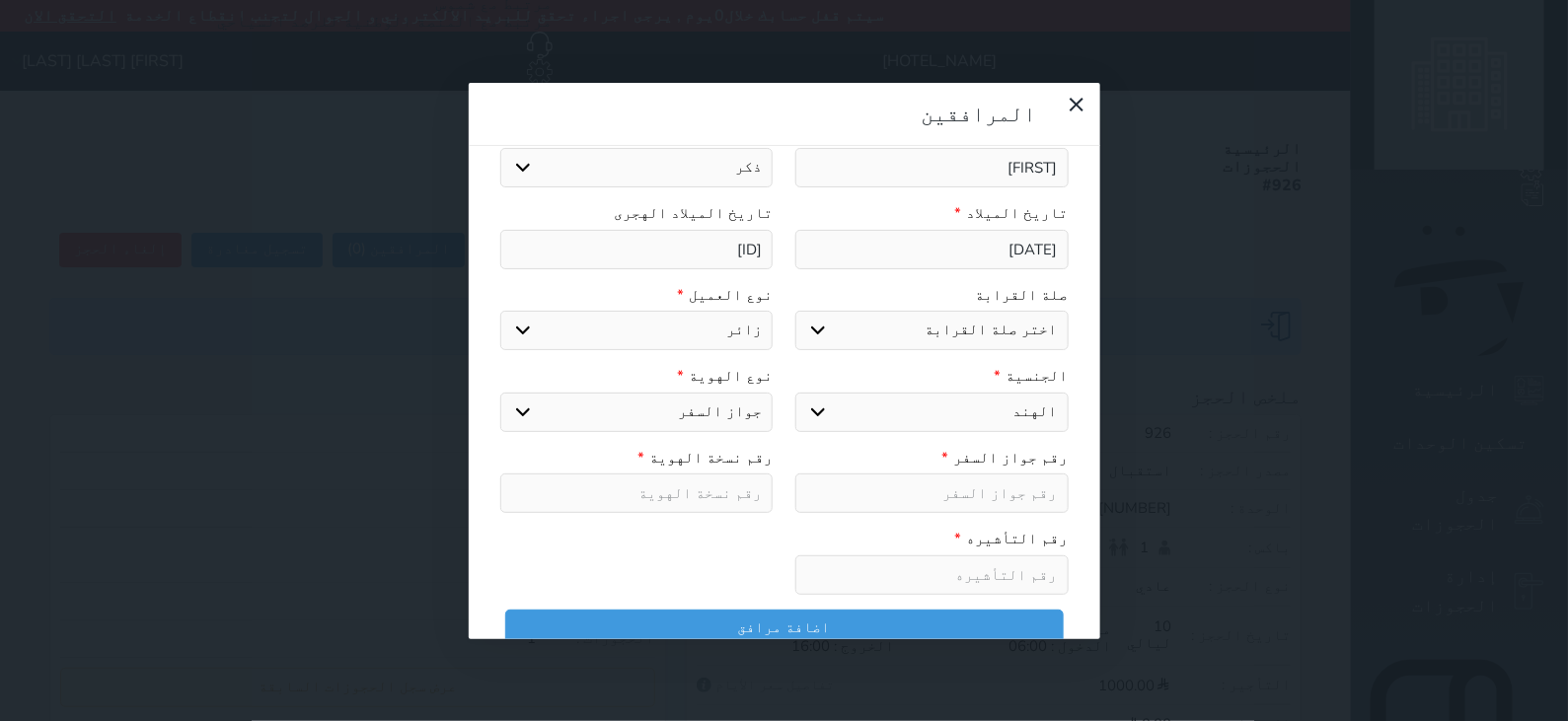 click at bounding box center [932, 493] 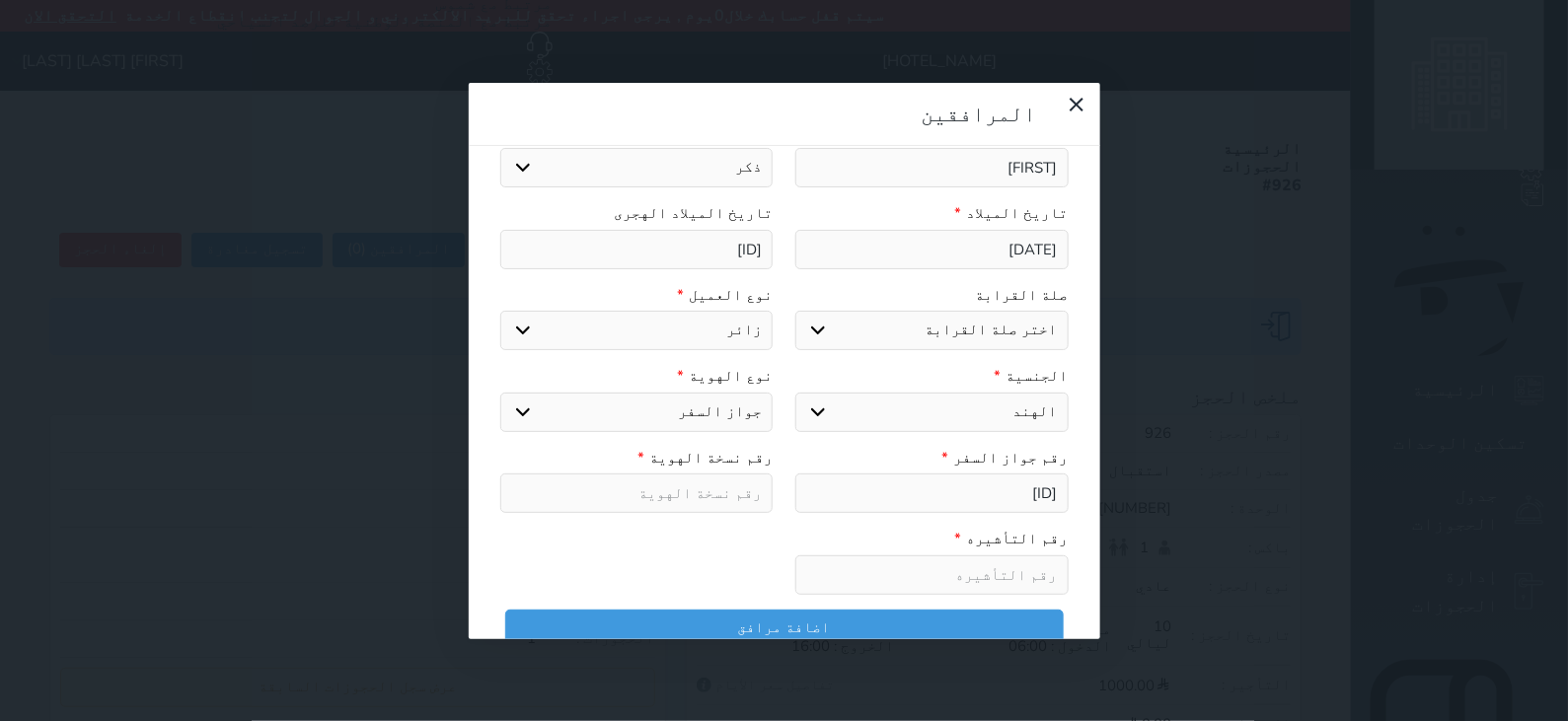 drag, startPoint x: 721, startPoint y: 433, endPoint x: 1145, endPoint y: 400, distance: 425.28226 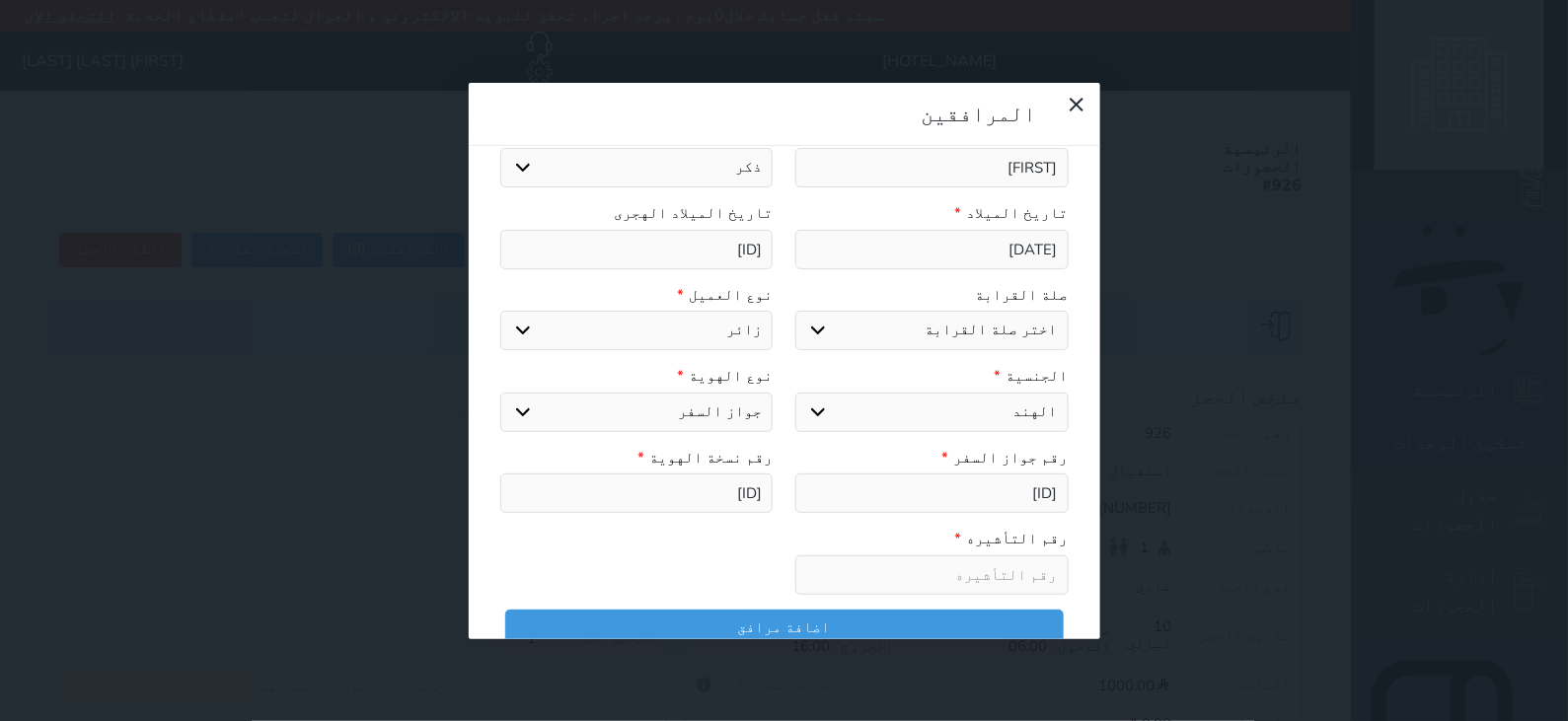 click on "رقم التأشيره *" at bounding box center (932, 561) 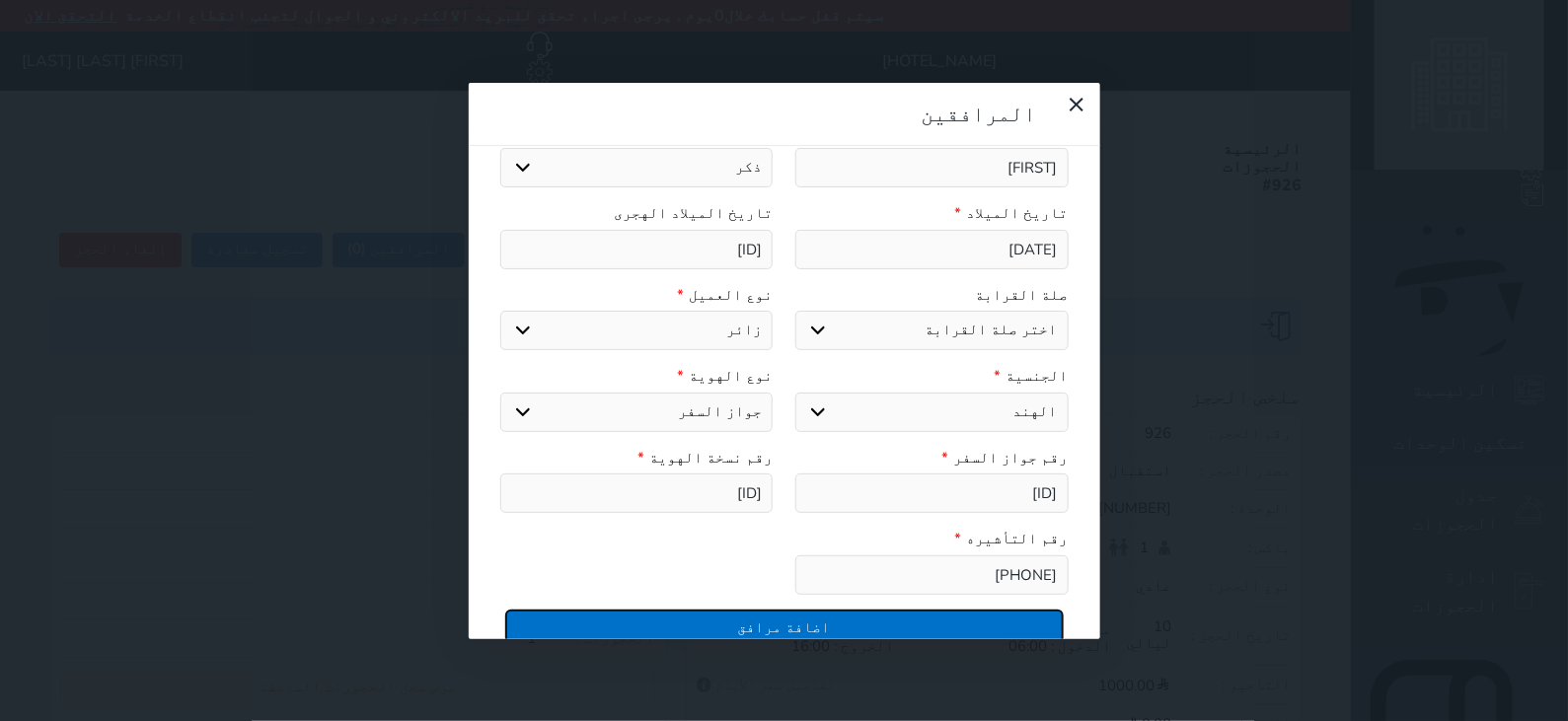 click on "اضافة مرافق" at bounding box center [784, 626] 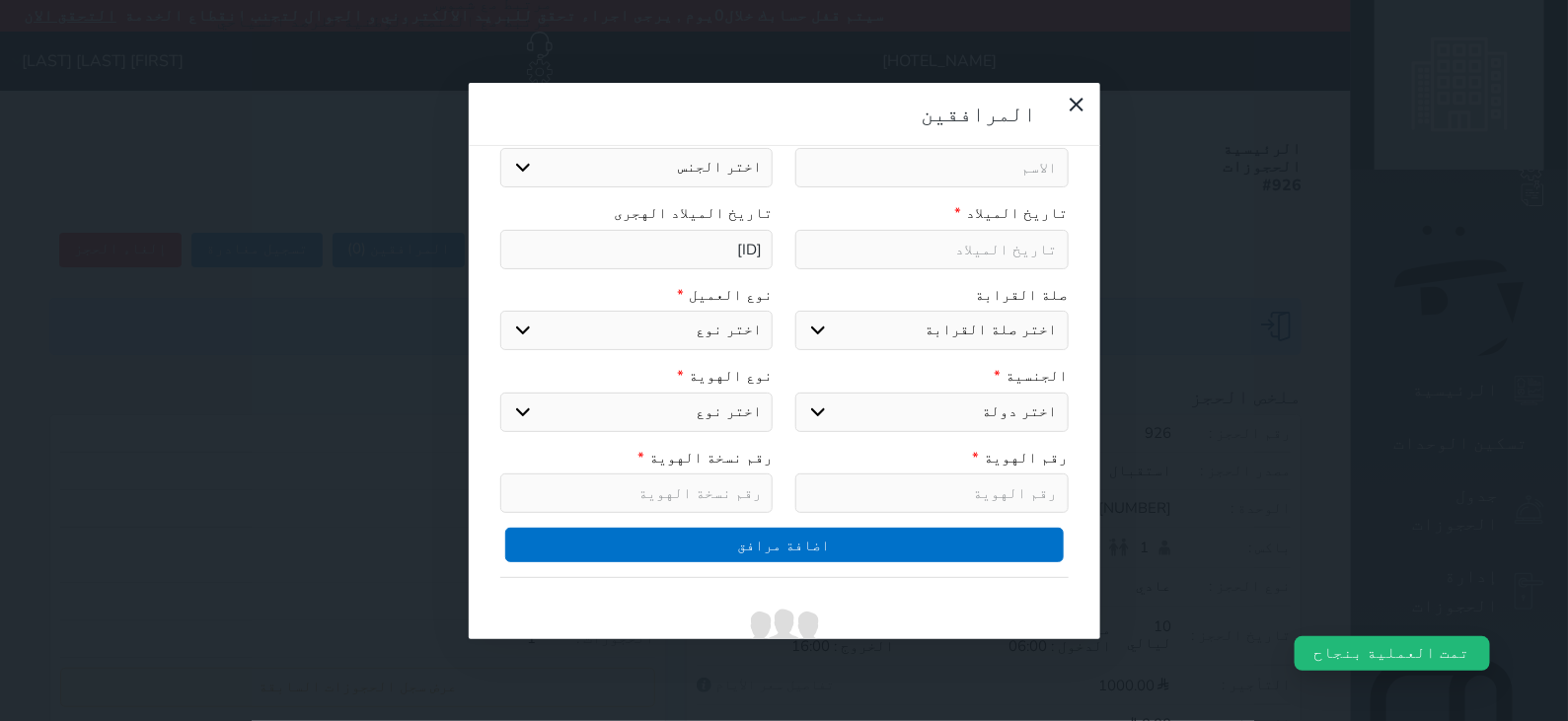 scroll, scrollTop: 229, scrollLeft: 0, axis: vertical 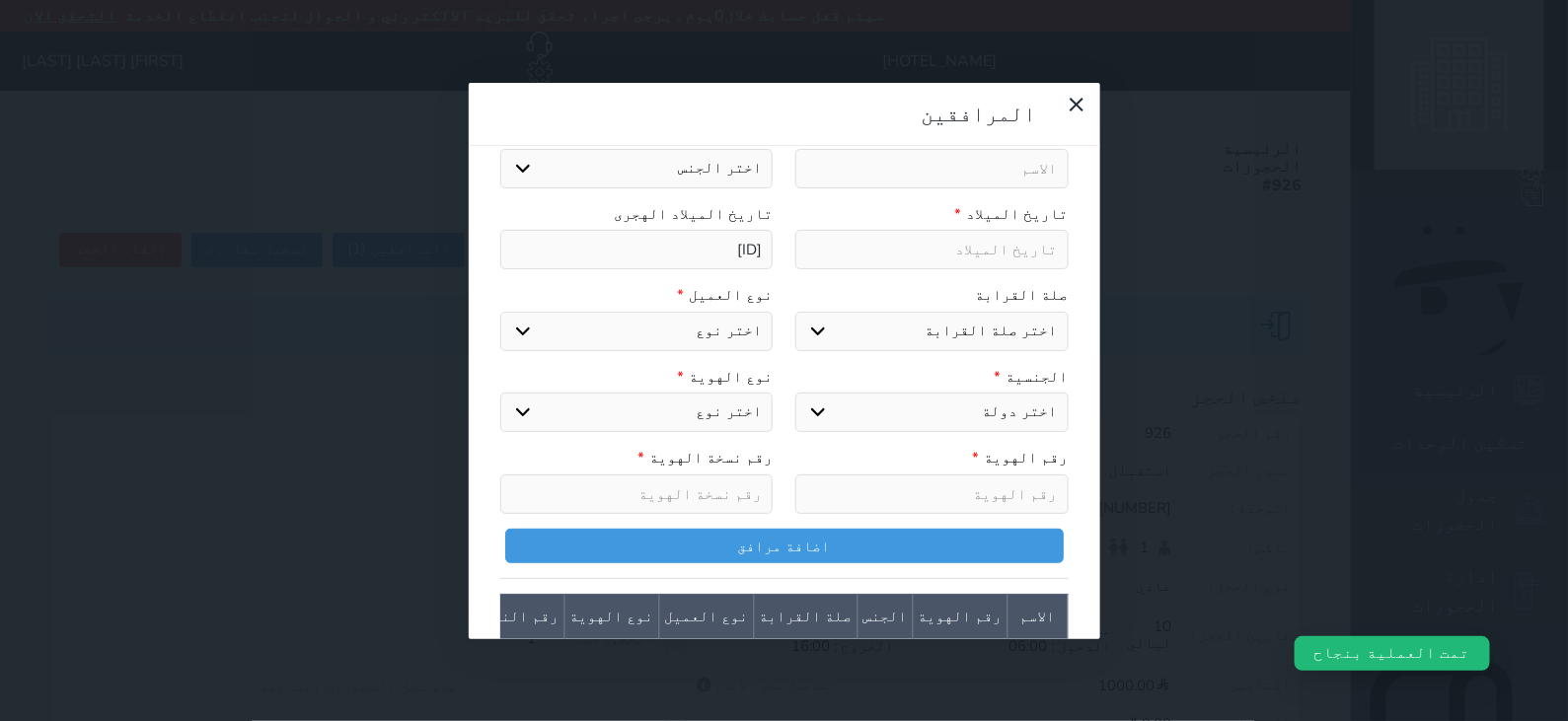 click at bounding box center (932, 169) 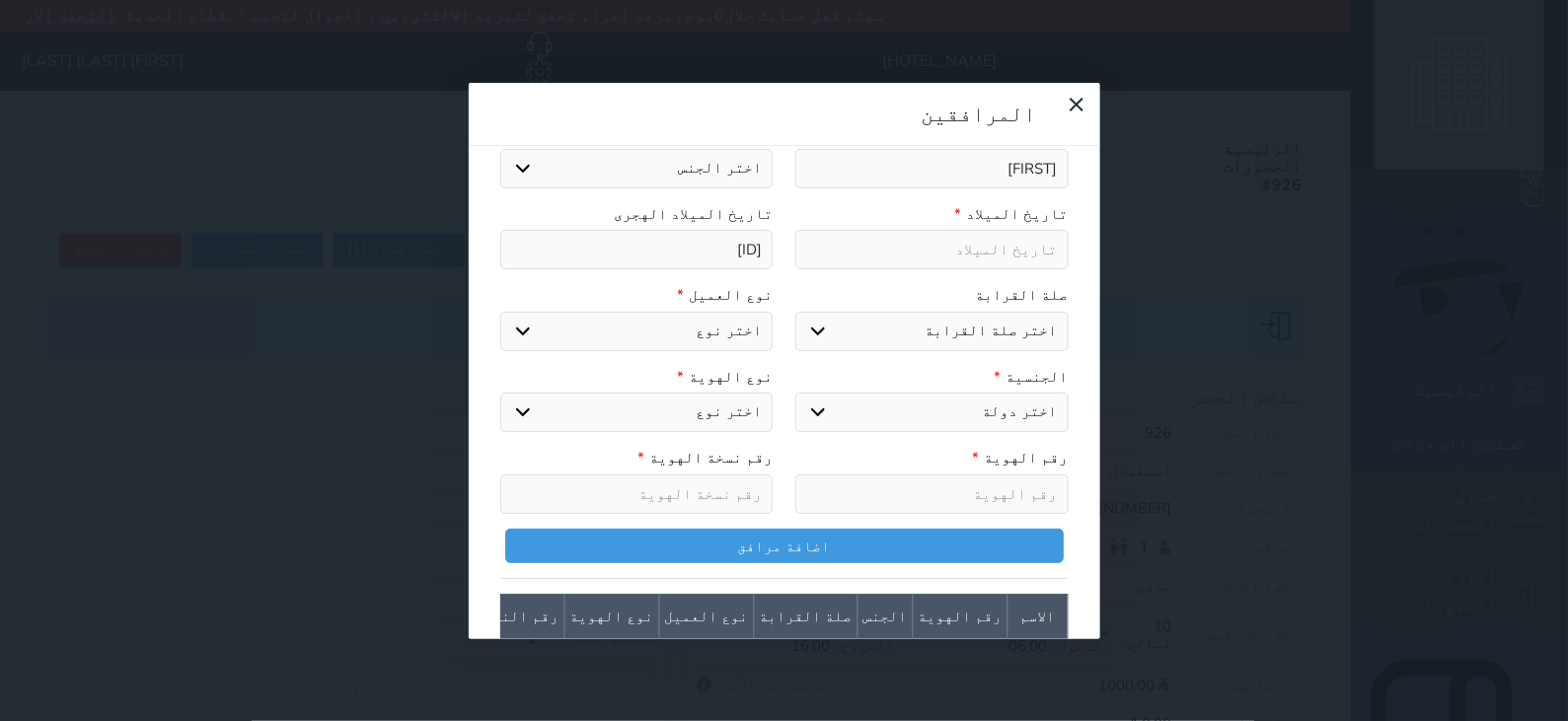 click on "اختر الجنس   ذكر انثى" at bounding box center [636, 169] 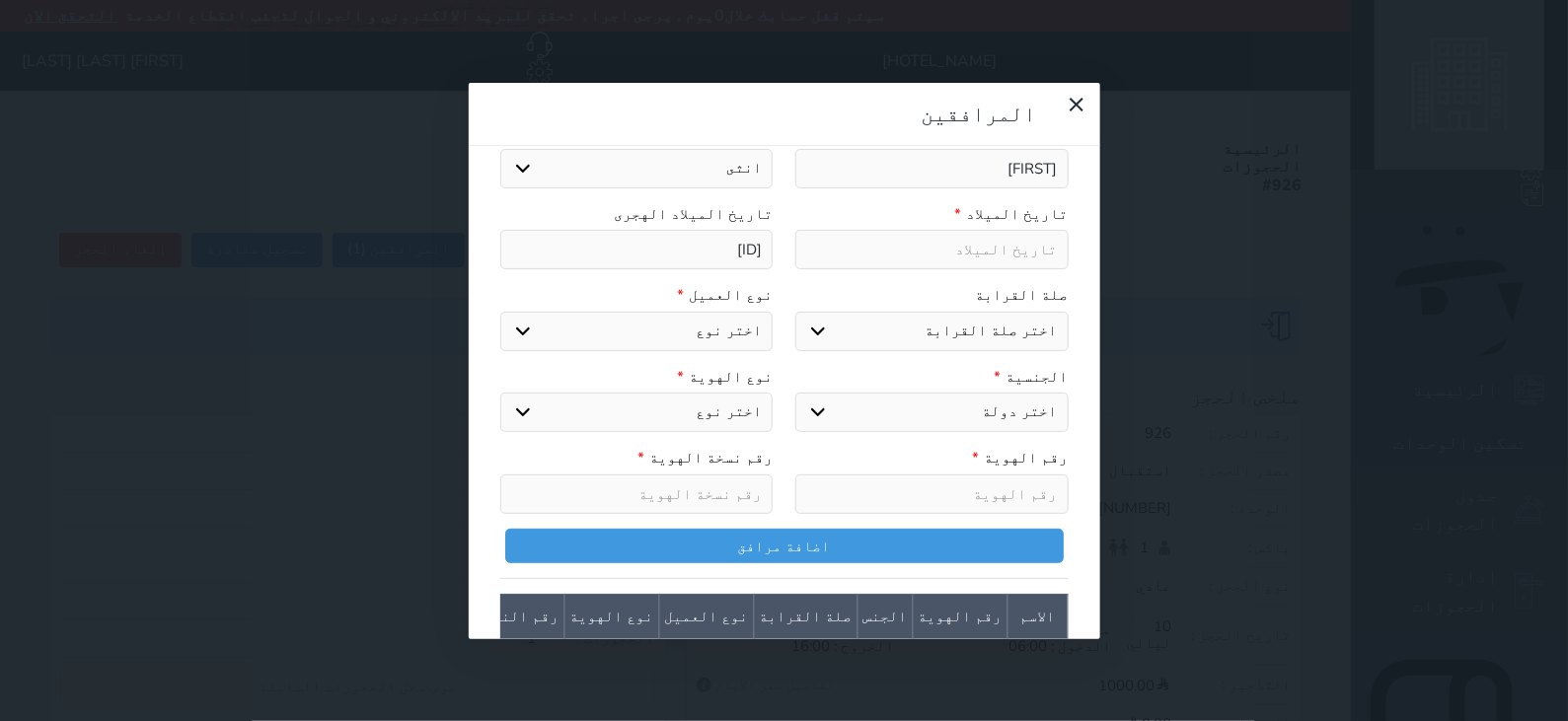 click on "اختر الجنس   ذكر انثى" at bounding box center [636, 169] 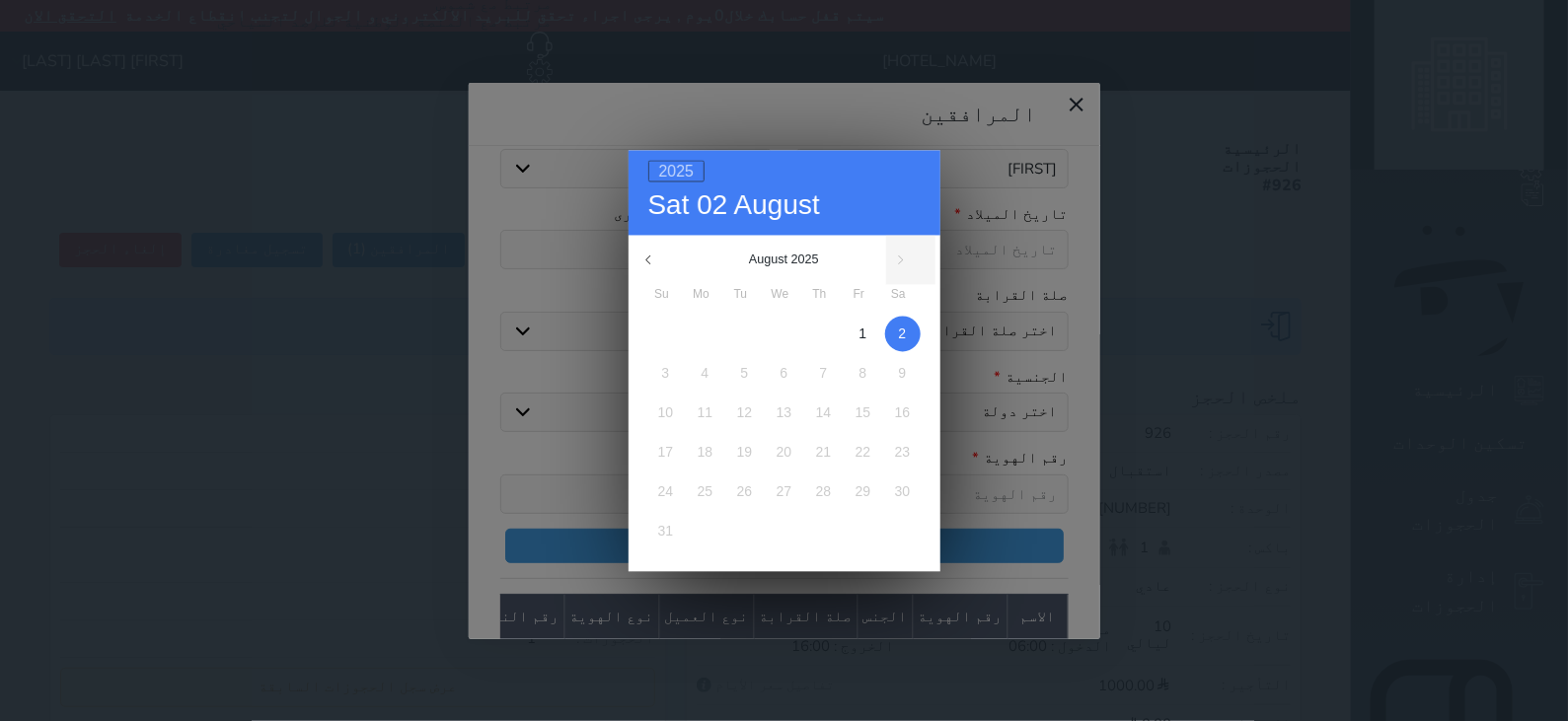 click on "2025" at bounding box center (677, 171) 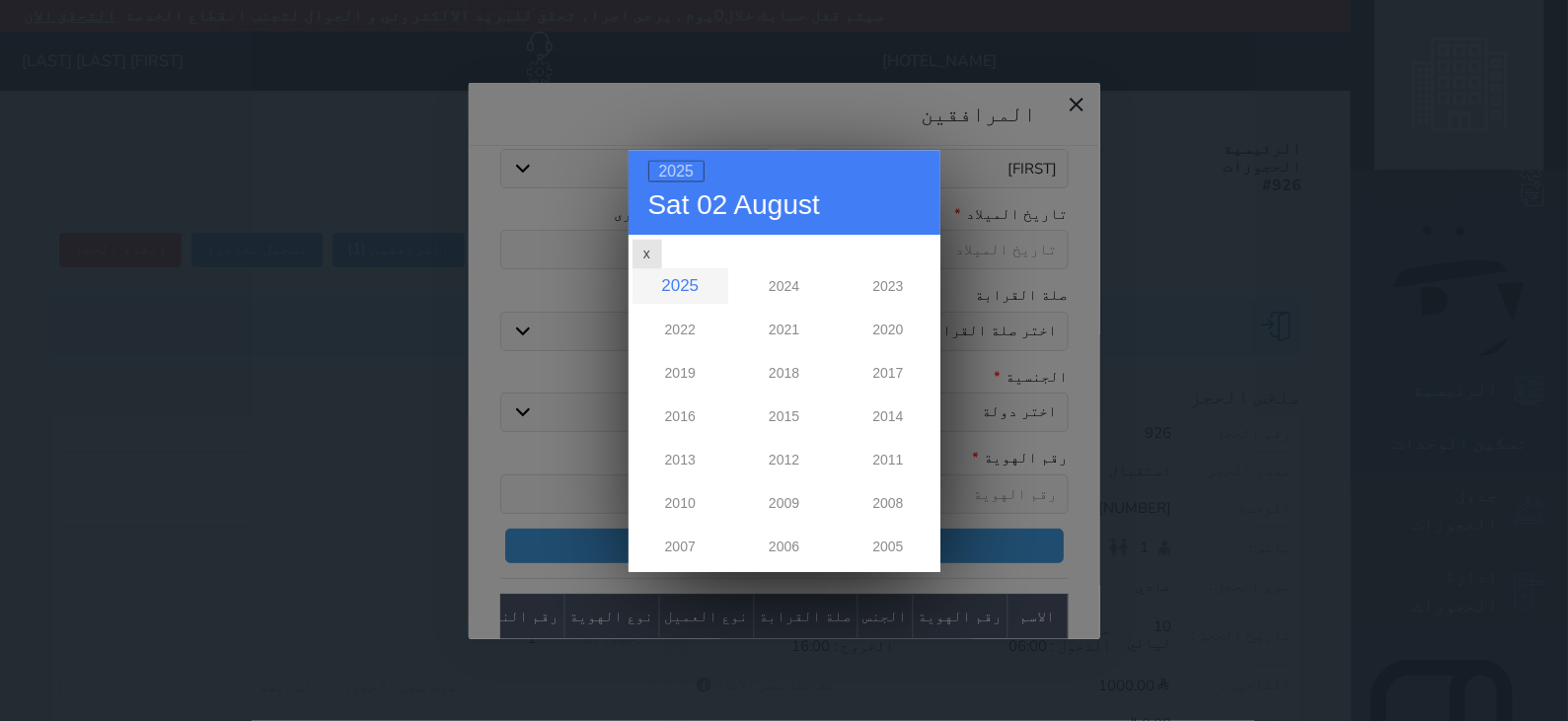 scroll, scrollTop: 0, scrollLeft: 0, axis: both 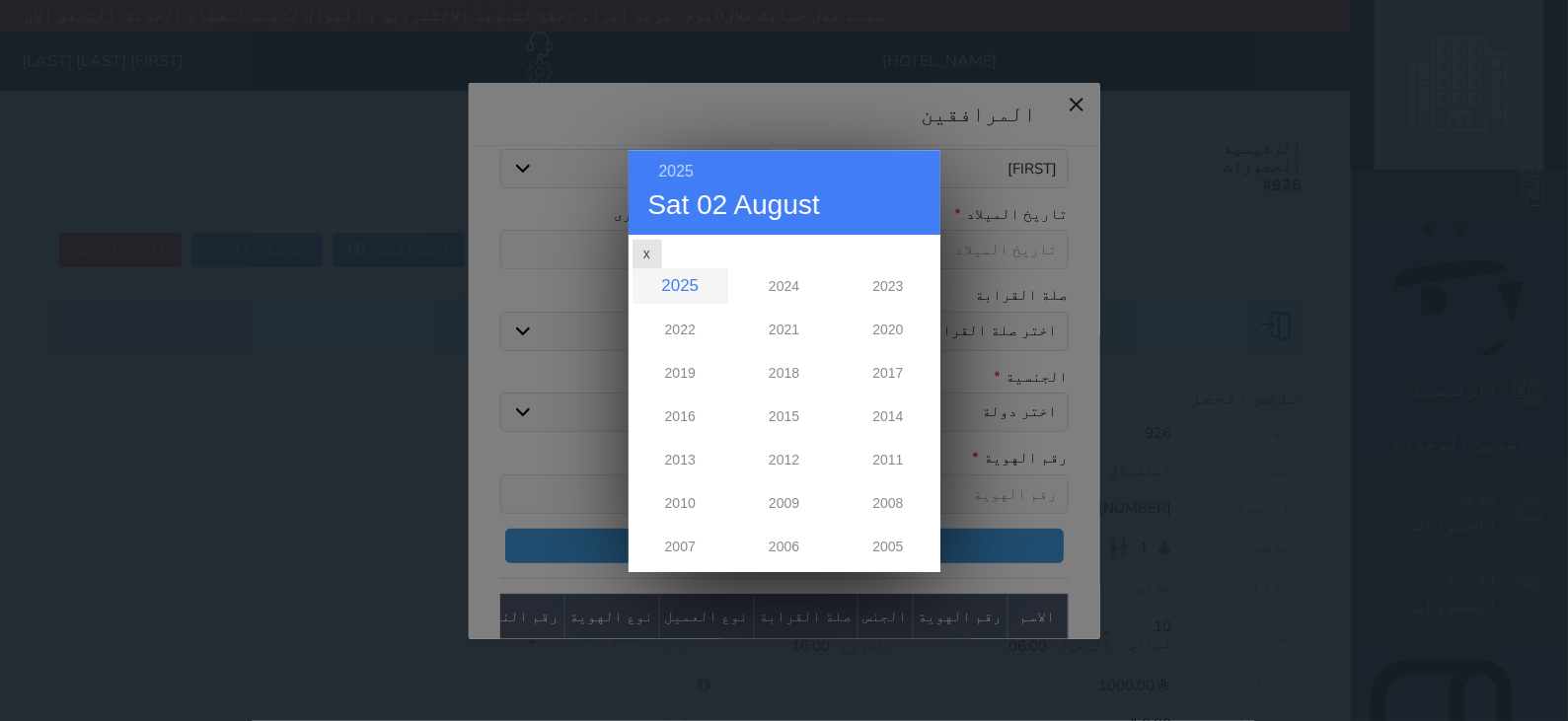 drag, startPoint x: 857, startPoint y: 429, endPoint x: 842, endPoint y: 431, distance: 15.132746 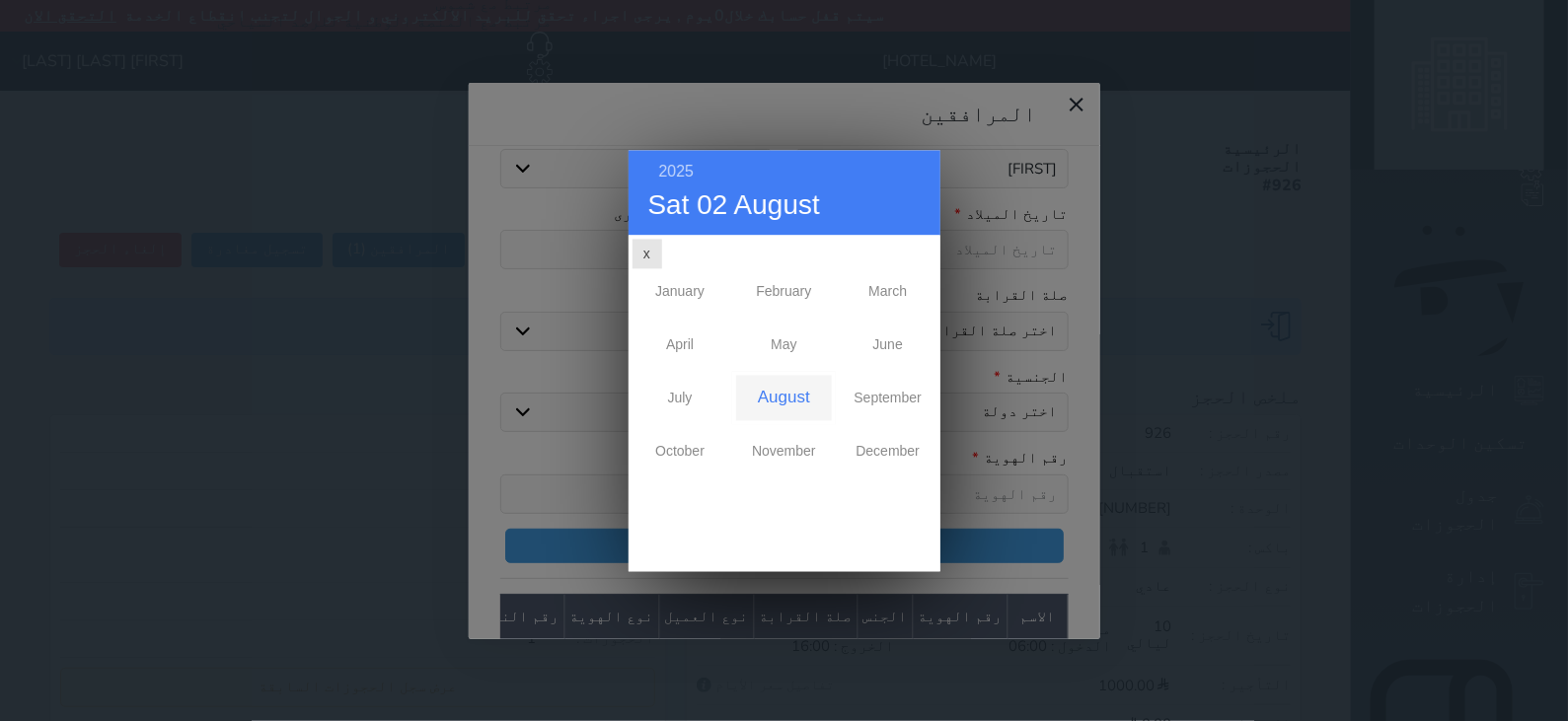 click on "August" at bounding box center (784, 397) 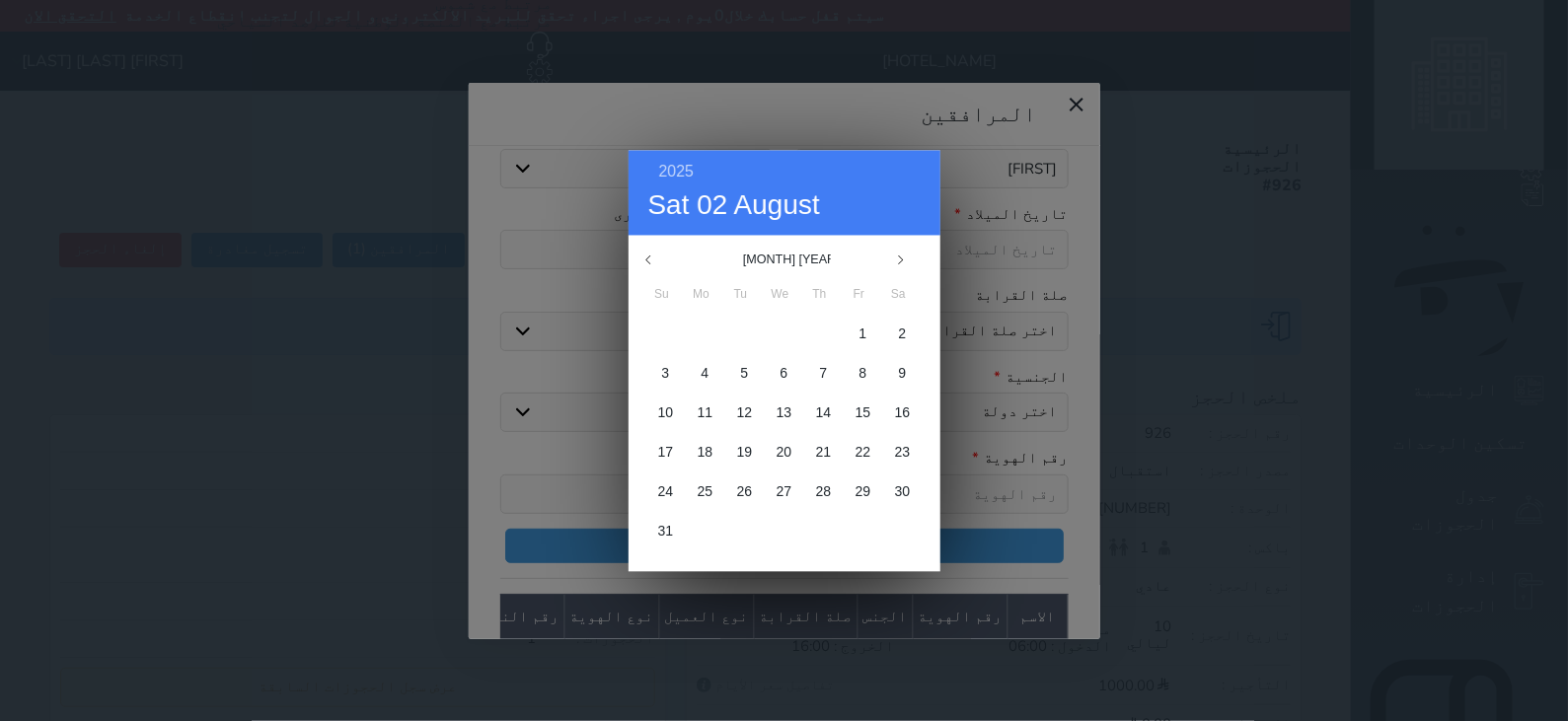 click 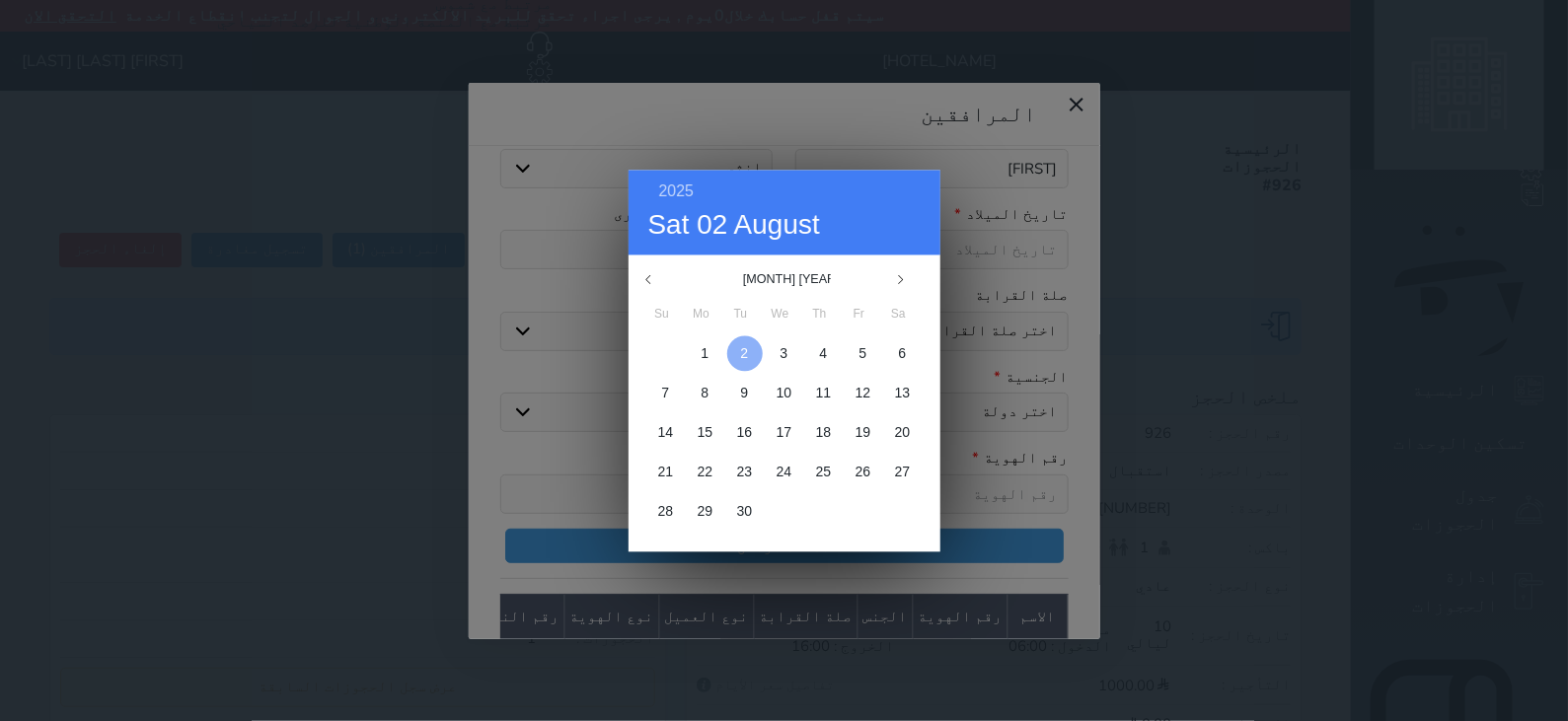 click on "2" at bounding box center [745, 353] 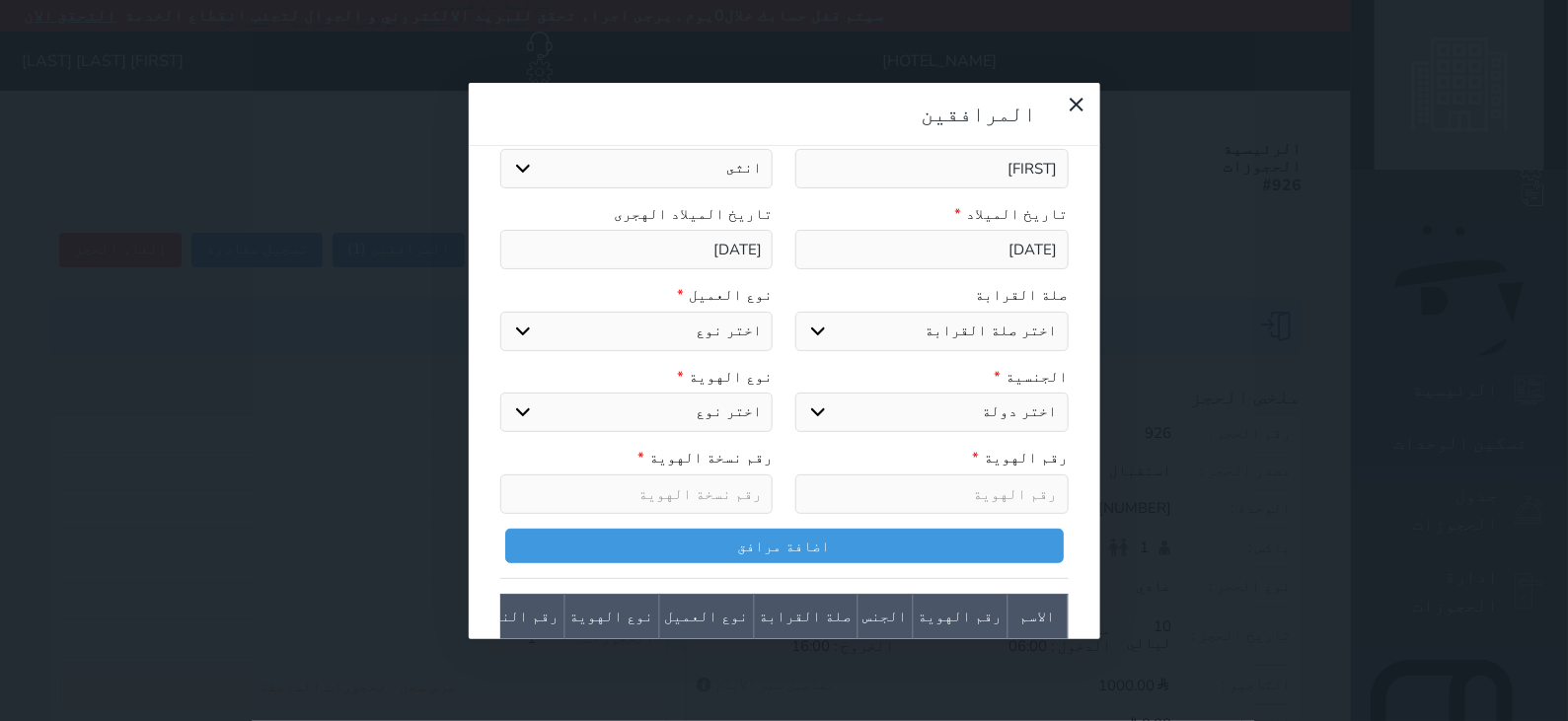 click on "اختر نوع   مواطن مواطن خليجي زائر مقيم" at bounding box center (636, 331) 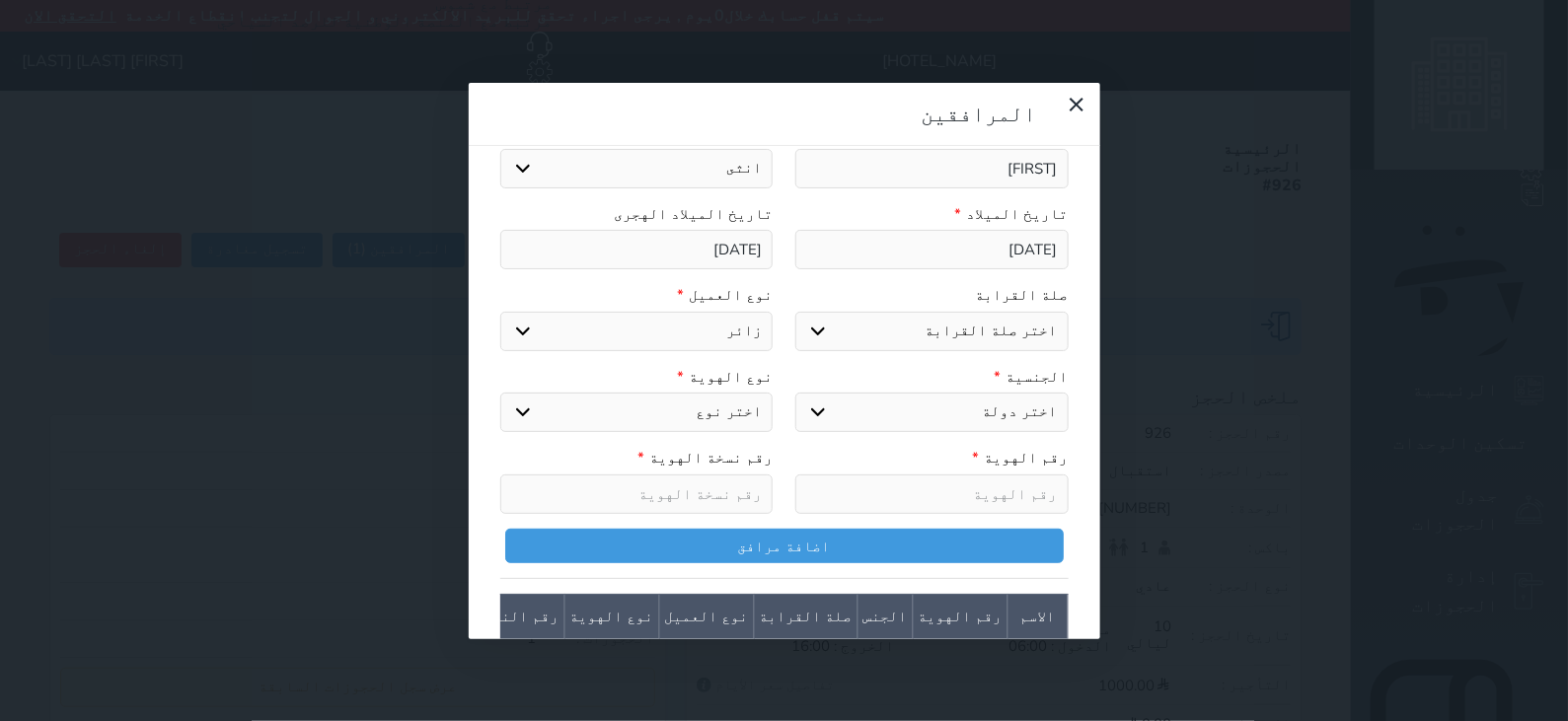 click on "اختر نوع   مواطن مواطن خليجي زائر مقيم" at bounding box center [636, 331] 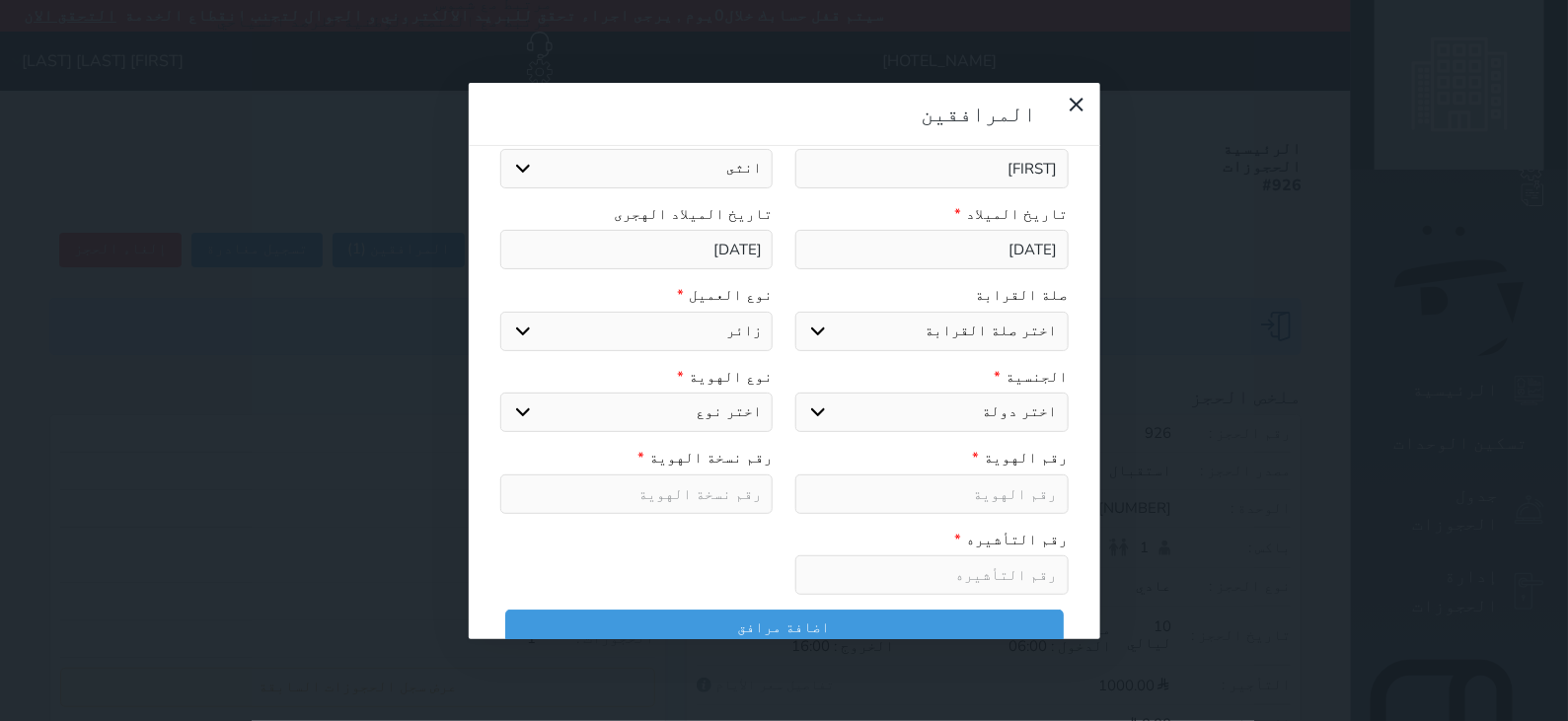 click on "اختر دولة   الامارات العربية الاردن البحرين سوريا العراق عمان فلسطين قطر الكويت لبنان اليمن اليمن الجنوبي يمني جنوبي-السلاطين بني حارث الكويت-بدون افراد القبائل من سكان البحرين قبائل مجاورة للعطفين اجنبي بجواز سعودي فلسطيني بوثيقة مصرية فلسطيني بوثيقةلبناني فلسطيني بوثيقةاردنية فلسطيني بوثيقةعراقية فلسطيني بوثيقة سورية وثيقة قطريه وثيقة عمانيه وثيقة اماراتيه وثيقة بحرينيه عرب ثمانية وأربعون قبائل نازحة/الحليفه اليمن - لحج قبائل نازحة/الكويت غير كويتي غير بحريني غير قطري غير اماراتي غير عماني مقيم/نازح مقيم/مولود مقيم/طالب جنسية مقيم/أفراد القبائل مصر" at bounding box center (932, 412) 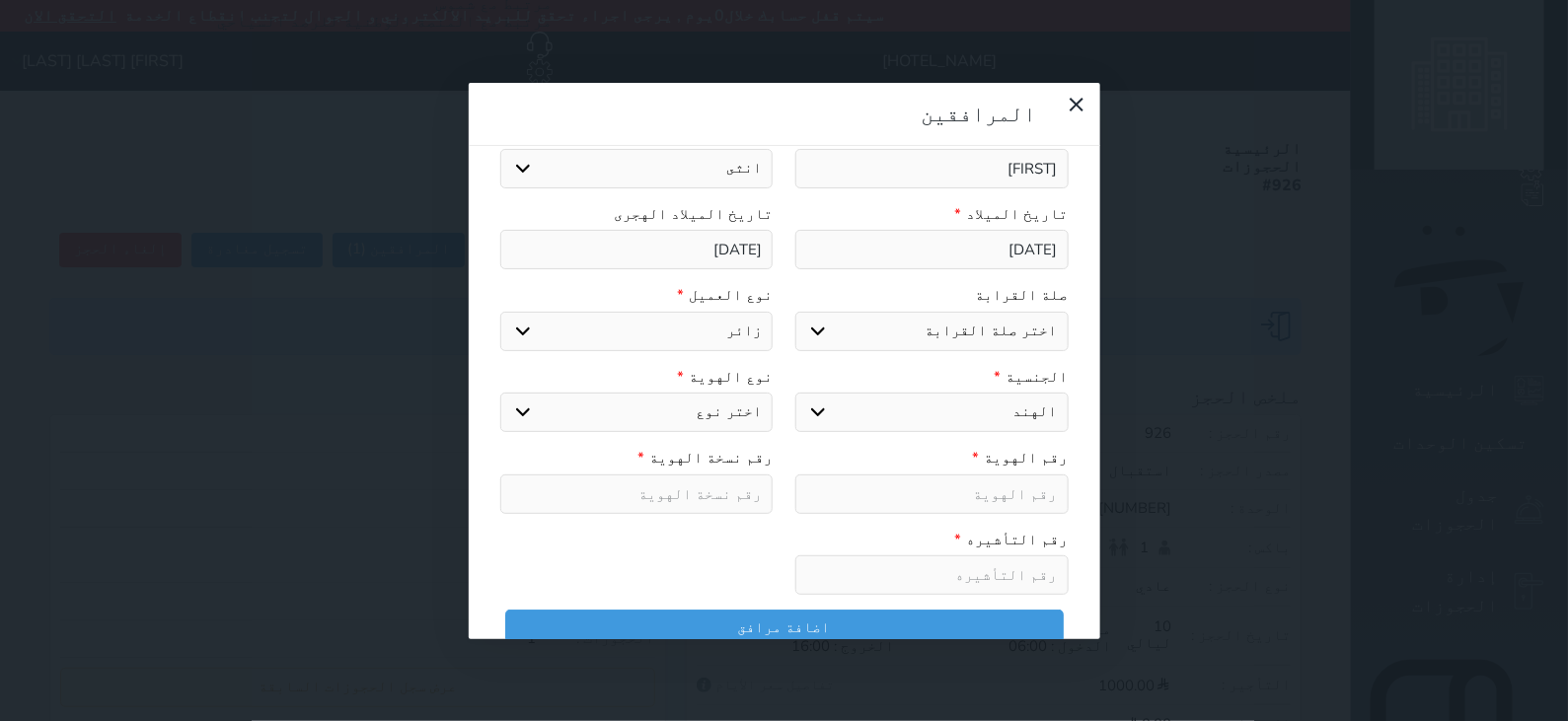 click on "اختر دولة   الامارات العربية الاردن البحرين سوريا العراق عمان فلسطين قطر الكويت لبنان اليمن اليمن الجنوبي يمني جنوبي-السلاطين بني حارث الكويت-بدون افراد القبائل من سكان البحرين قبائل مجاورة للعطفين اجنبي بجواز سعودي فلسطيني بوثيقة مصرية فلسطيني بوثيقةلبناني فلسطيني بوثيقةاردنية فلسطيني بوثيقةعراقية فلسطيني بوثيقة سورية وثيقة قطريه وثيقة عمانيه وثيقة اماراتيه وثيقة بحرينيه عرب ثمانية وأربعون قبائل نازحة/الحليفه اليمن - لحج قبائل نازحة/الكويت غير كويتي غير بحريني غير قطري غير اماراتي غير عماني مقيم/نازح مقيم/مولود مقيم/طالب جنسية مقيم/أفراد القبائل مصر" at bounding box center (932, 412) 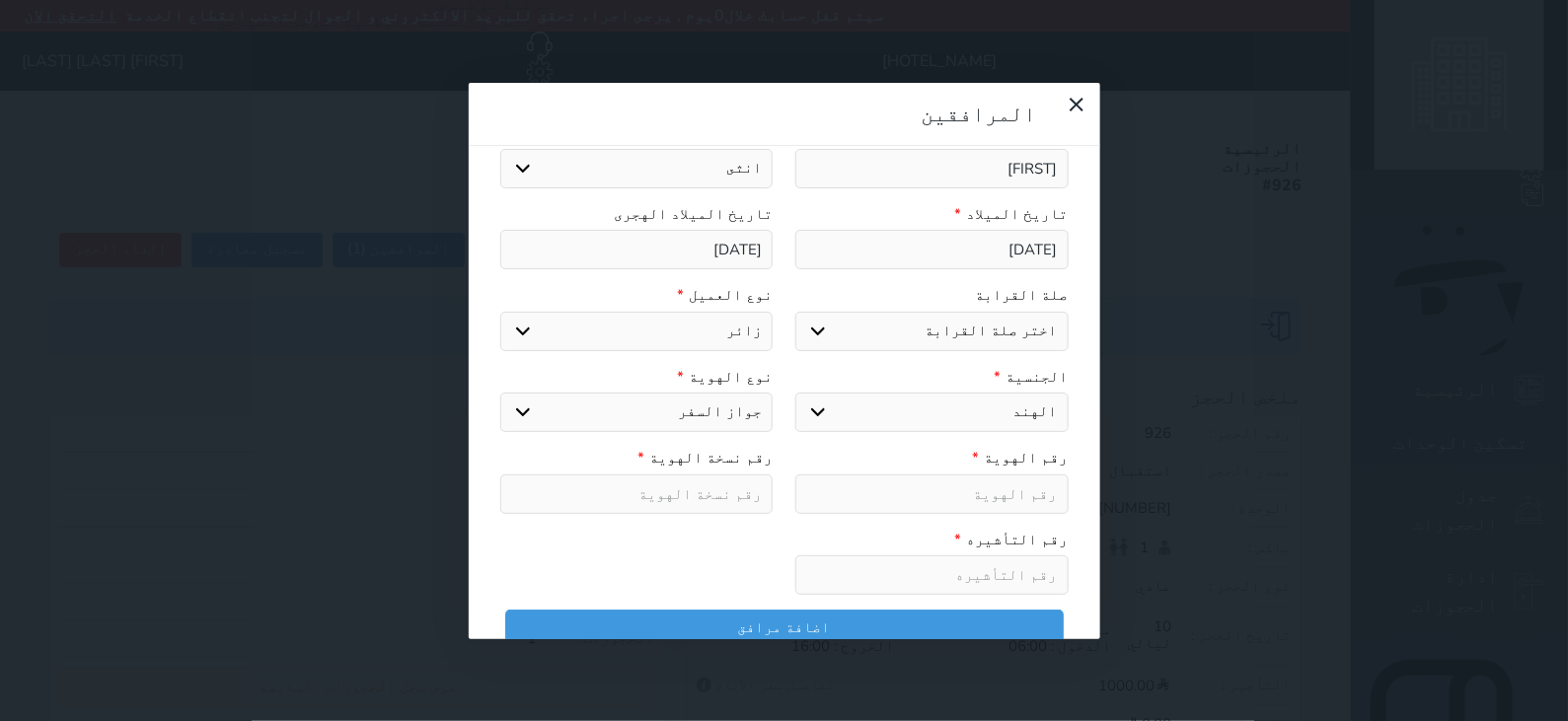 click on "اختر نوع   جواز السفر هوية زائر" at bounding box center [636, 412] 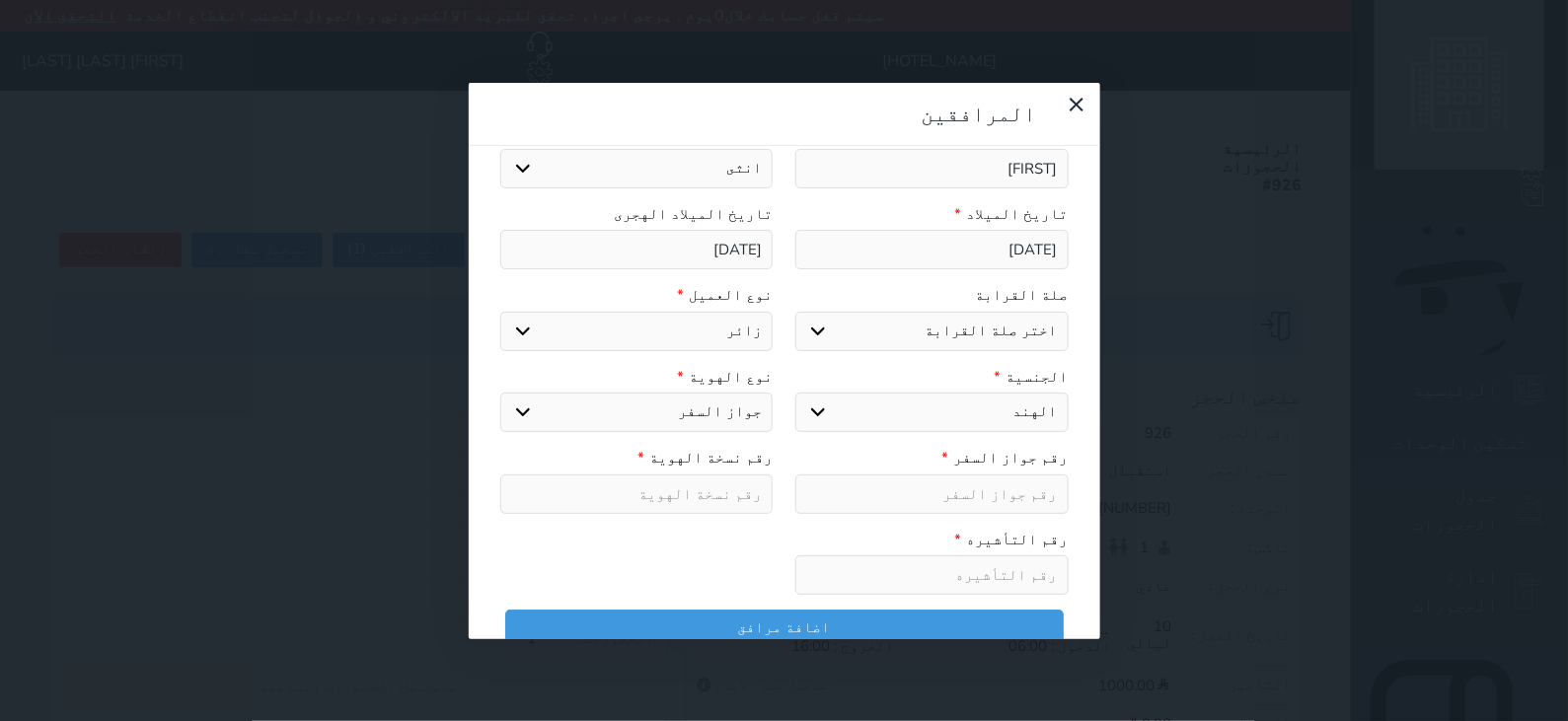 click at bounding box center [932, 494] 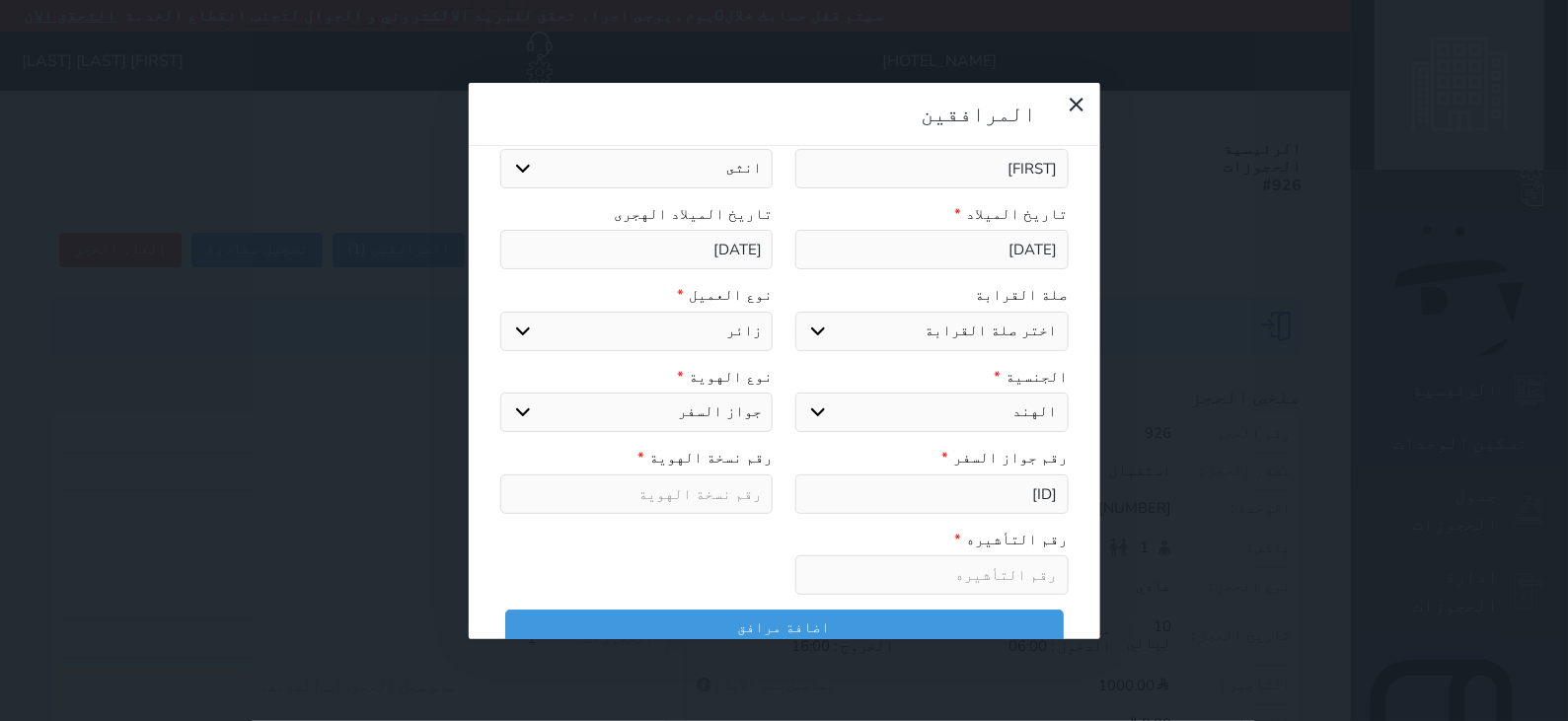 click on "البحث عن المرافقين :        الاسم       رقم الهوية       البريد الإلكتروني       الجوال           تغيير العميل            اختر المرافق   اختر المرافق   [FIRST]   الاسم *   [LAST]   الجنس    اختر الجنس   ذكر انثى   تاريخ الميلاد *   [DATE]       تاريخ الميلاد الهجرى   [DATE]       صلة القرابة
اختر صلة القرابة   ابن ابنه زوجة اخ اخت اب ام زوج أخرى   نوع العميل *   اختر نوع   مواطن مواطن خليجي زائر مقيم   الجنسية *   اختر دولة   الامارات العربية الاردن البحرين سوريا العراق عمان فلسطين قطر الكويت لبنان اليمن اليمن الجنوبي يمني جنوبي-السلاطين بني حارث الكويت-بدون افراد القبائل من سكان البحرين وثيقة قطريه" at bounding box center [784, 301] 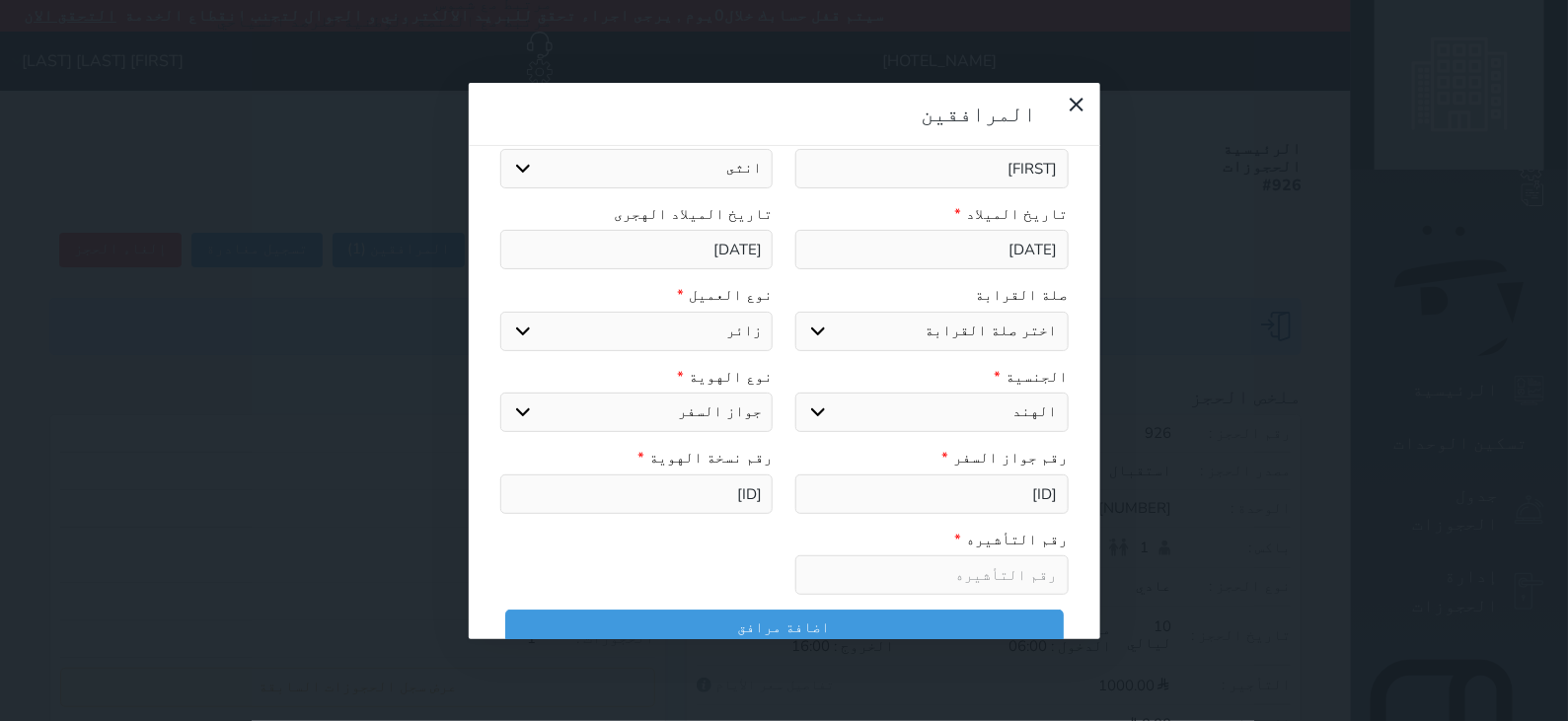 click at bounding box center (932, 575) 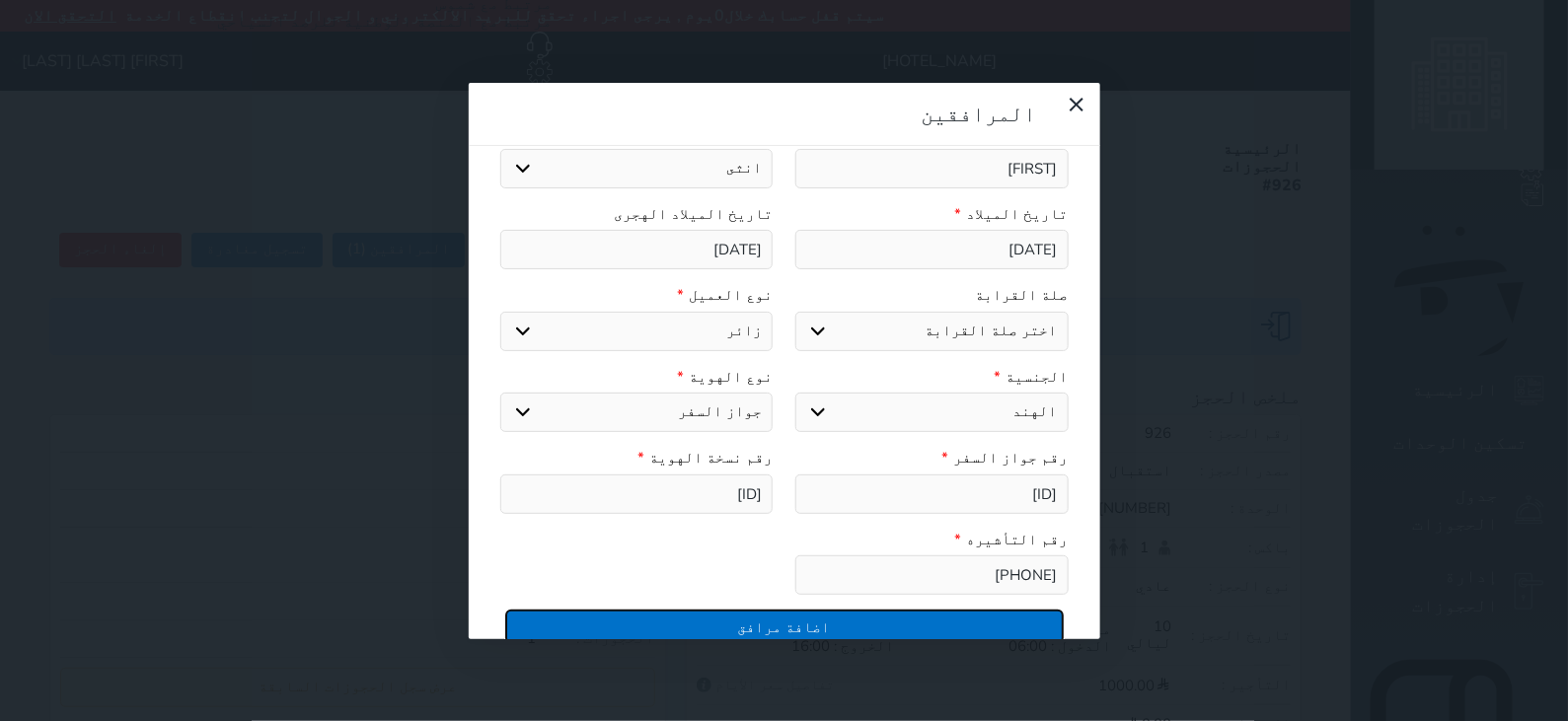 click on "اضافة مرافق" at bounding box center [784, 626] 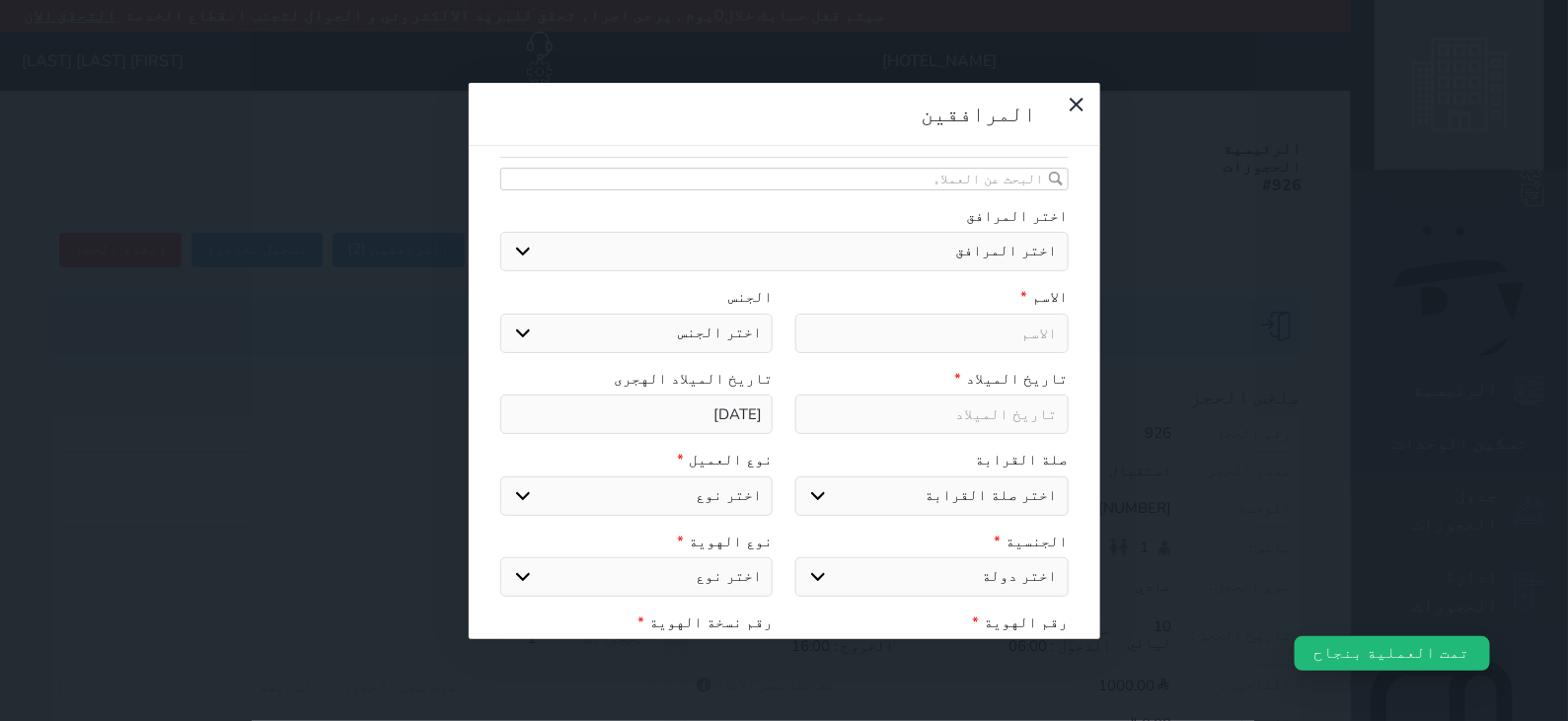 scroll, scrollTop: 57, scrollLeft: 0, axis: vertical 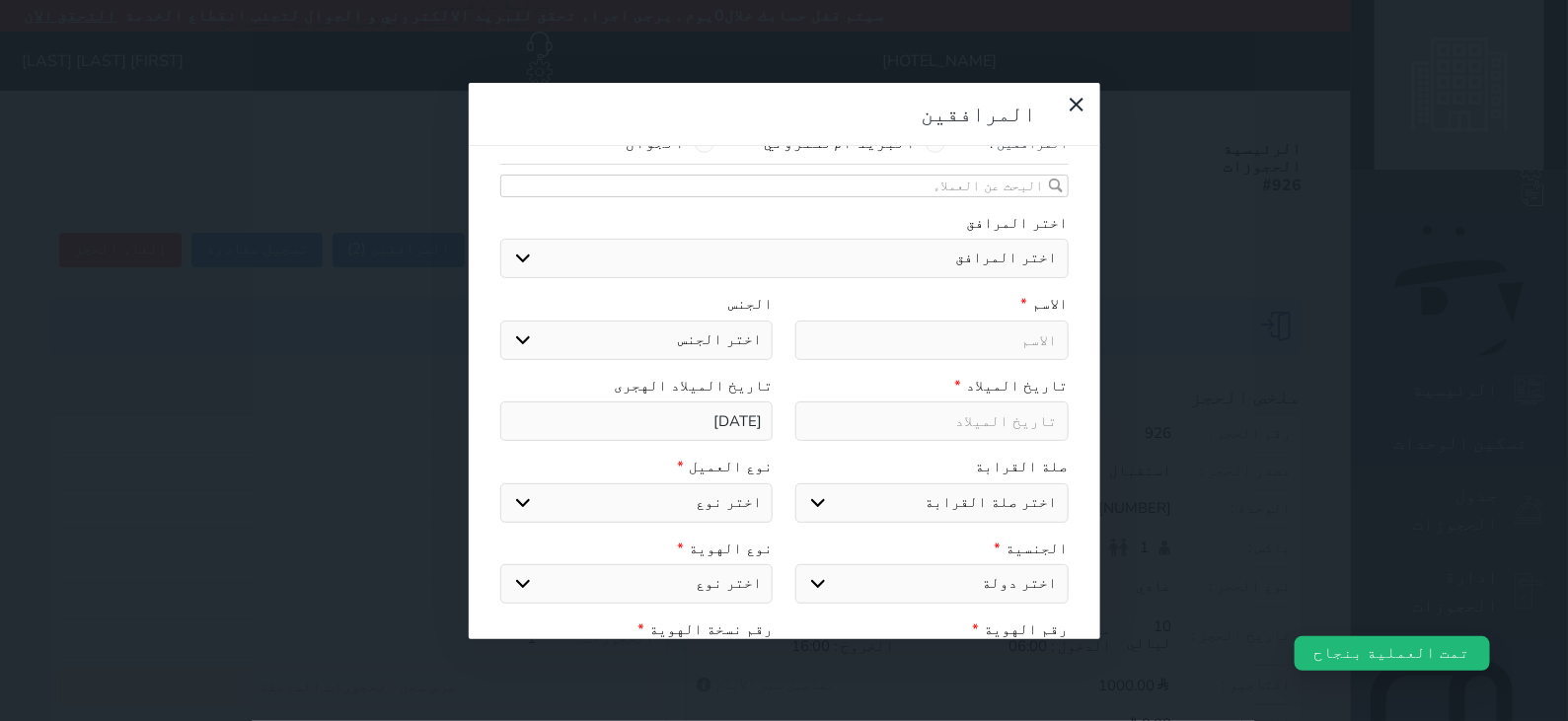 click at bounding box center [932, 340] 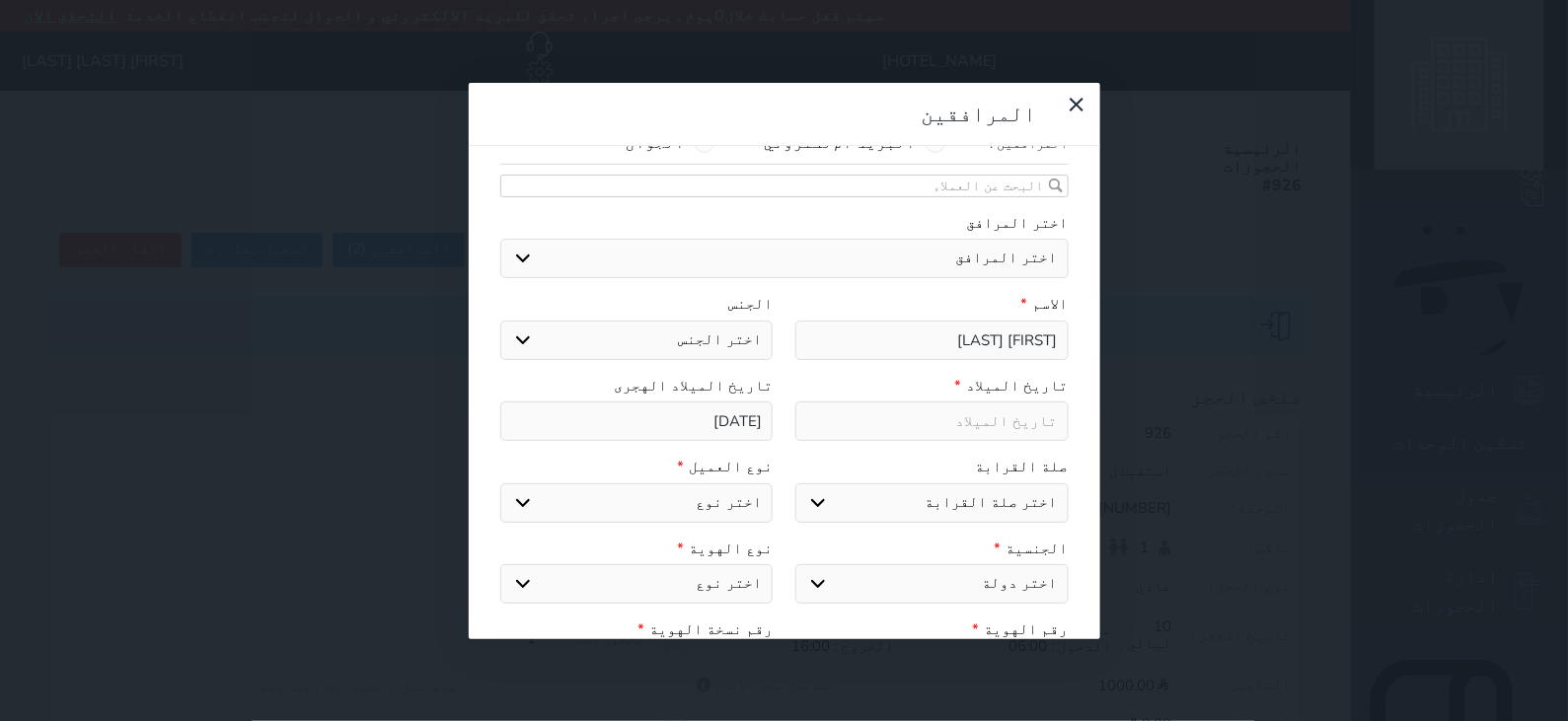 click on "اختر الجنس   ذكر انثى" at bounding box center [636, 340] 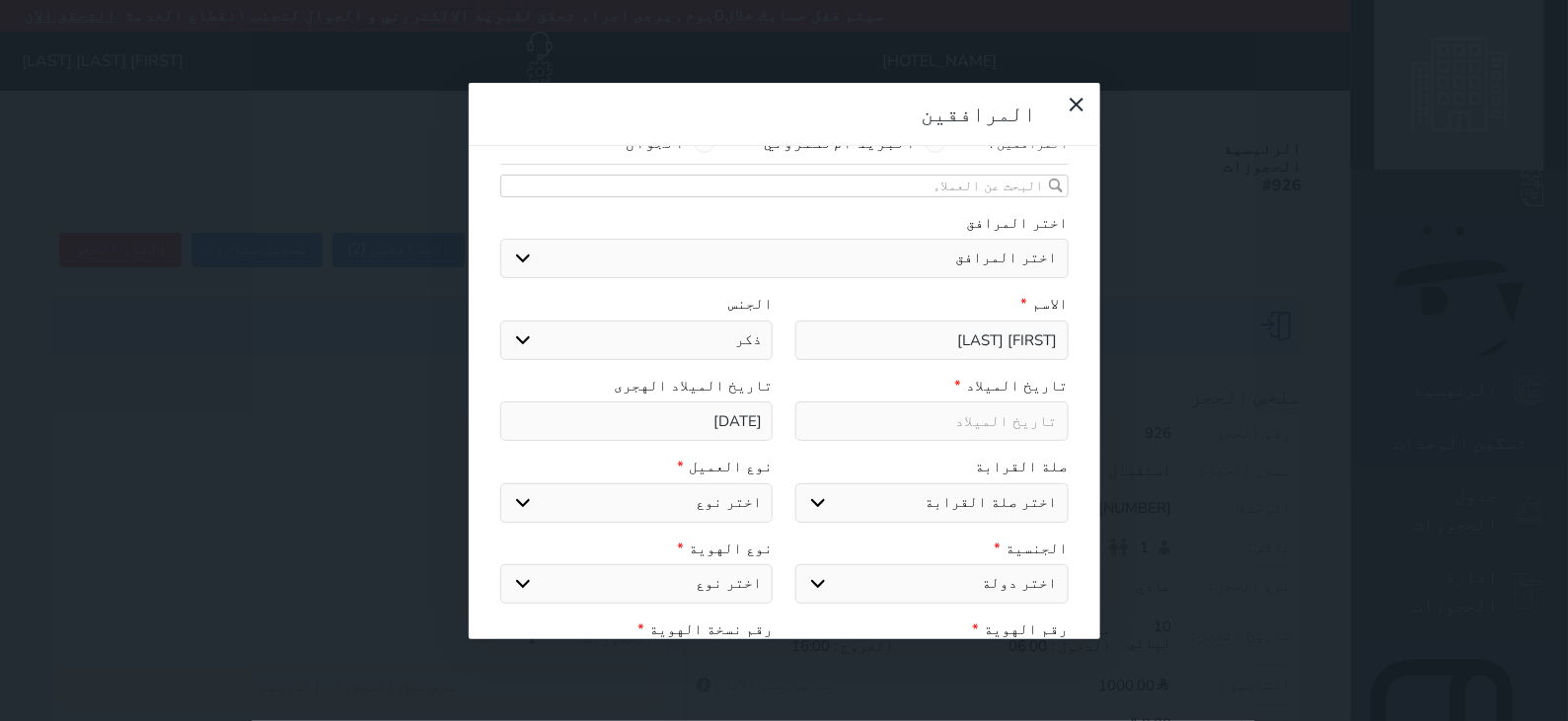 click on "اختر الجنس   ذكر انثى" at bounding box center [636, 340] 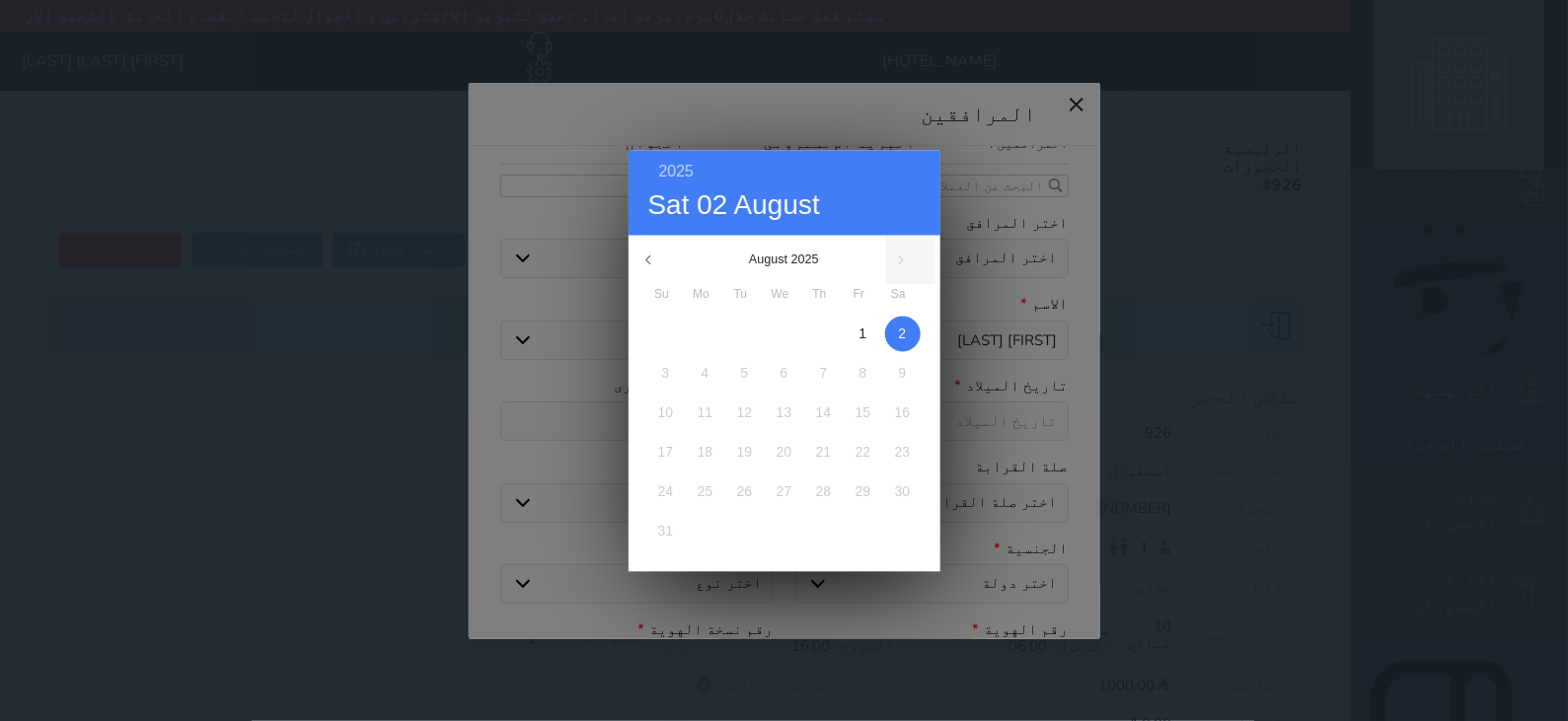 click on "[YEAR] [DAY] [DATE]" at bounding box center [784, 192] 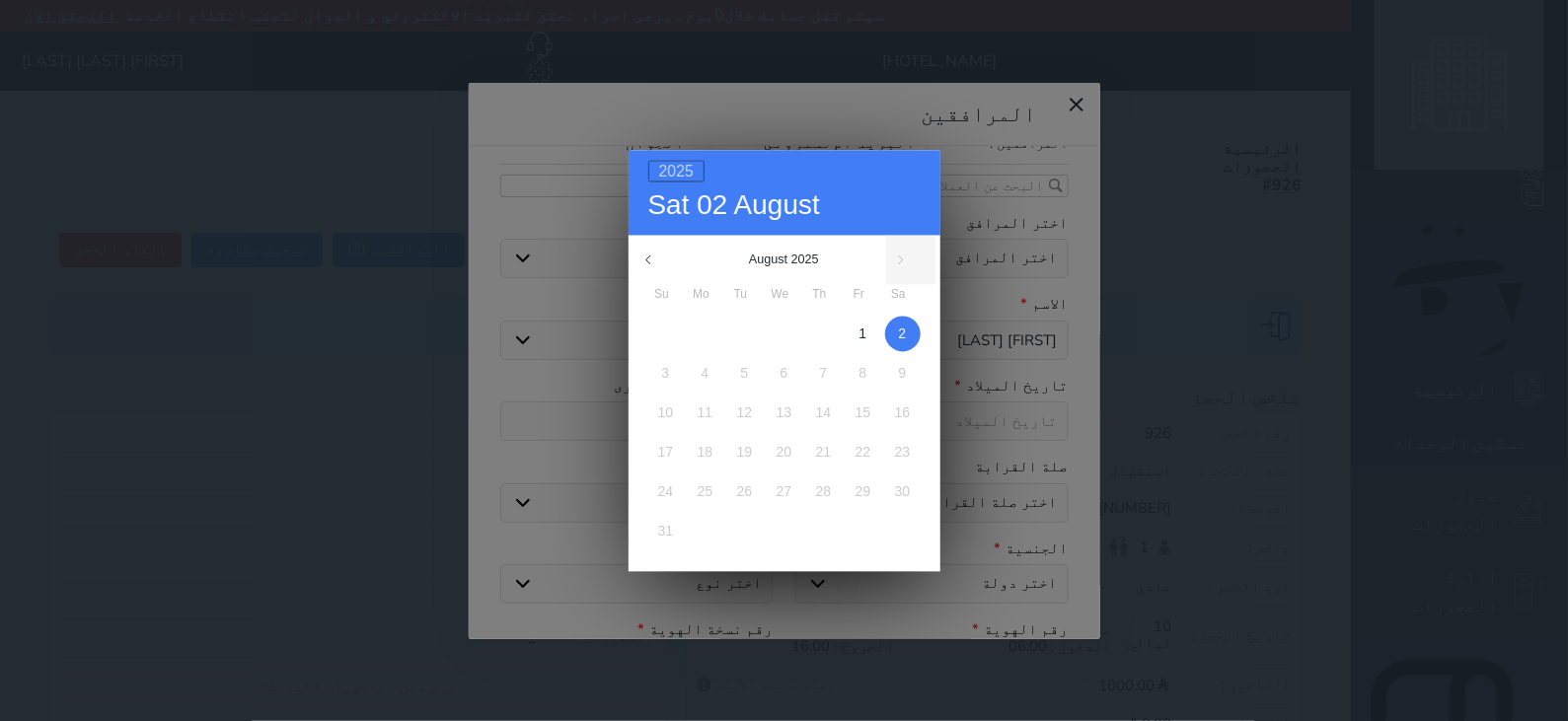 click on "2025" at bounding box center (677, 171) 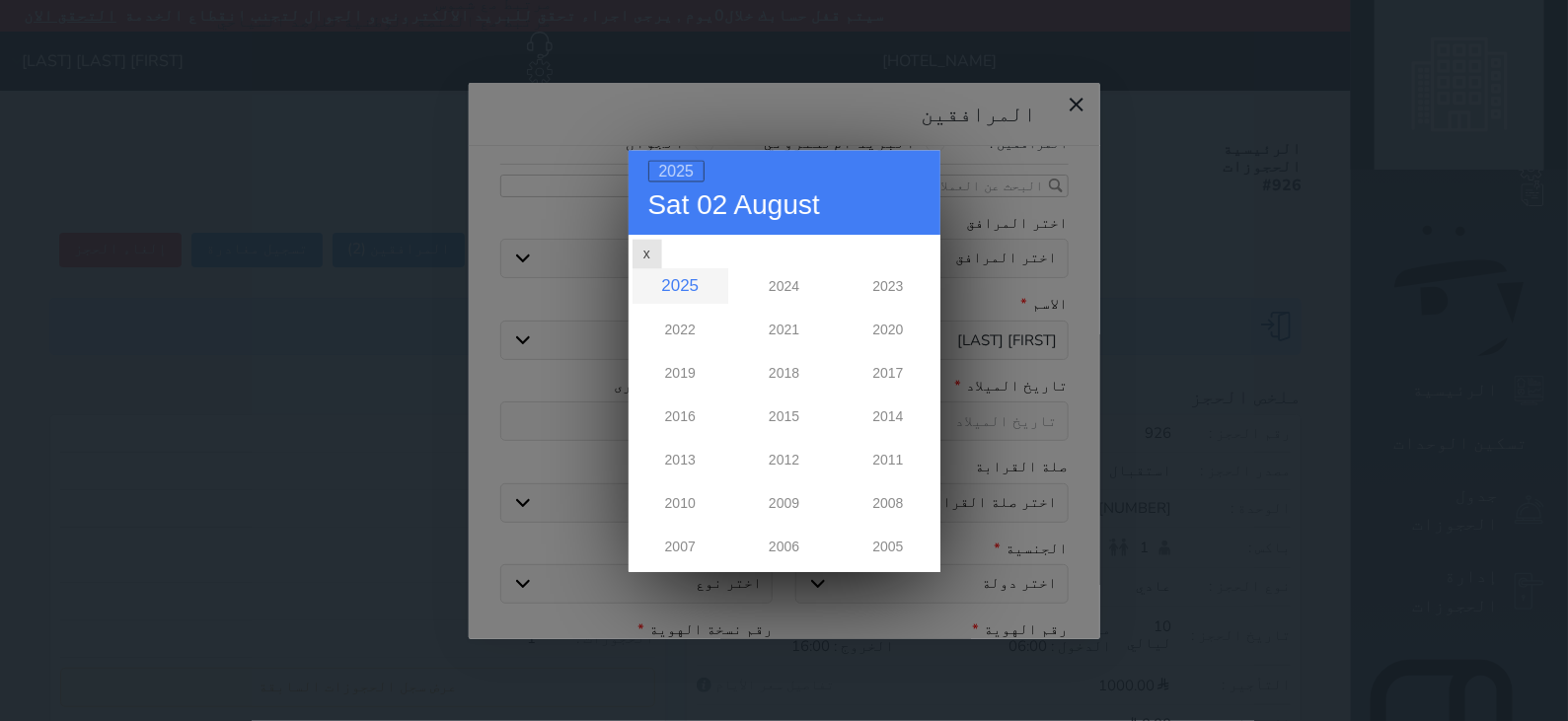 scroll, scrollTop: 0, scrollLeft: 0, axis: both 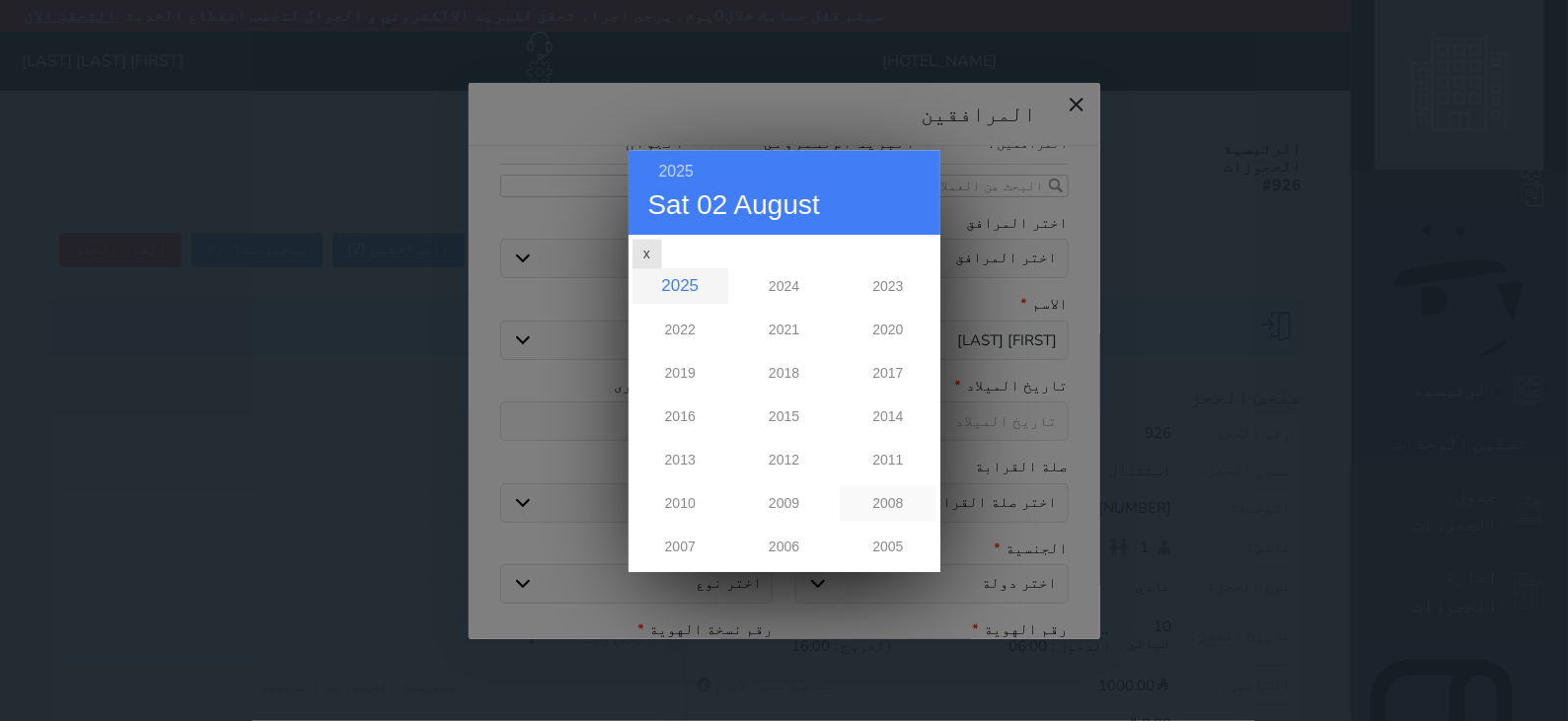 click on "2008" at bounding box center (887, 503) 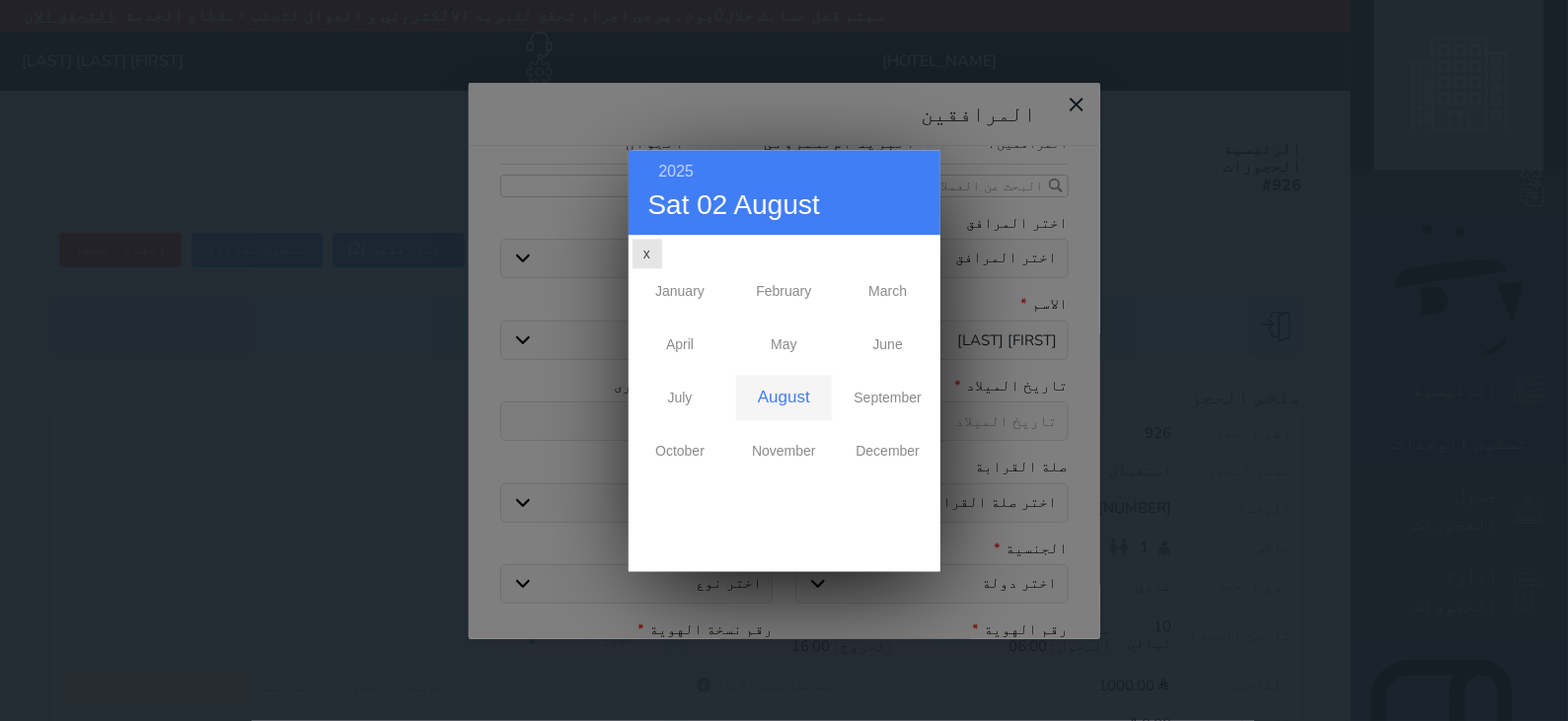 click on "August" at bounding box center [784, 397] 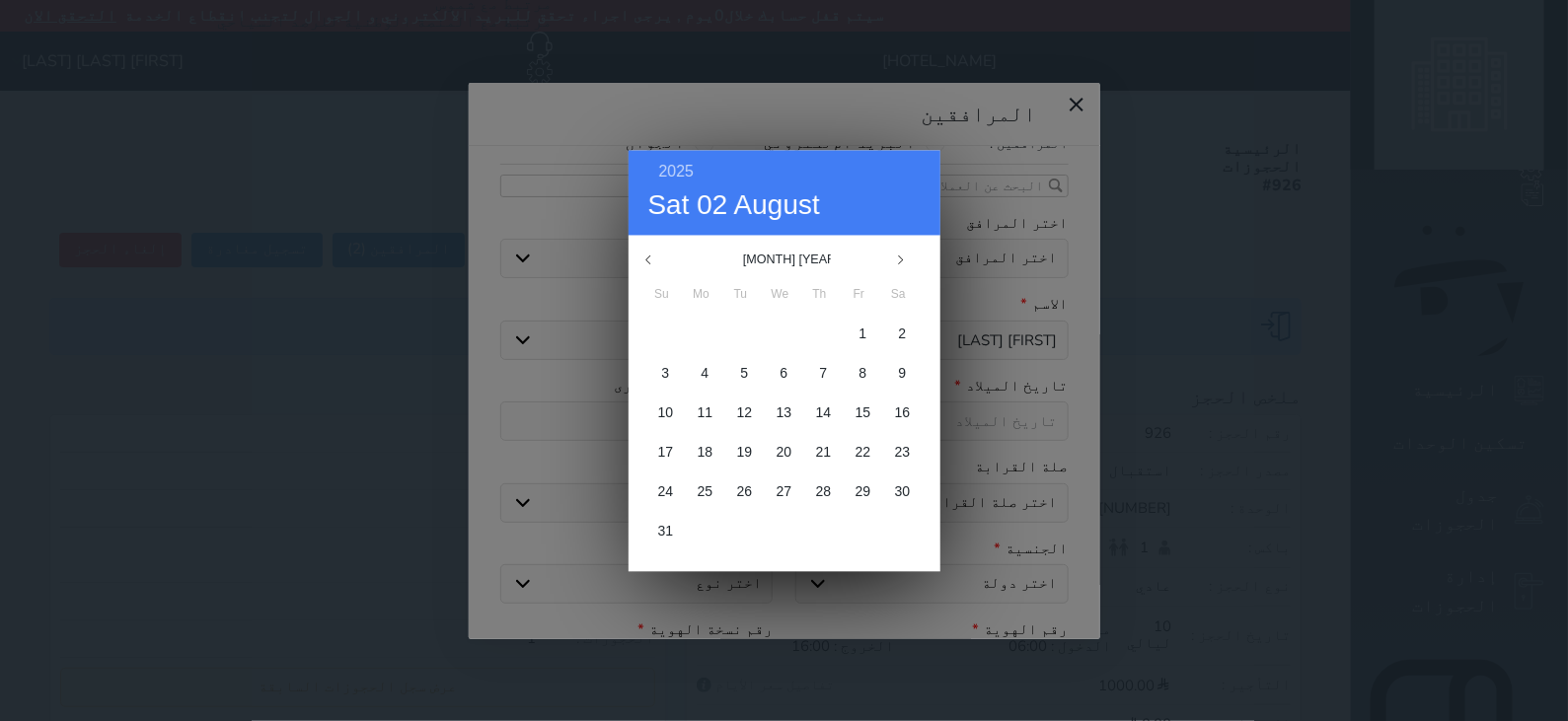 click at bounding box center (911, 259) 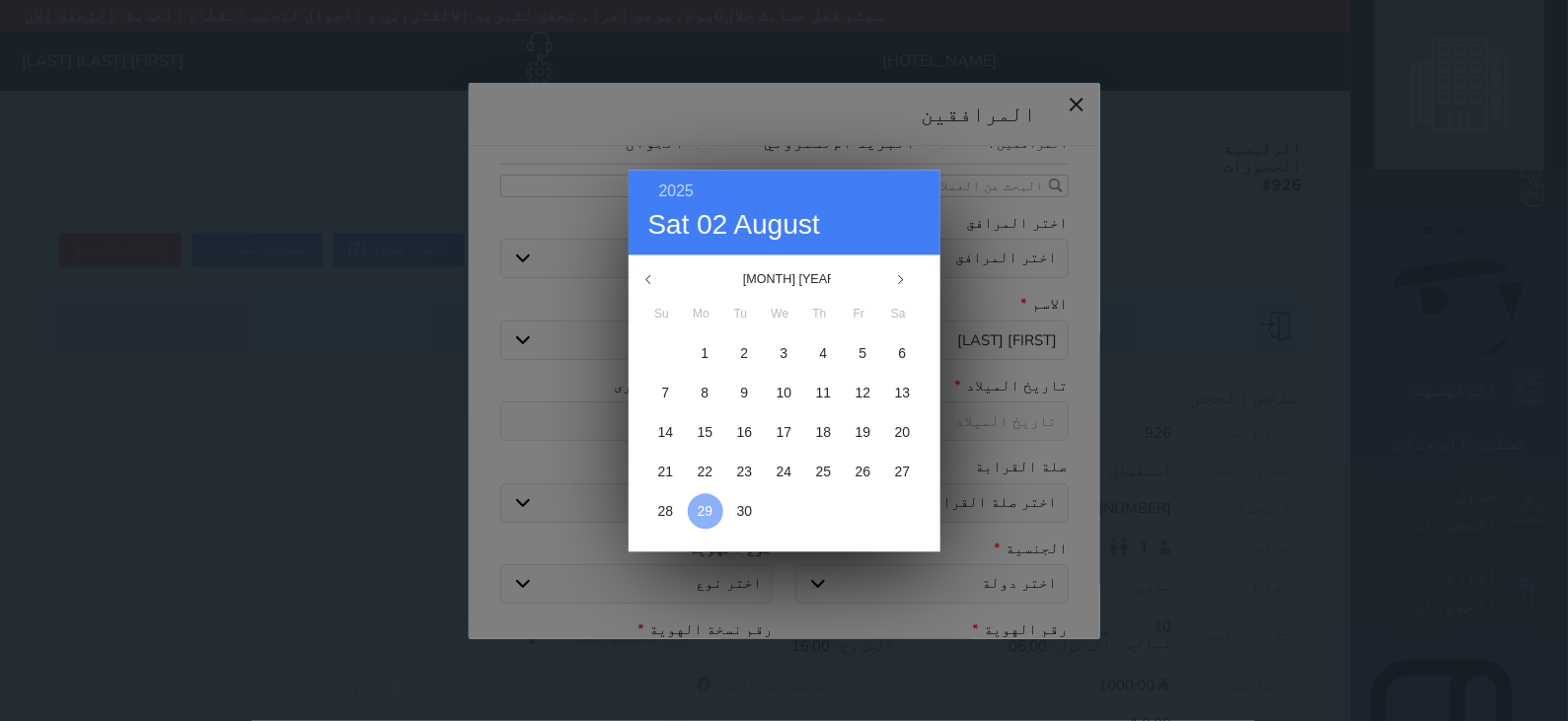 click on "29" at bounding box center [706, 511] 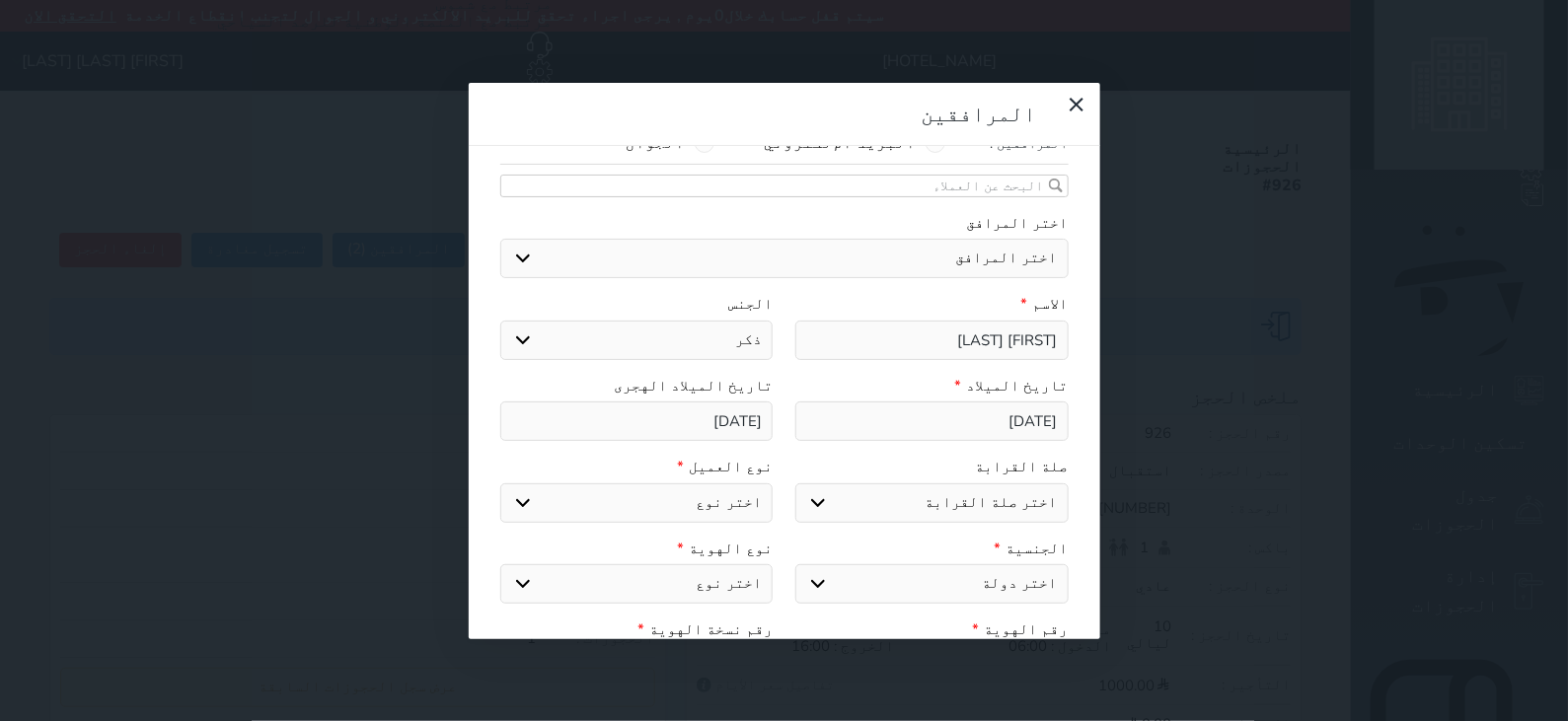 click on "اختر نوع   مواطن مواطن خليجي زائر مقيم" at bounding box center (636, 503) 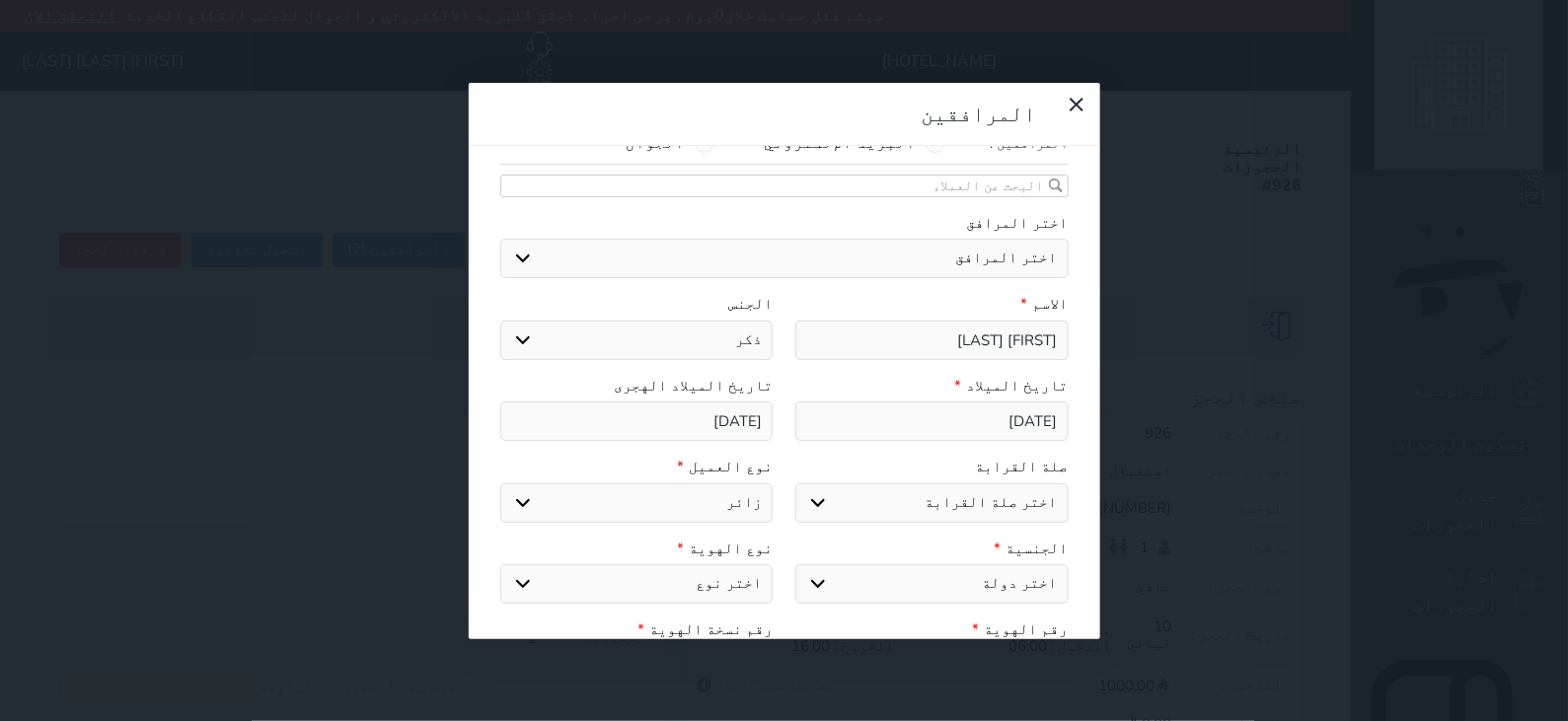 click on "اختر نوع   مواطن مواطن خليجي زائر مقيم" at bounding box center (636, 503) 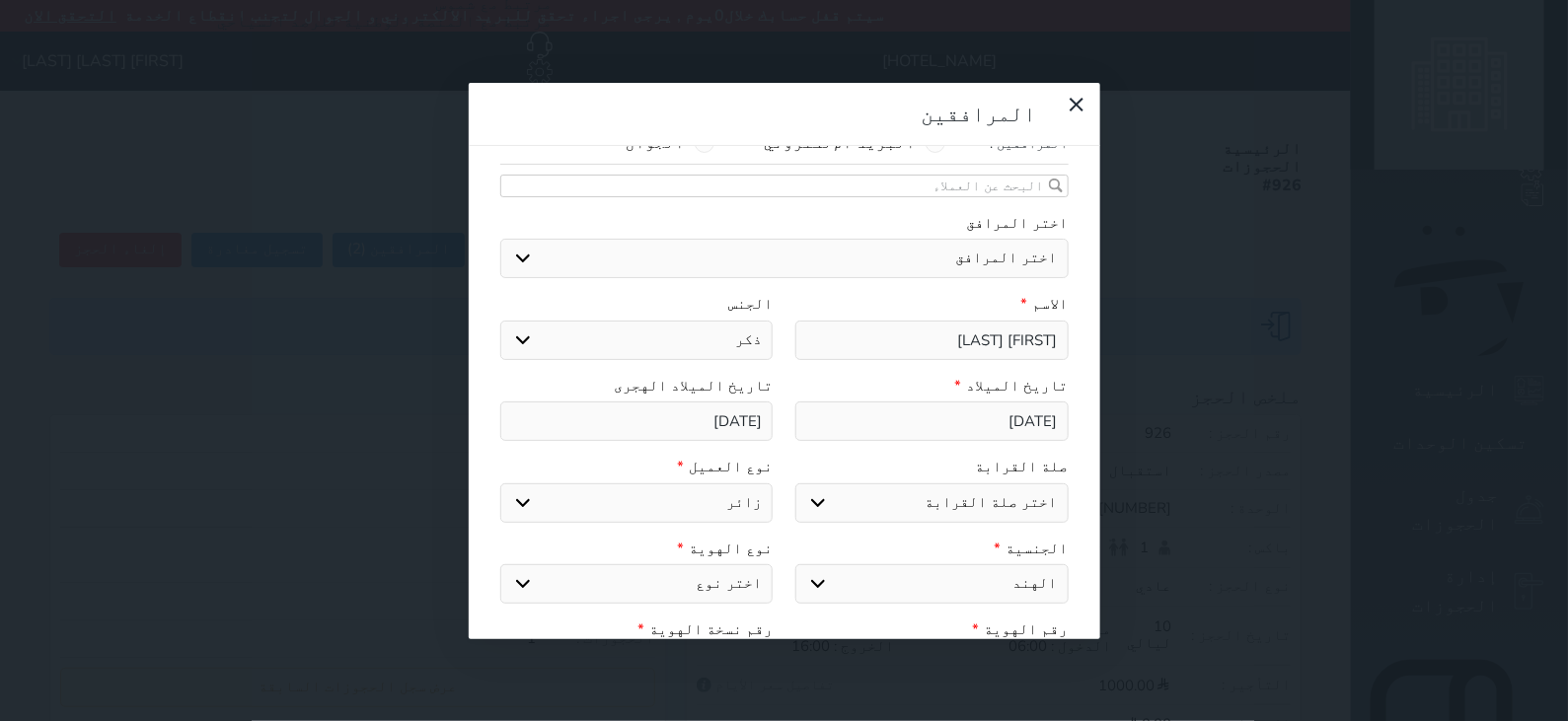 click on "اختر دولة   الامارات العربية الاردن البحرين سوريا العراق عمان فلسطين قطر الكويت لبنان اليمن اليمن الجنوبي يمني جنوبي-السلاطين بني حارث الكويت-بدون افراد القبائل من سكان البحرين قبائل مجاورة للعطفين اجنبي بجواز سعودي فلسطيني بوثيقة مصرية فلسطيني بوثيقةلبناني فلسطيني بوثيقةاردنية فلسطيني بوثيقةعراقية فلسطيني بوثيقة سورية وثيقة قطريه وثيقة عمانيه وثيقة اماراتيه وثيقة بحرينيه عرب ثمانية وأربعون قبائل نازحة/الحليفه اليمن - لحج قبائل نازحة/الكويت غير كويتي غير بحريني غير قطري غير اماراتي غير عماني مقيم/نازح مقيم/مولود مقيم/طالب جنسية مقيم/أفراد القبائل مصر" at bounding box center (932, 584) 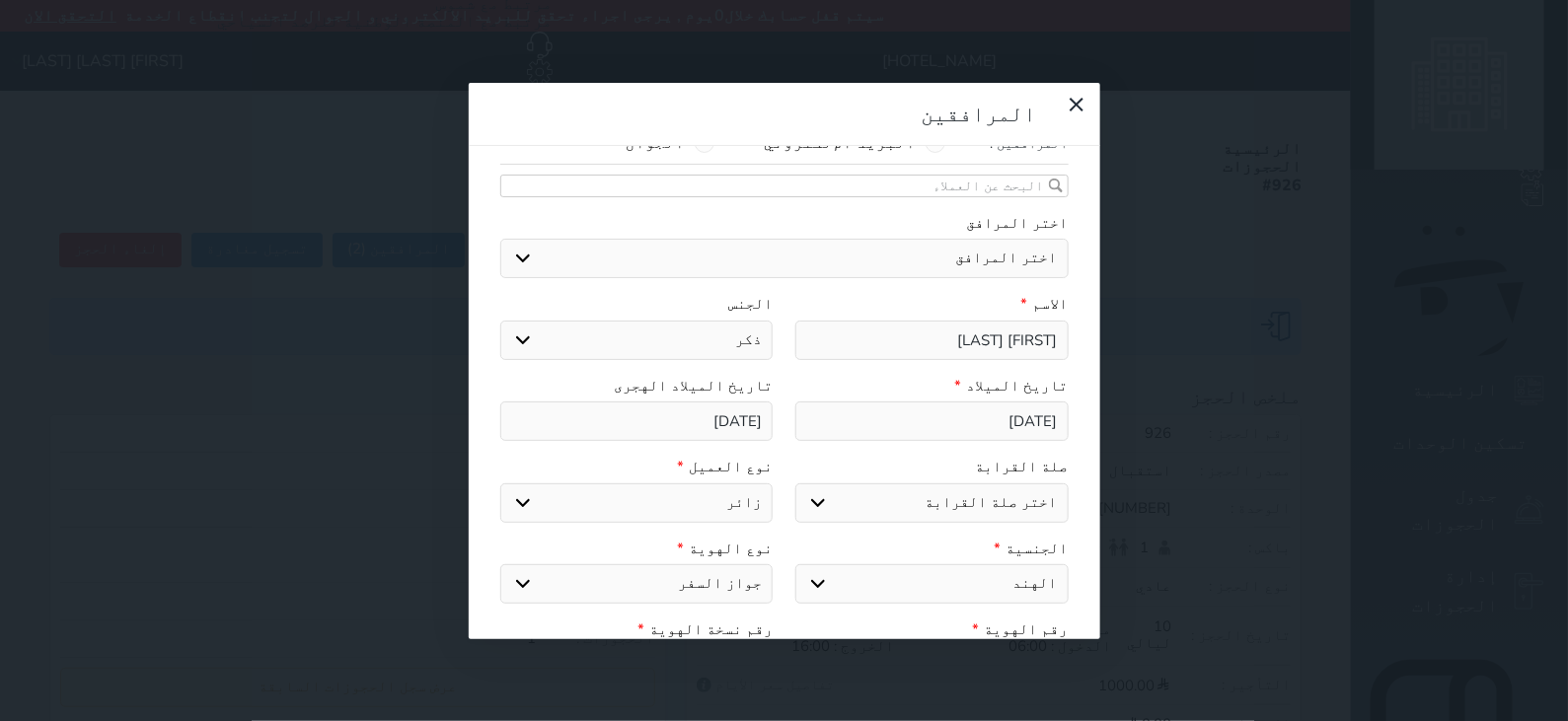 click on "اختر نوع   جواز السفر هوية زائر" at bounding box center [636, 584] 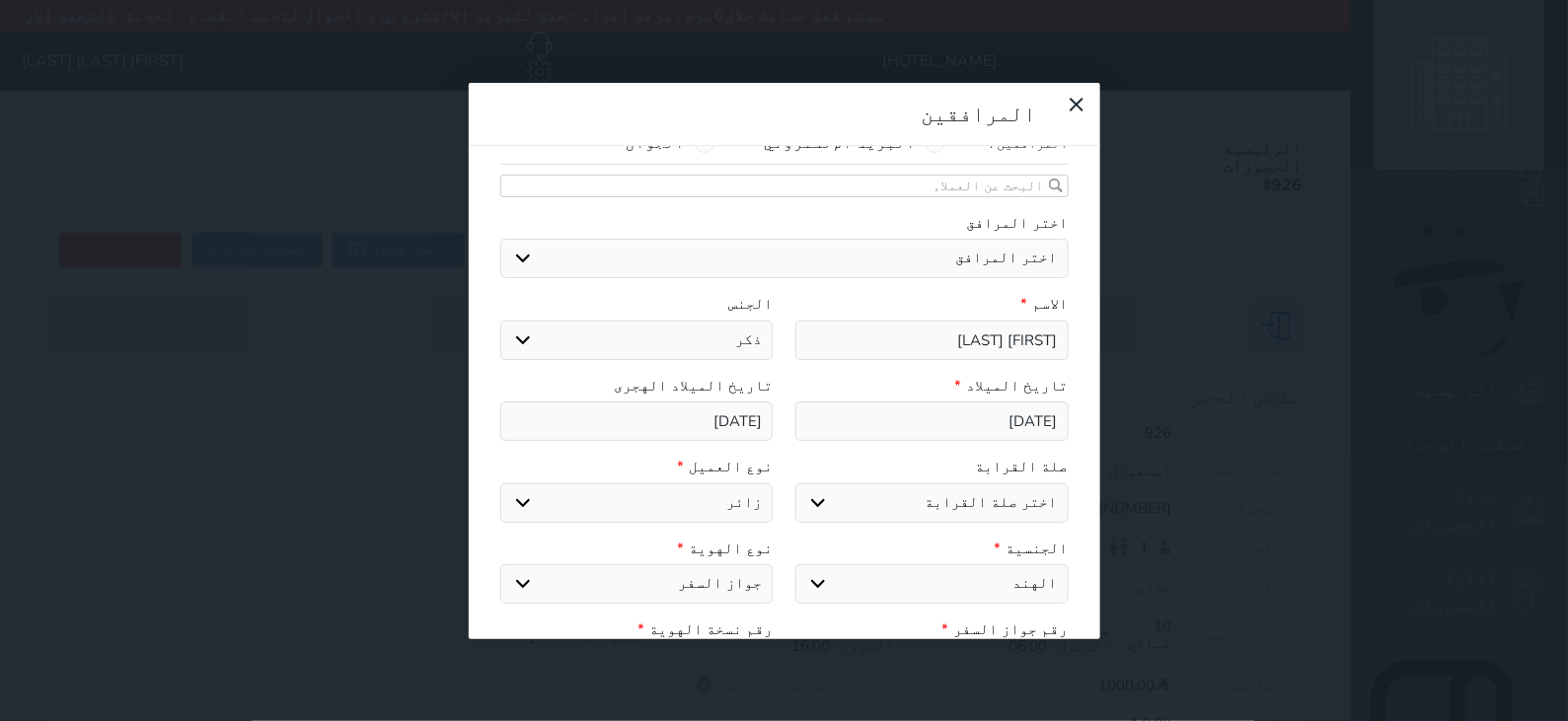 scroll, scrollTop: 205, scrollLeft: 0, axis: vertical 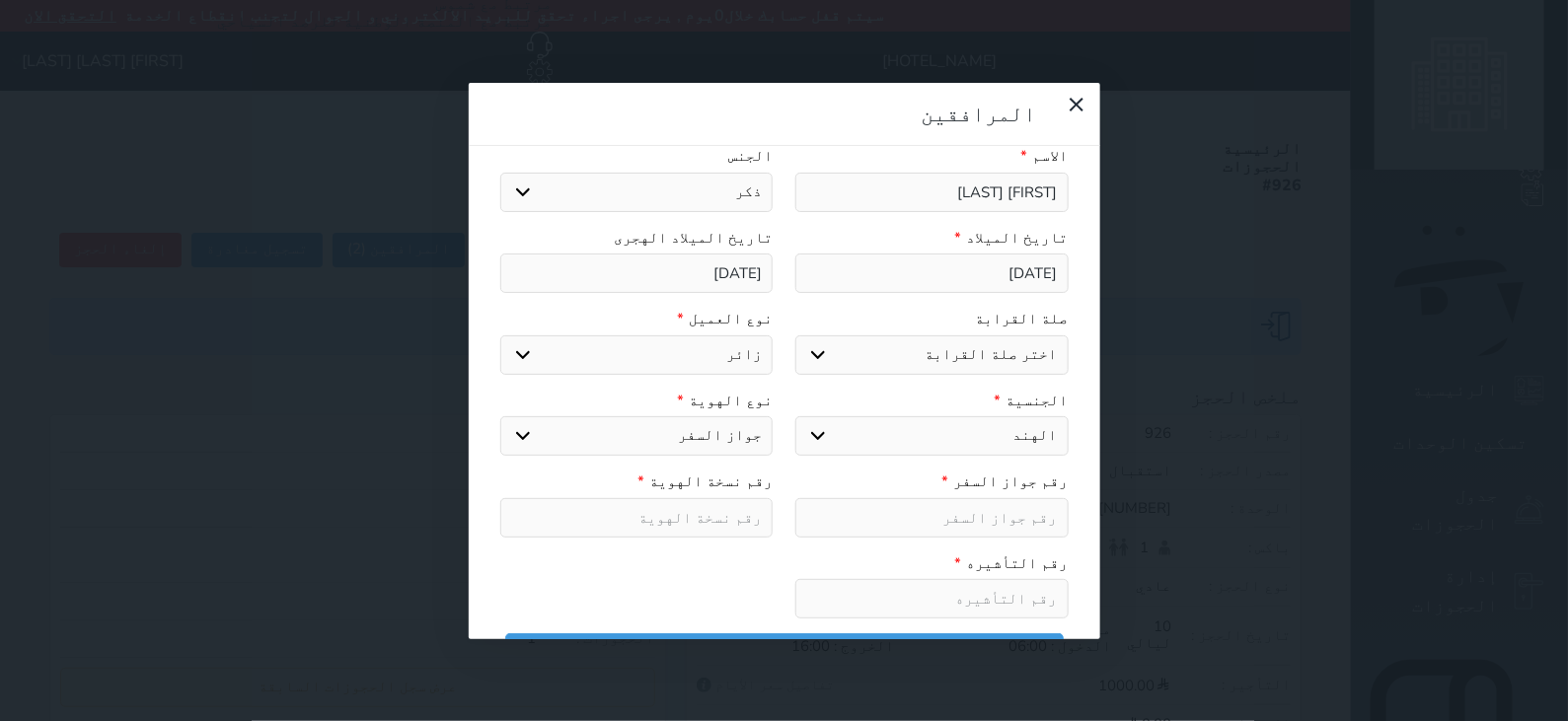 click at bounding box center (932, 518) 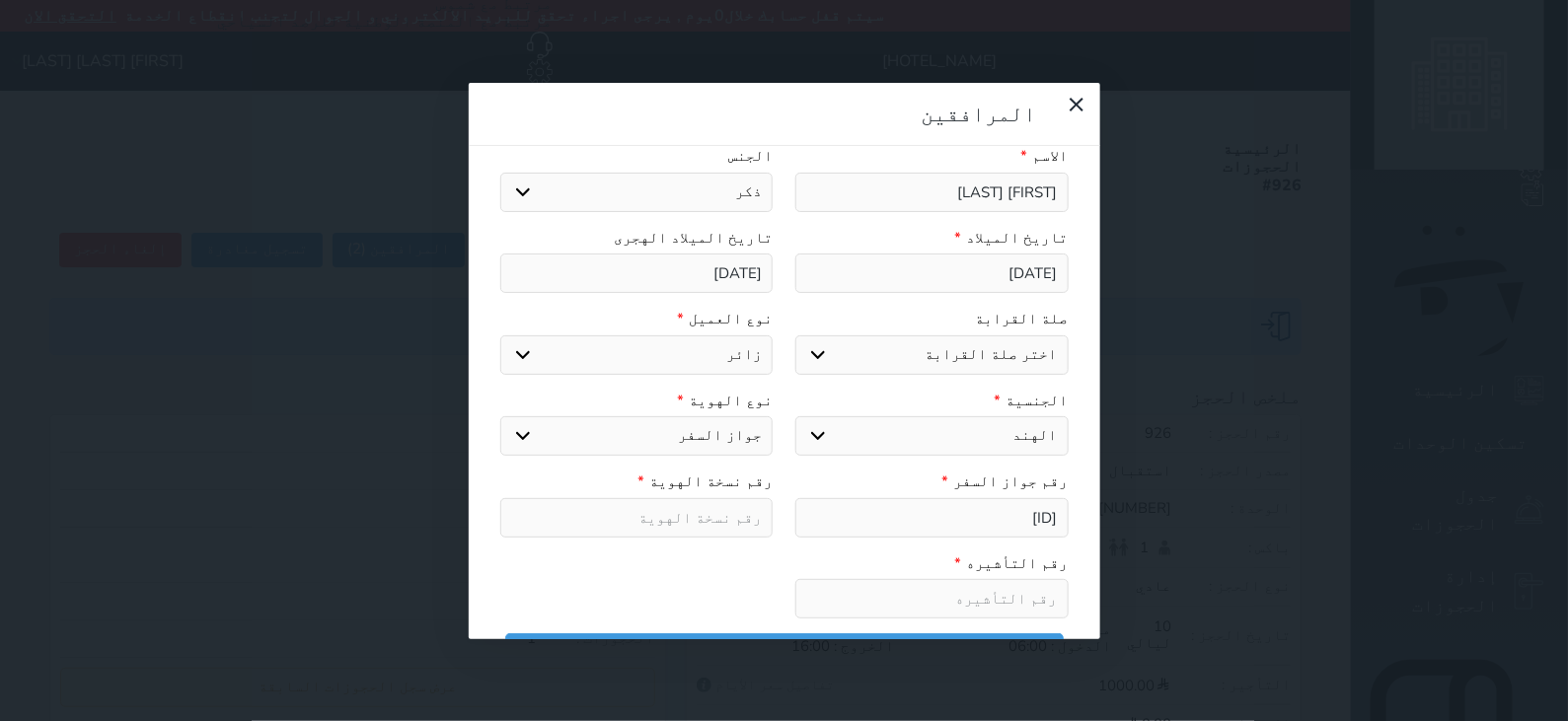 click at bounding box center (636, 518) 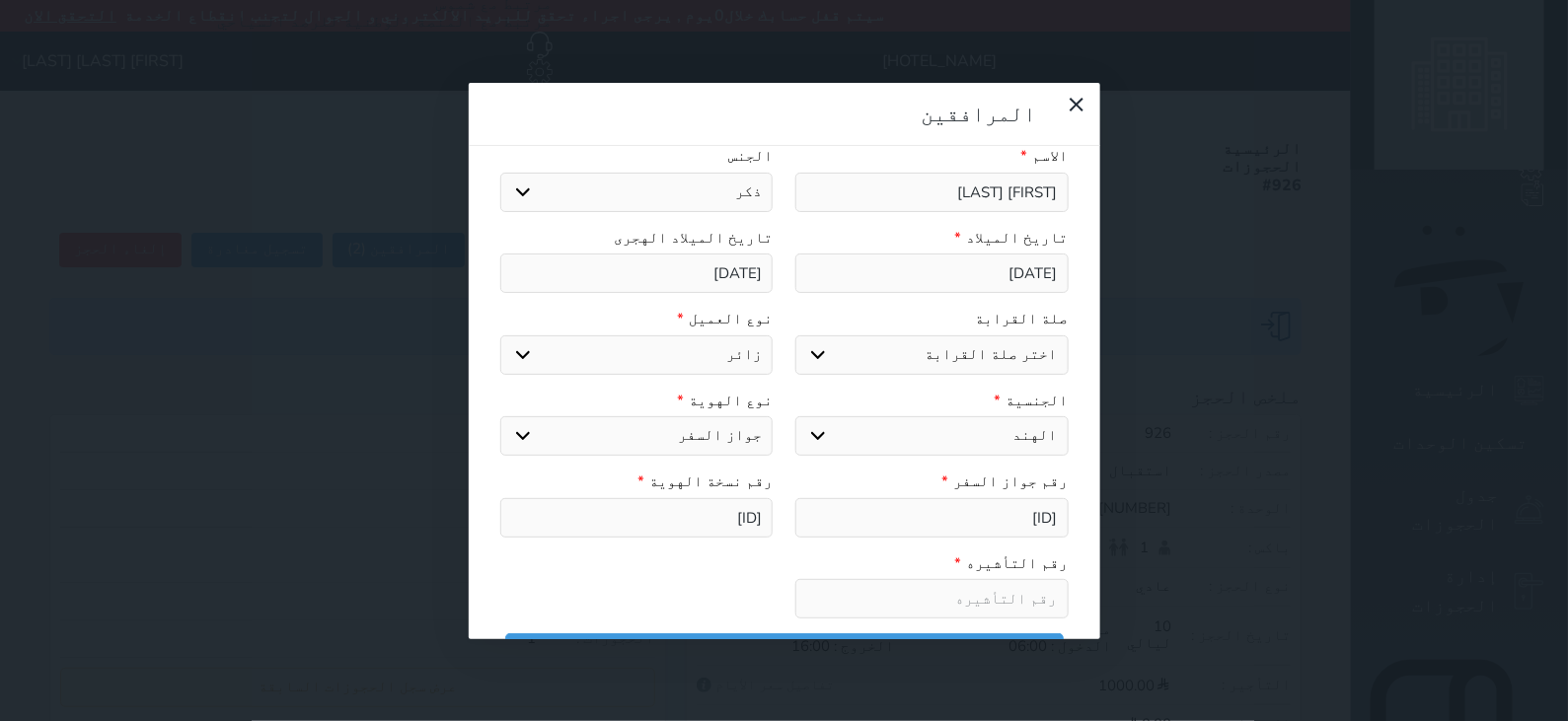drag, startPoint x: 992, startPoint y: 526, endPoint x: 1561, endPoint y: 576, distance: 571.1926 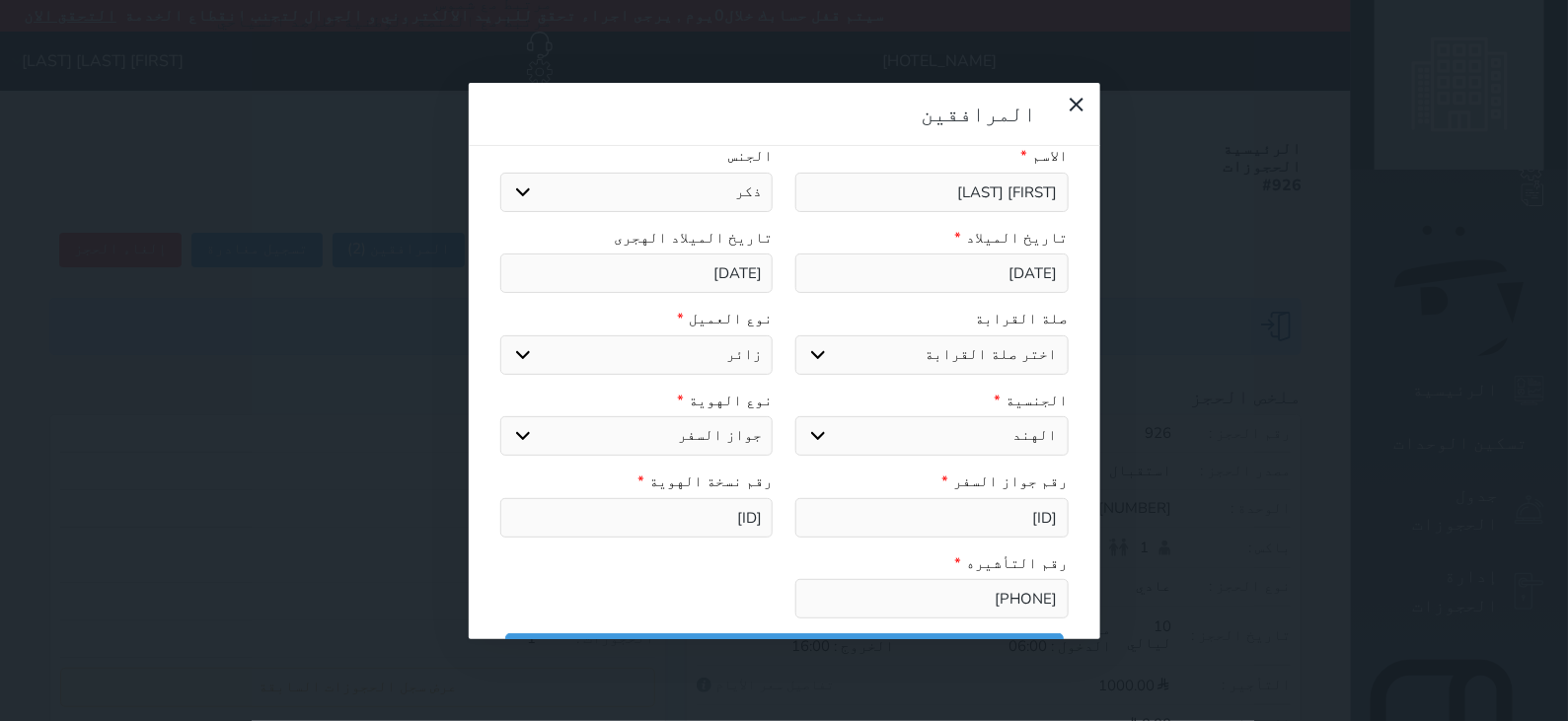 scroll, scrollTop: 434, scrollLeft: 0, axis: vertical 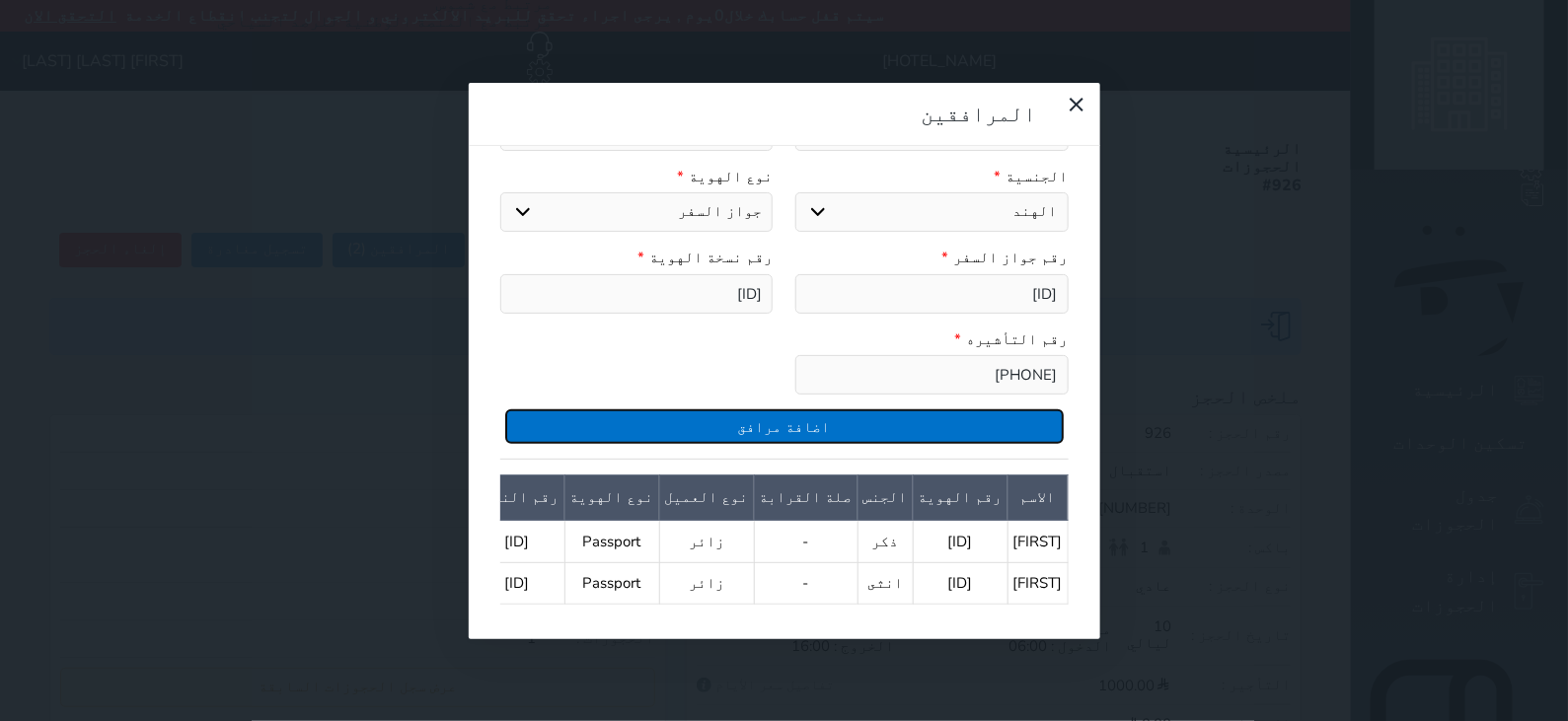 click on "اضافة مرافق" at bounding box center (784, 426) 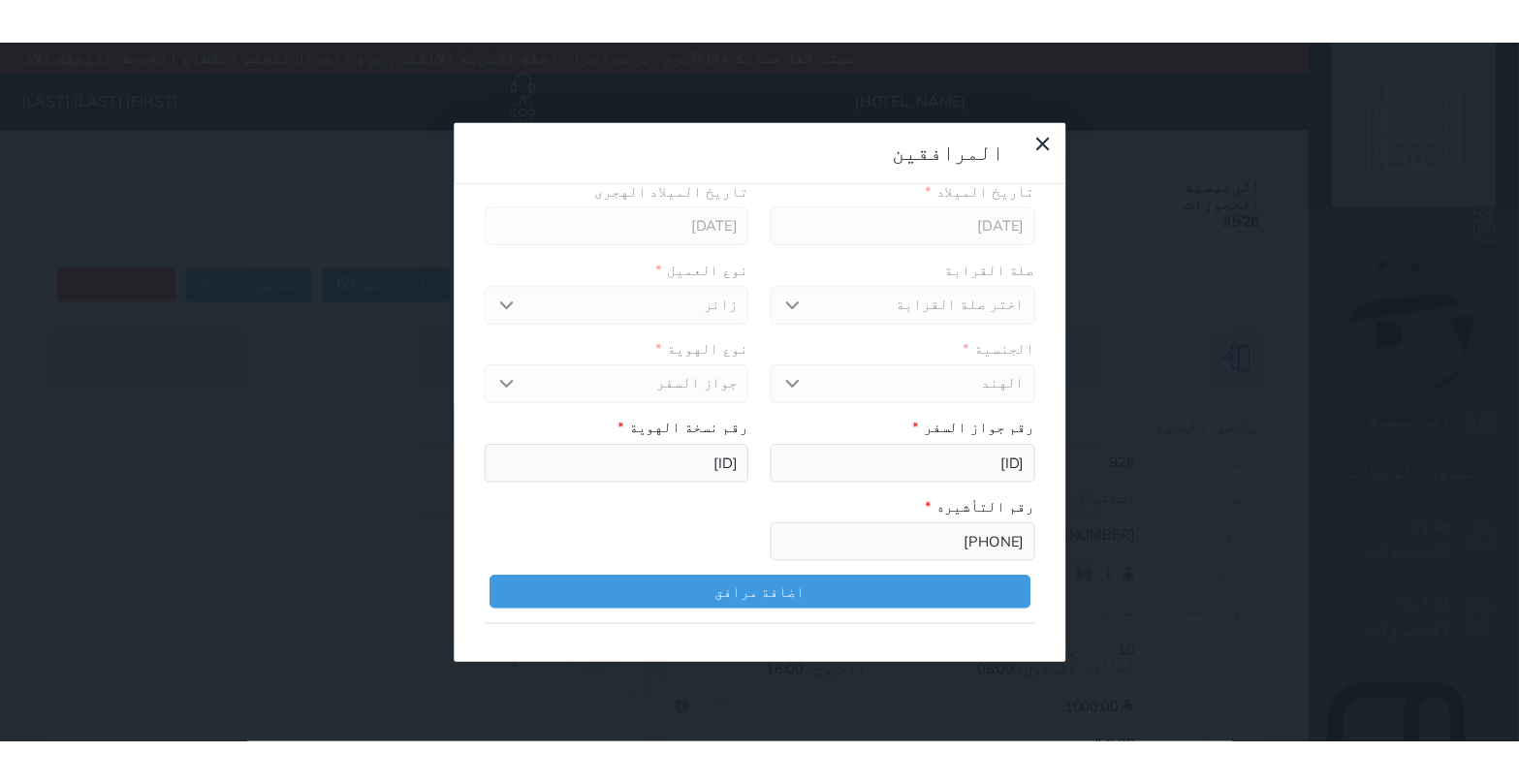 scroll, scrollTop: 155, scrollLeft: 0, axis: vertical 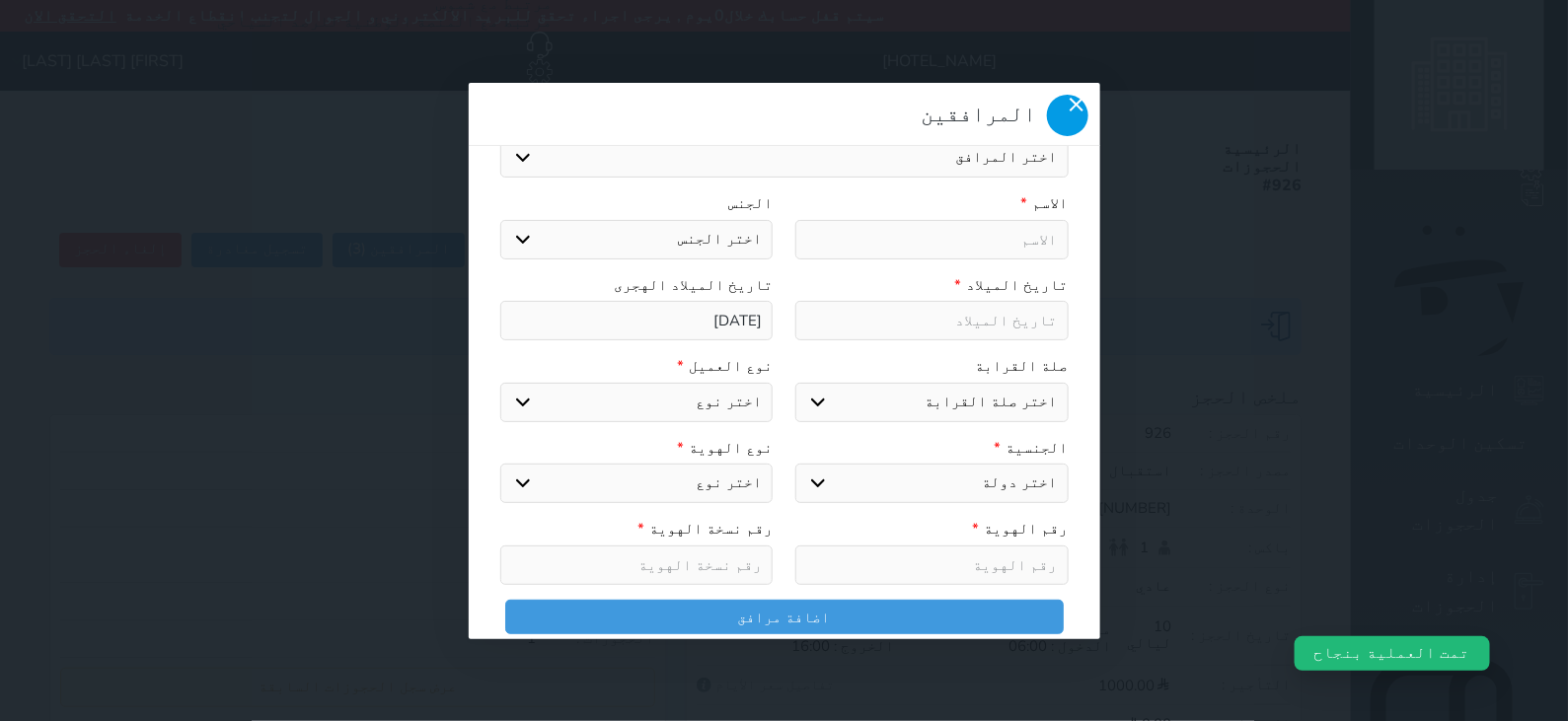 click 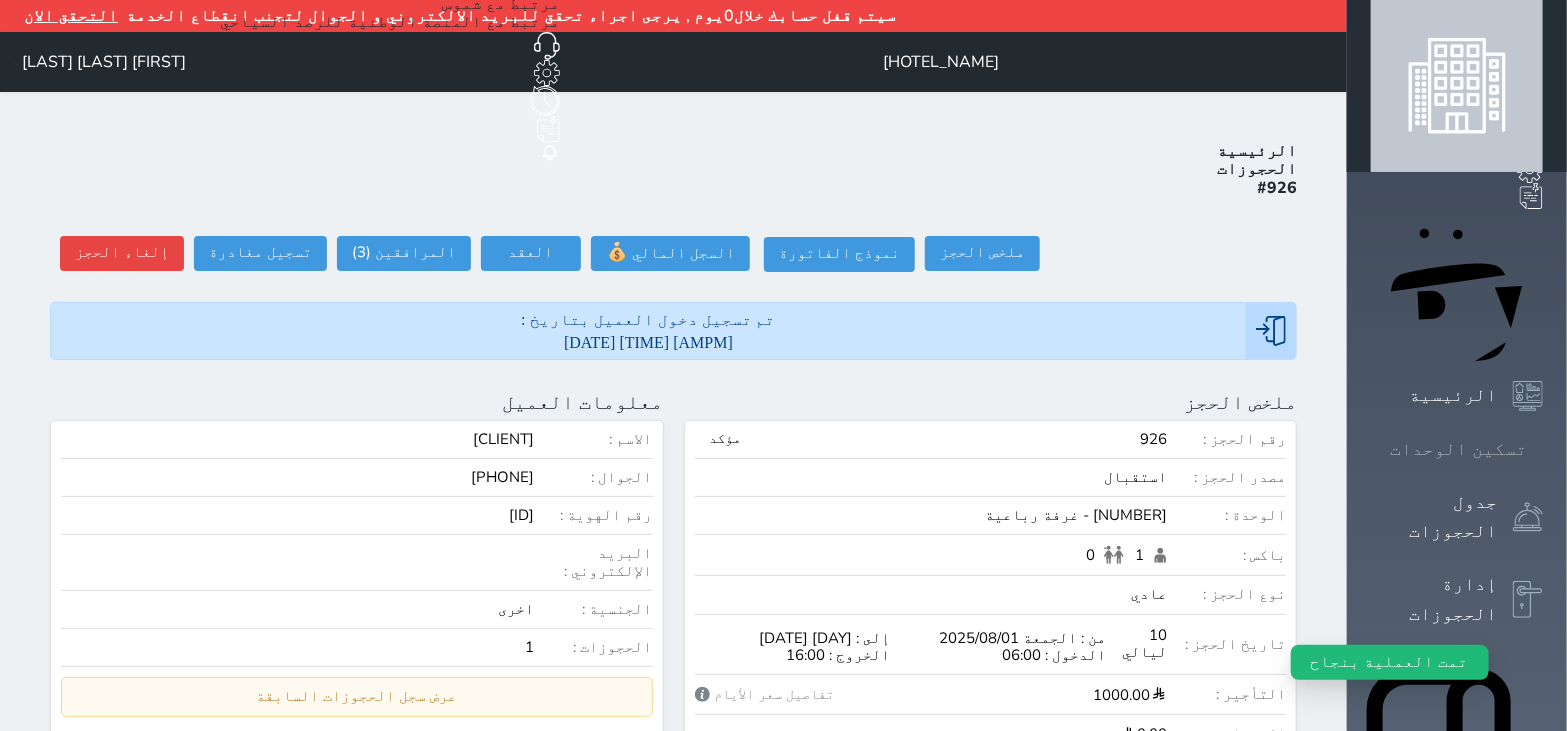 click on "تسكين الوحدات" at bounding box center [1457, 449] 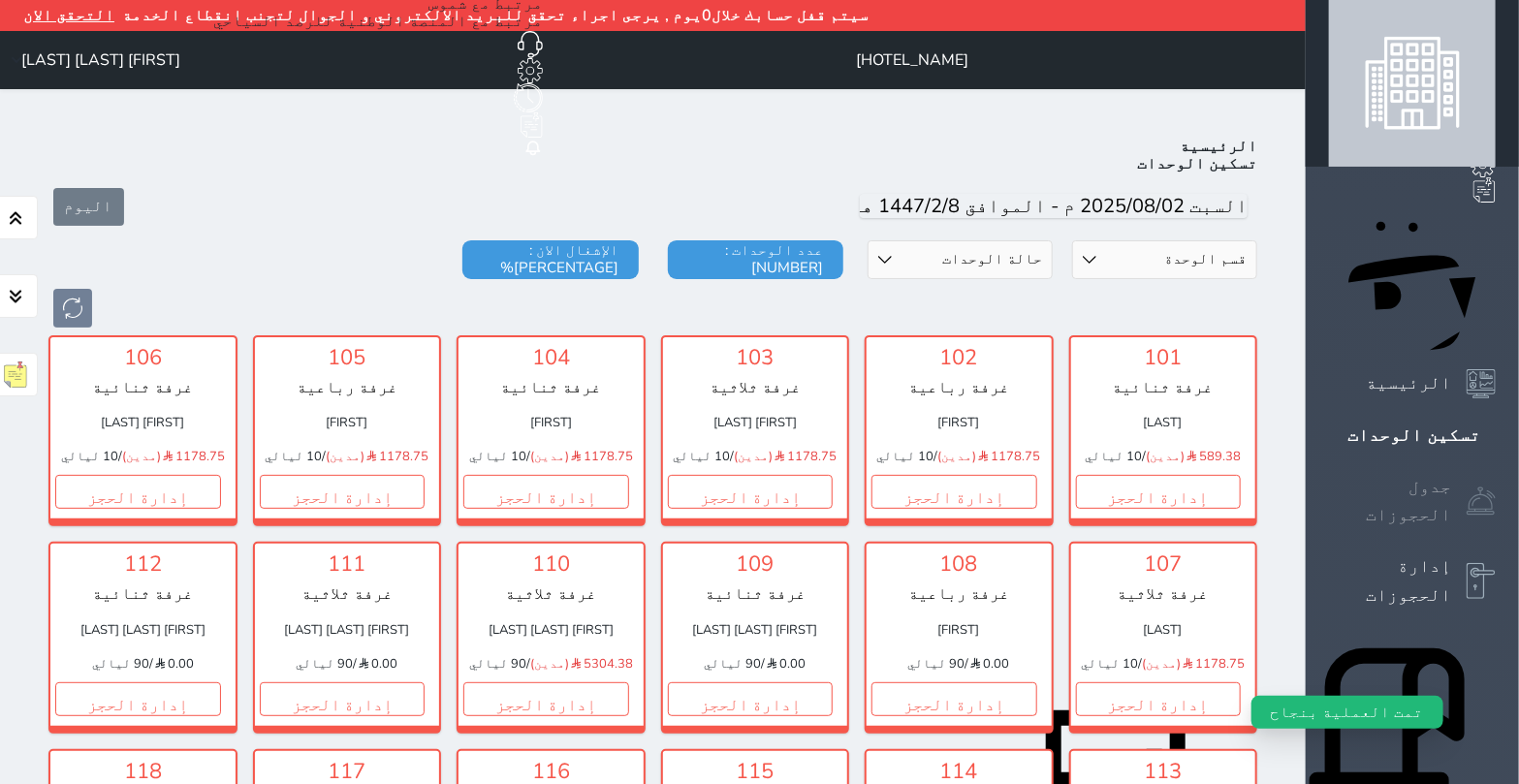 scroll, scrollTop: 107, scrollLeft: 0, axis: vertical 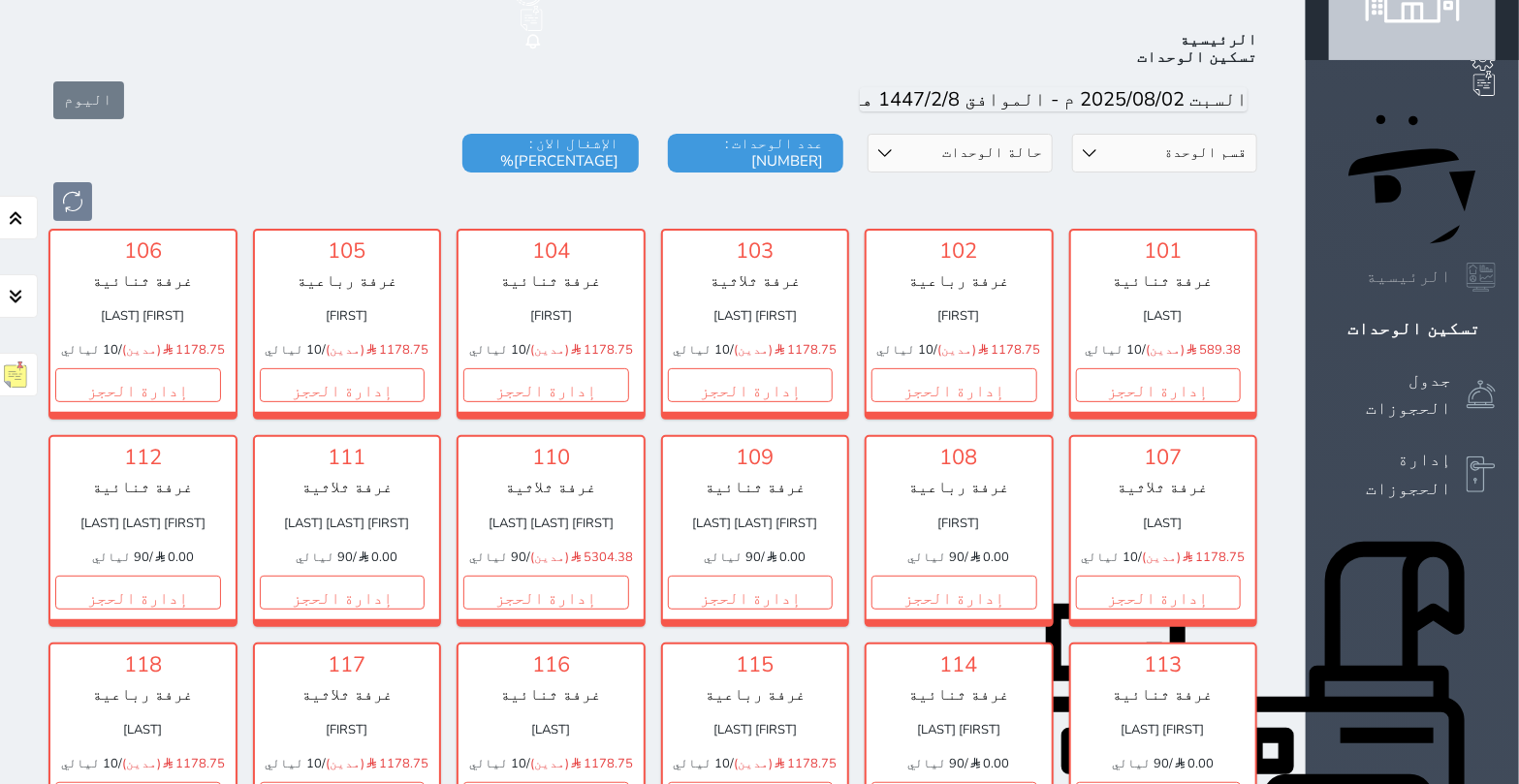 click on "الرئيسية" at bounding box center (1408, 276) 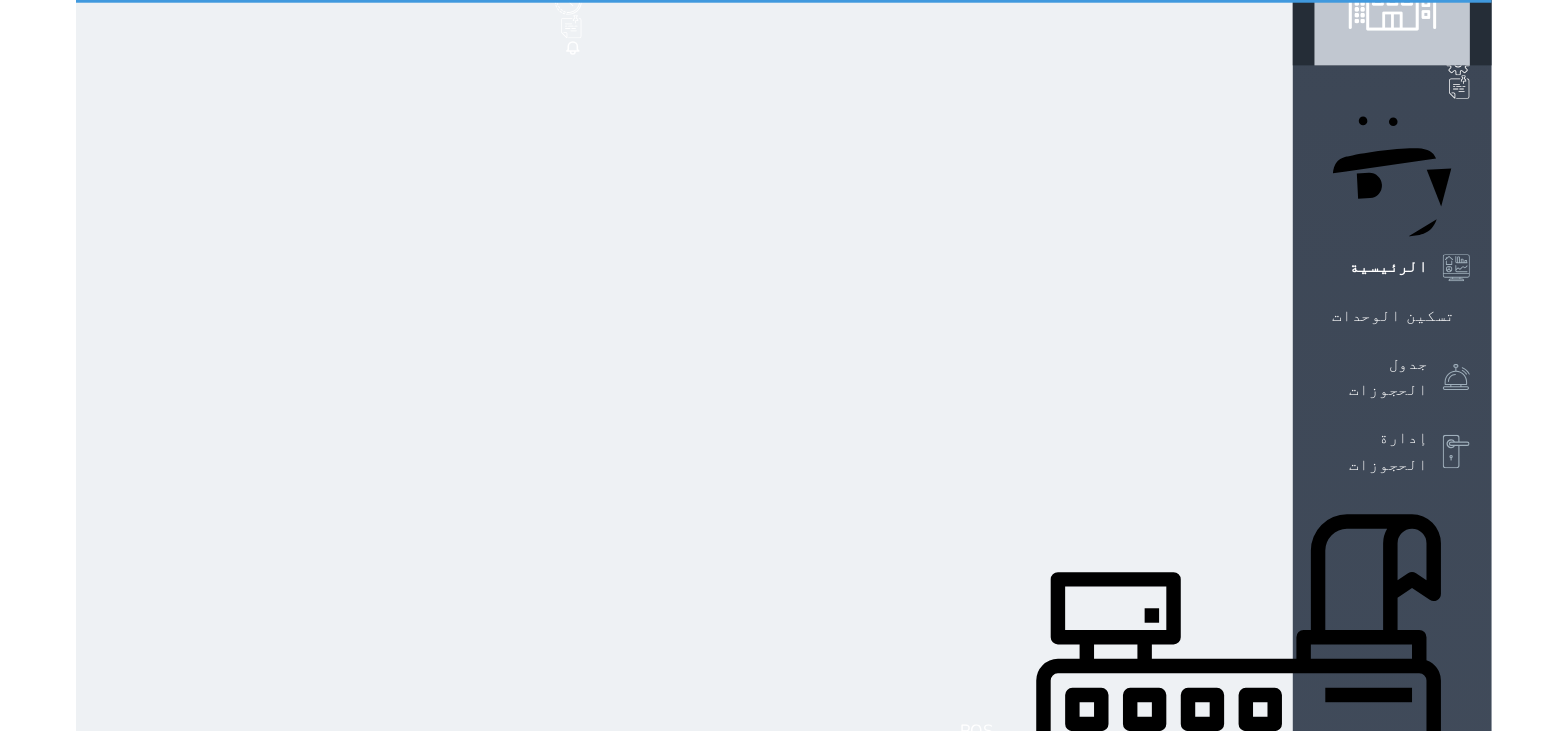 scroll, scrollTop: 0, scrollLeft: 0, axis: both 